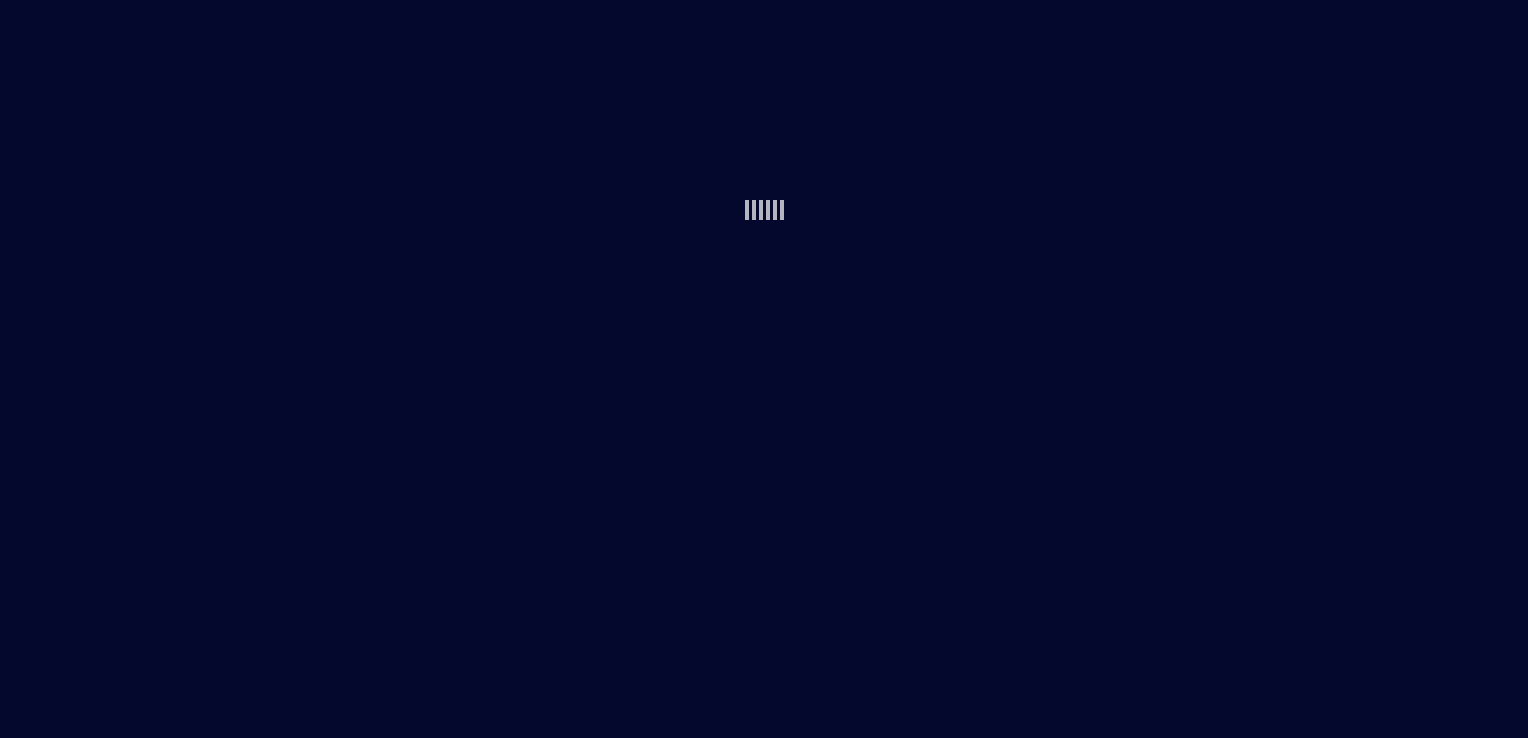 scroll, scrollTop: 0, scrollLeft: 0, axis: both 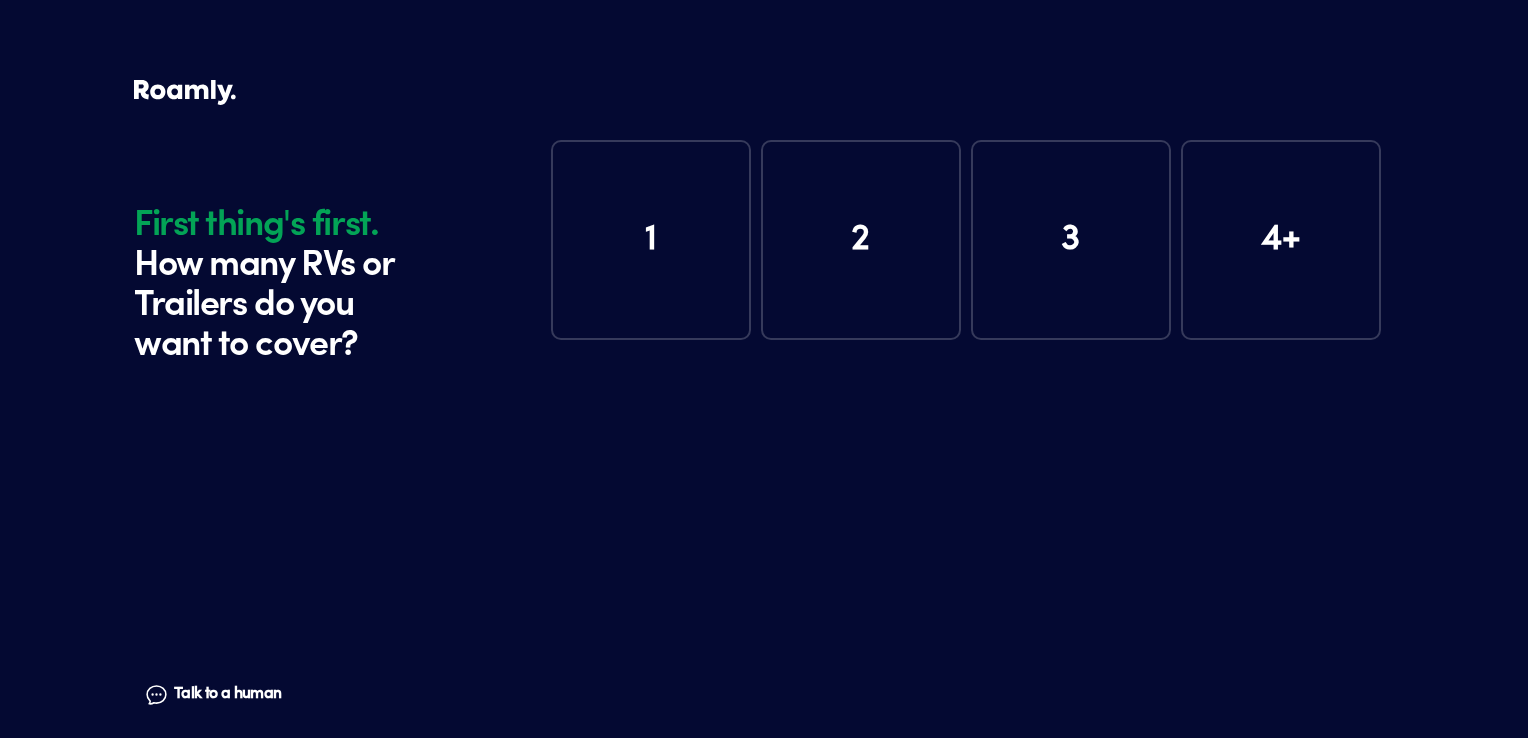 click on "1" at bounding box center [651, 240] 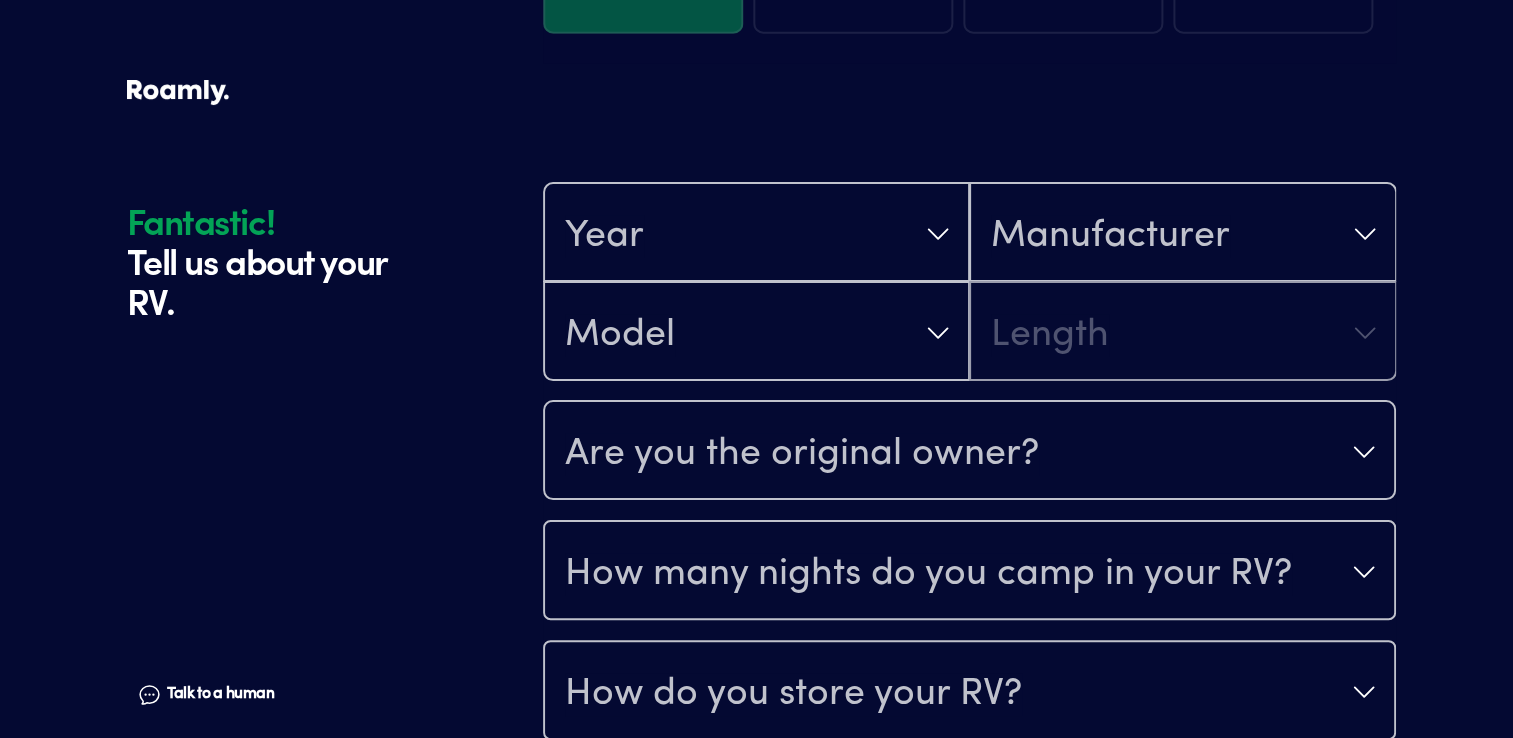scroll, scrollTop: 390, scrollLeft: 0, axis: vertical 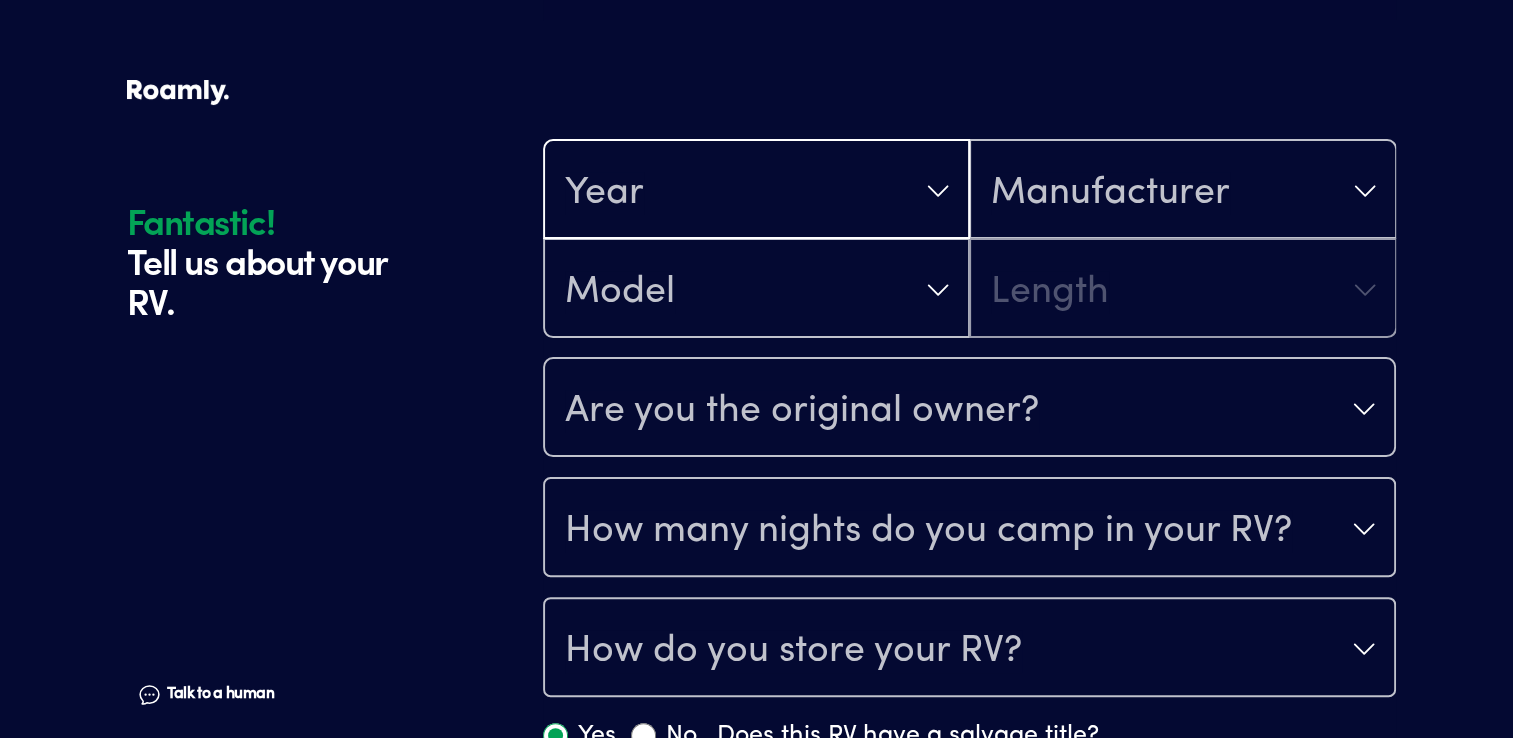 click on "Year" at bounding box center [756, 191] 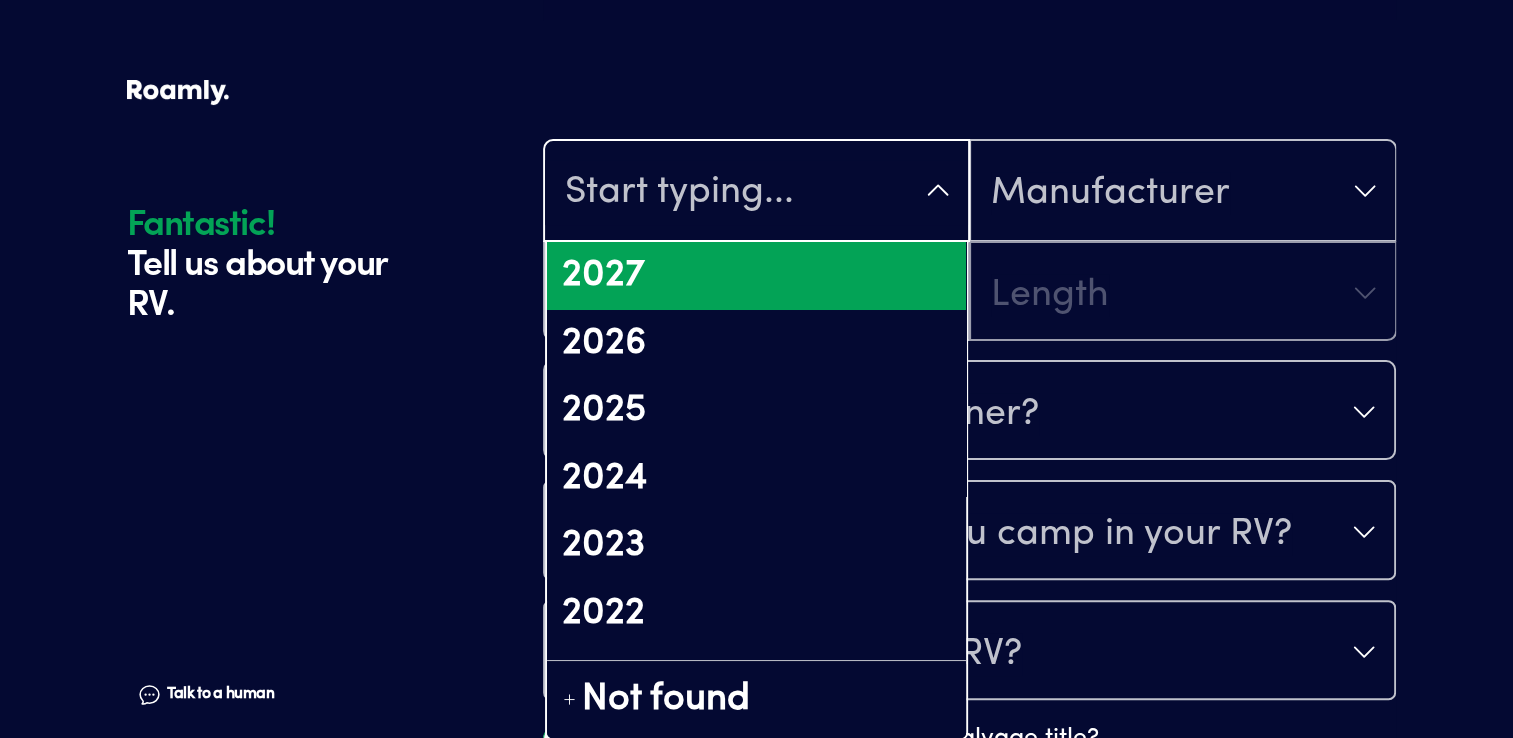 click on "2023" at bounding box center (756, 546) 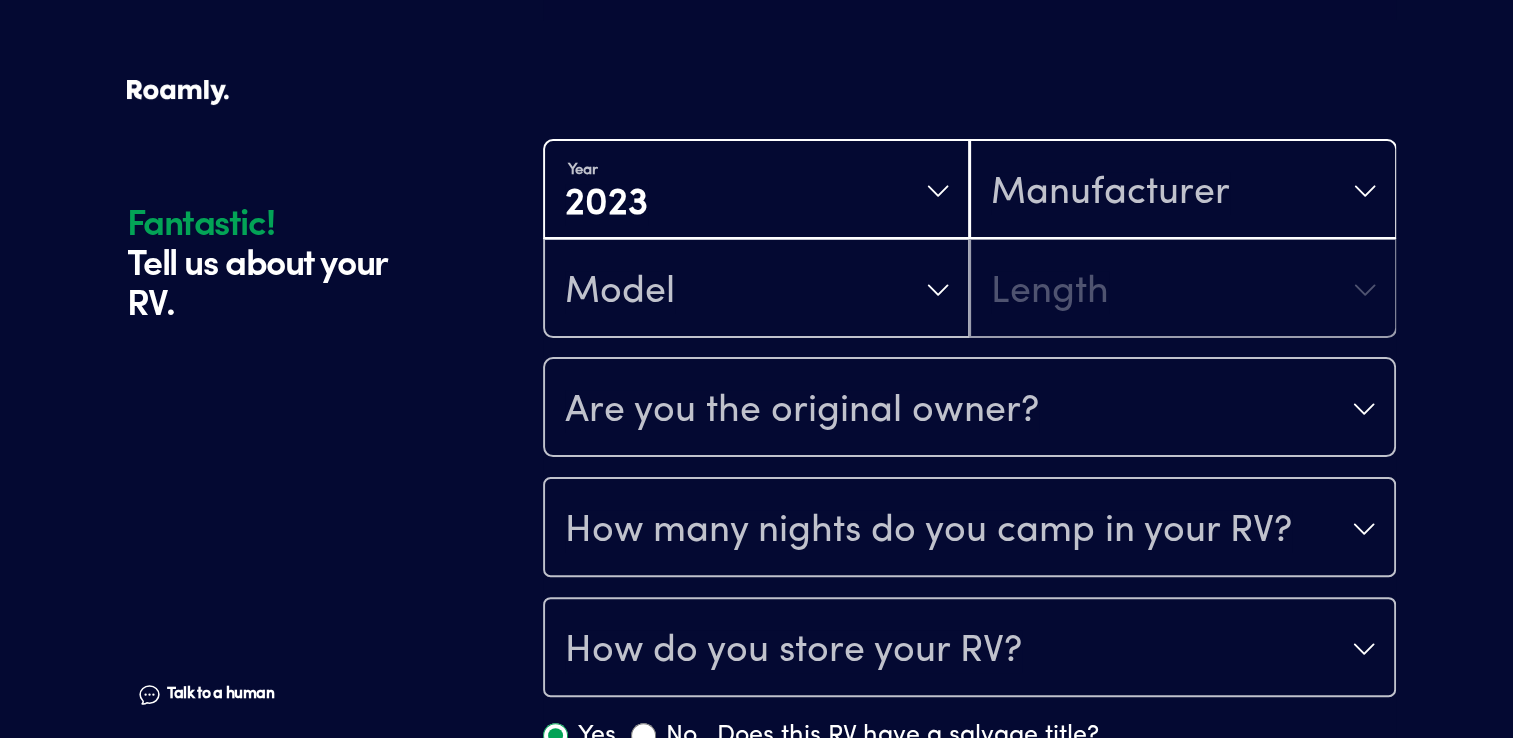 click on "Manufacturer" at bounding box center [1182, 191] 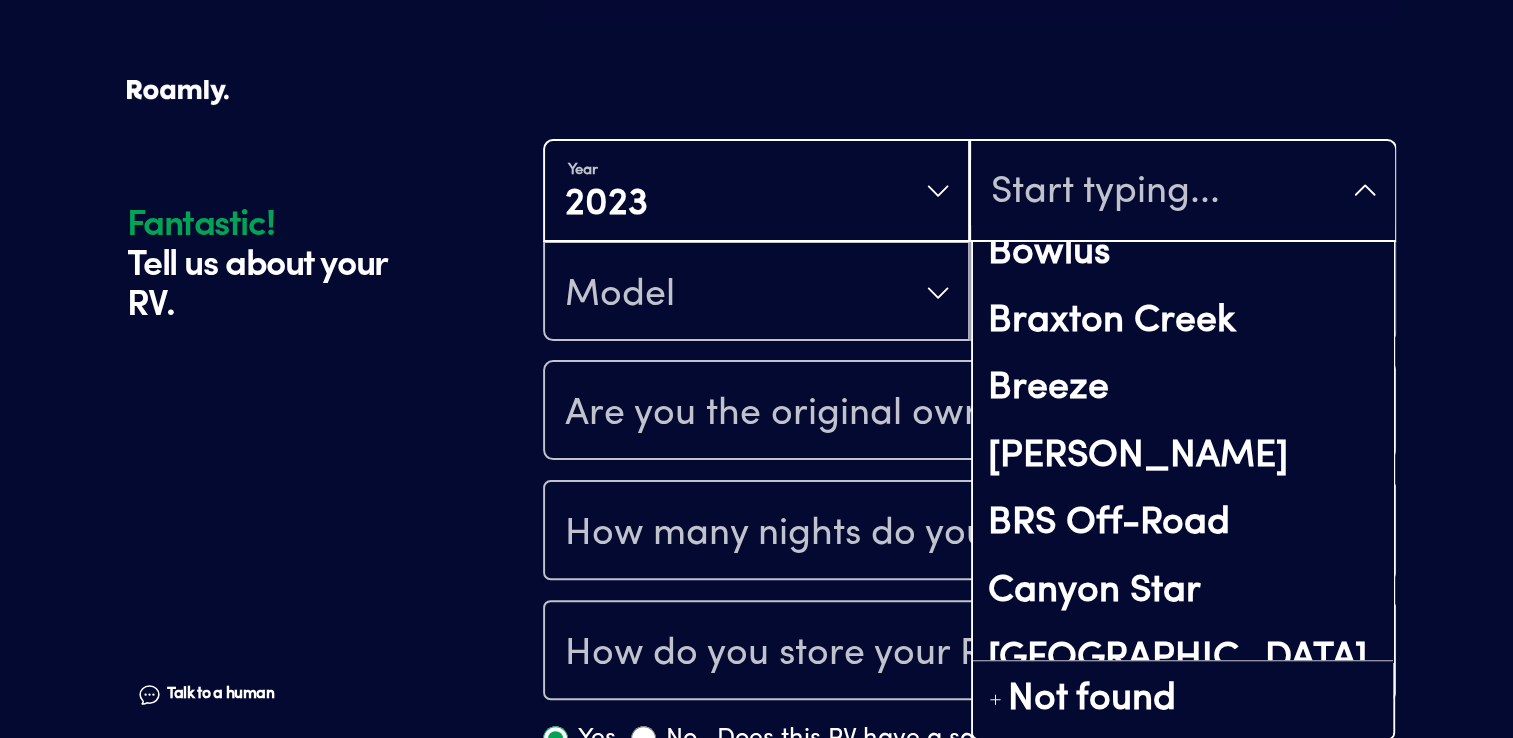 scroll, scrollTop: 1621, scrollLeft: 0, axis: vertical 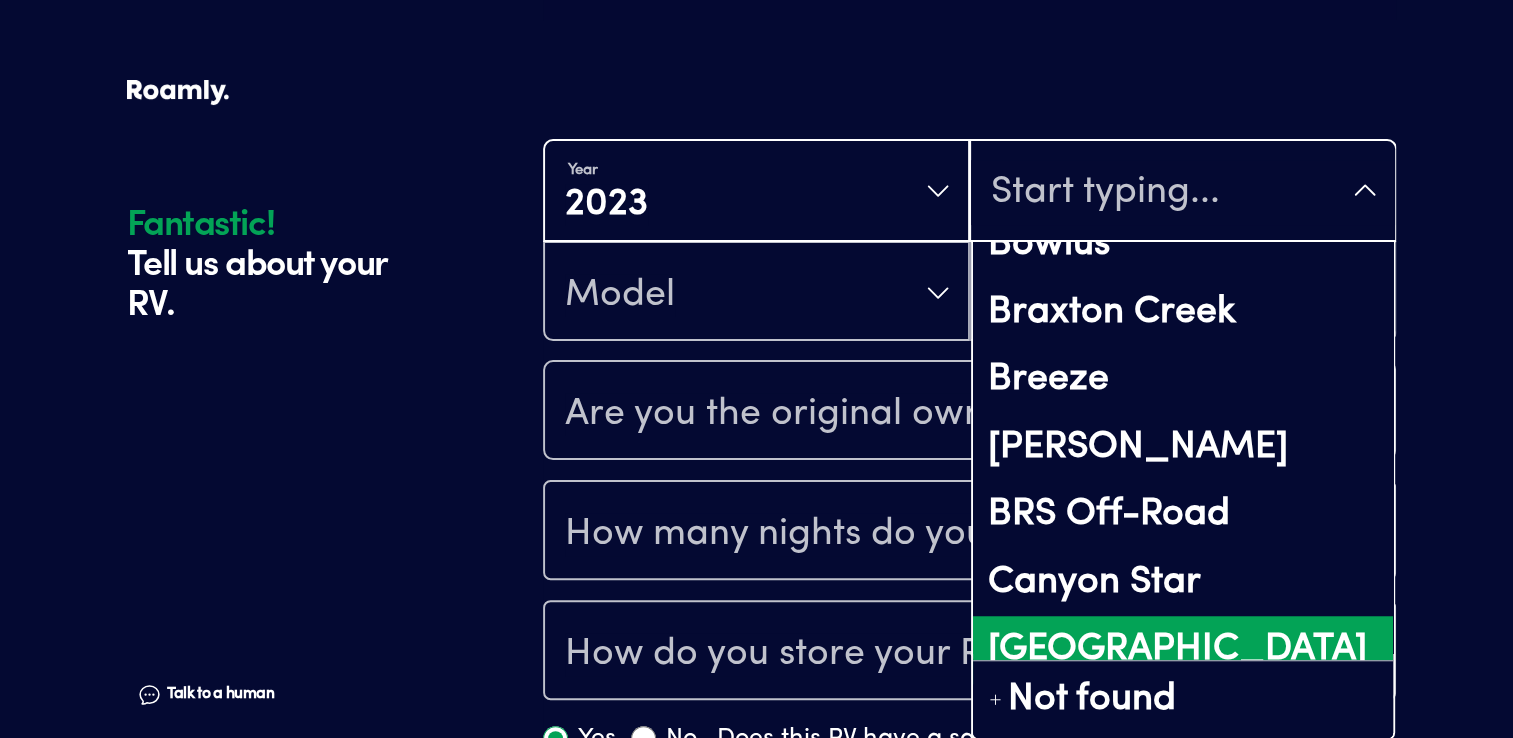 click on "Cedar Creek" at bounding box center (1182, 650) 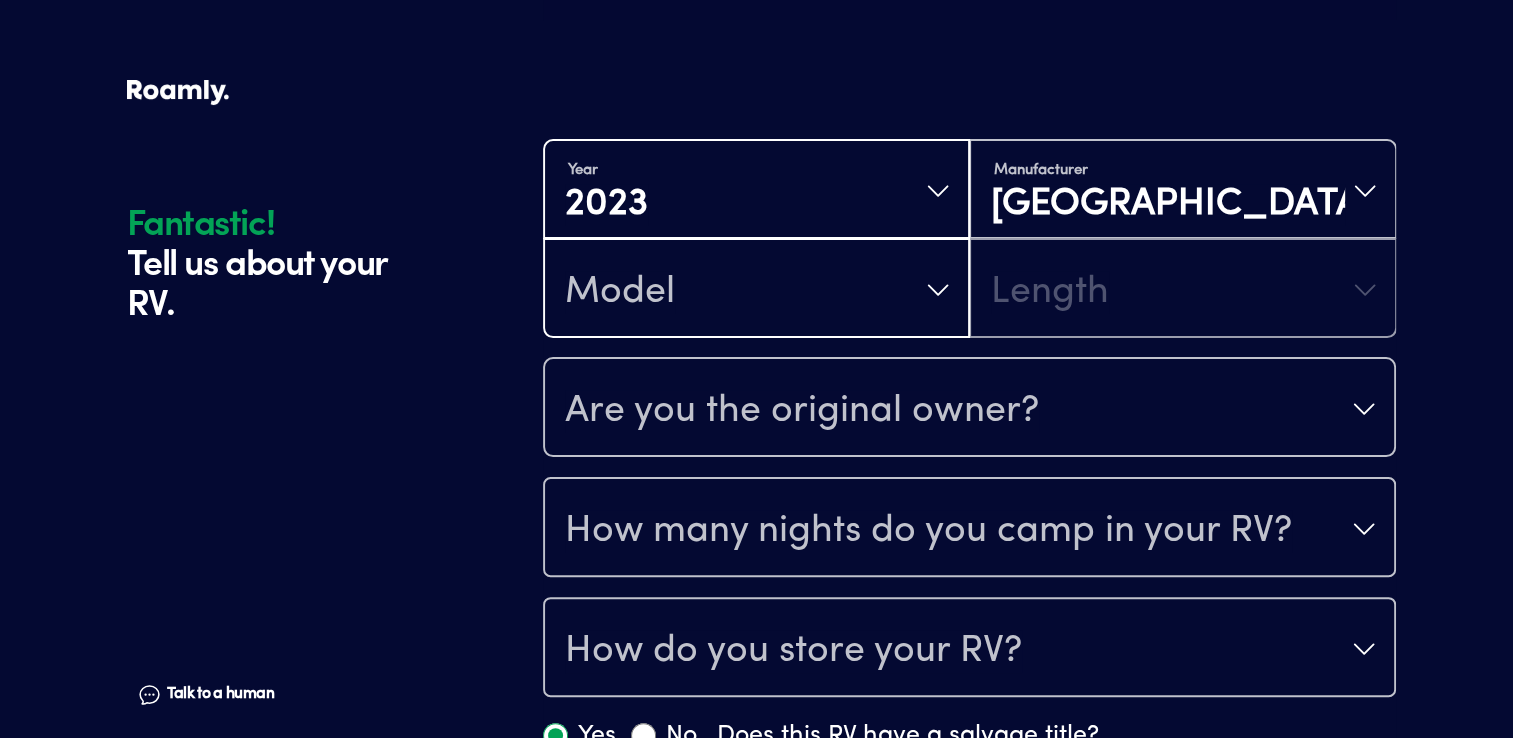 click on "Model" at bounding box center (756, 290) 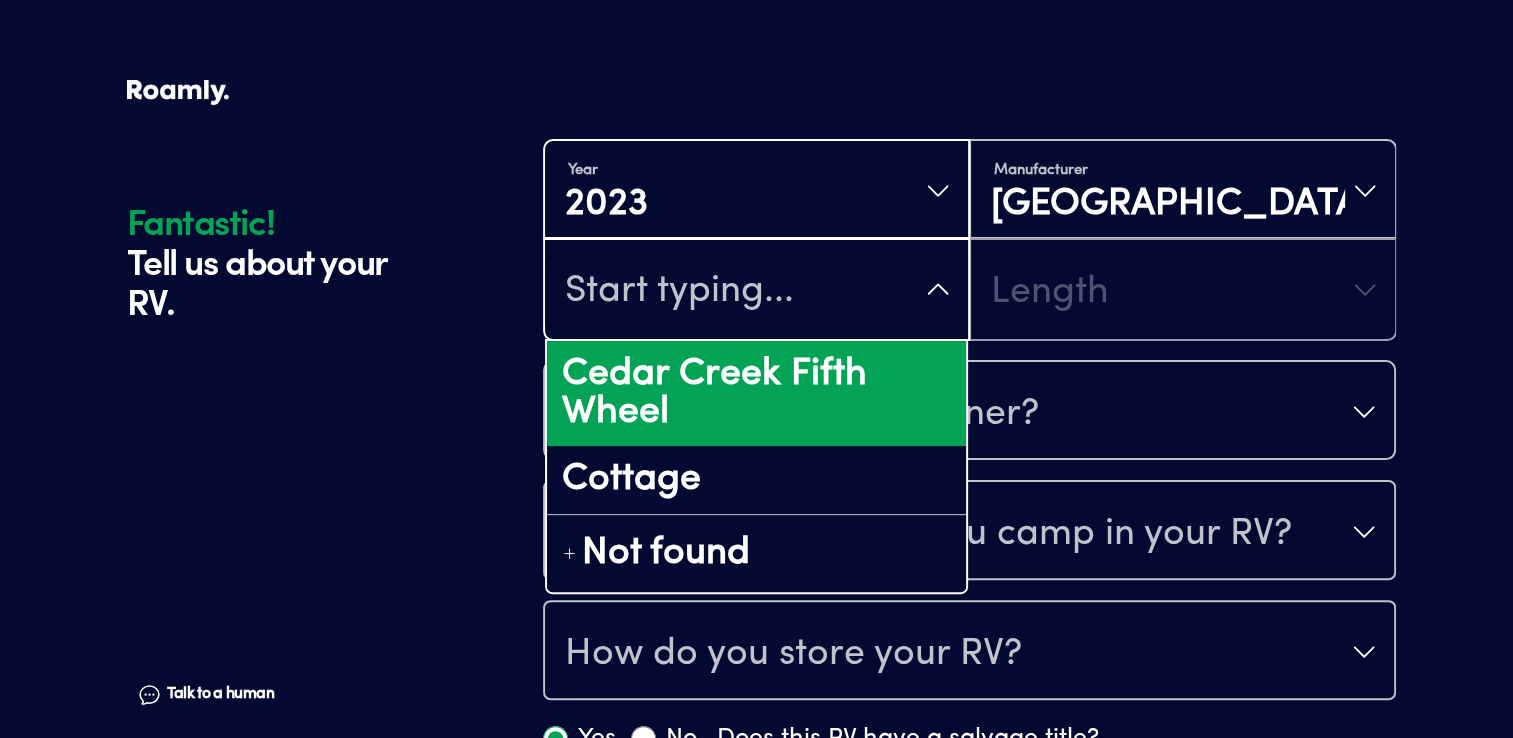 click on "Cedar Creek Fifth Wheel" at bounding box center (756, 393) 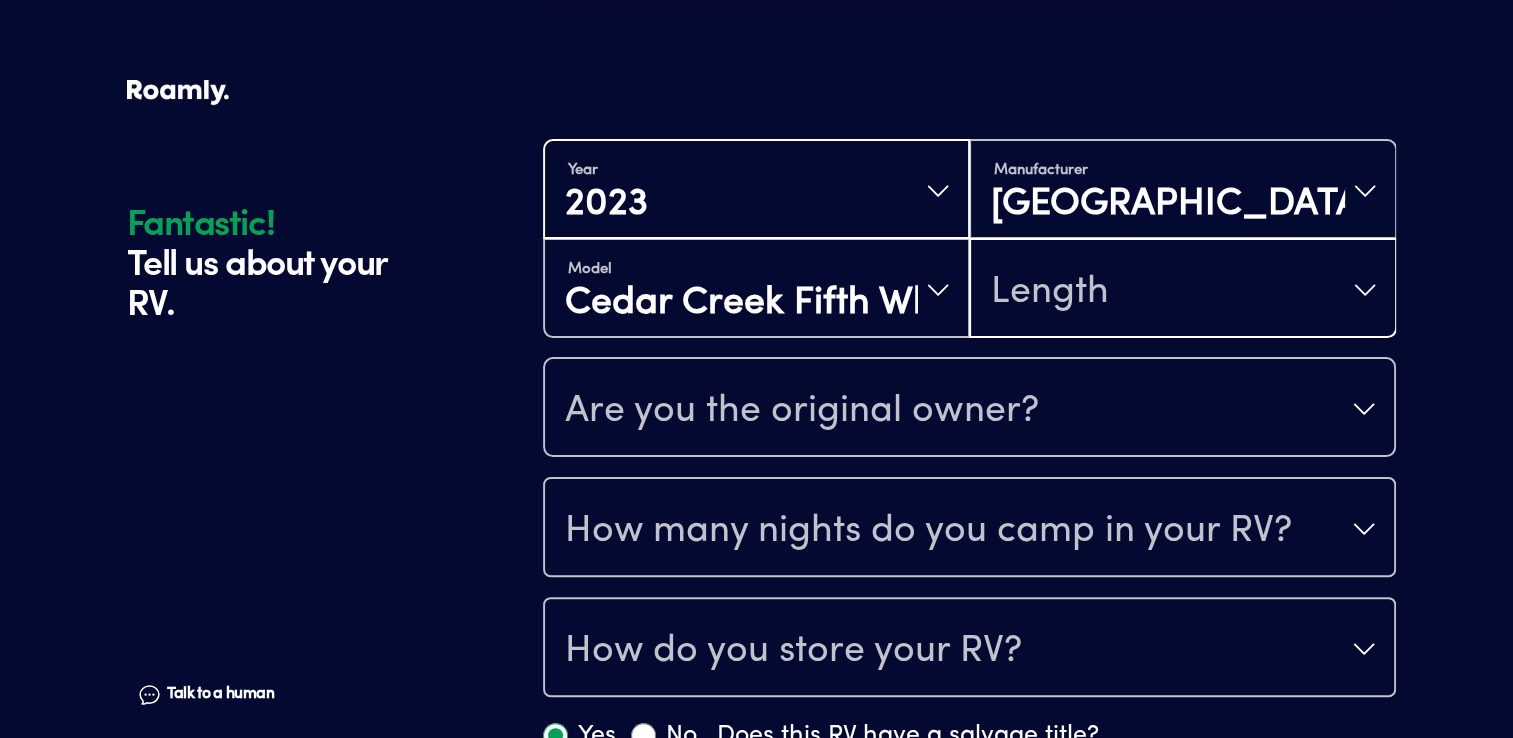 click on "Length" at bounding box center [1182, 290] 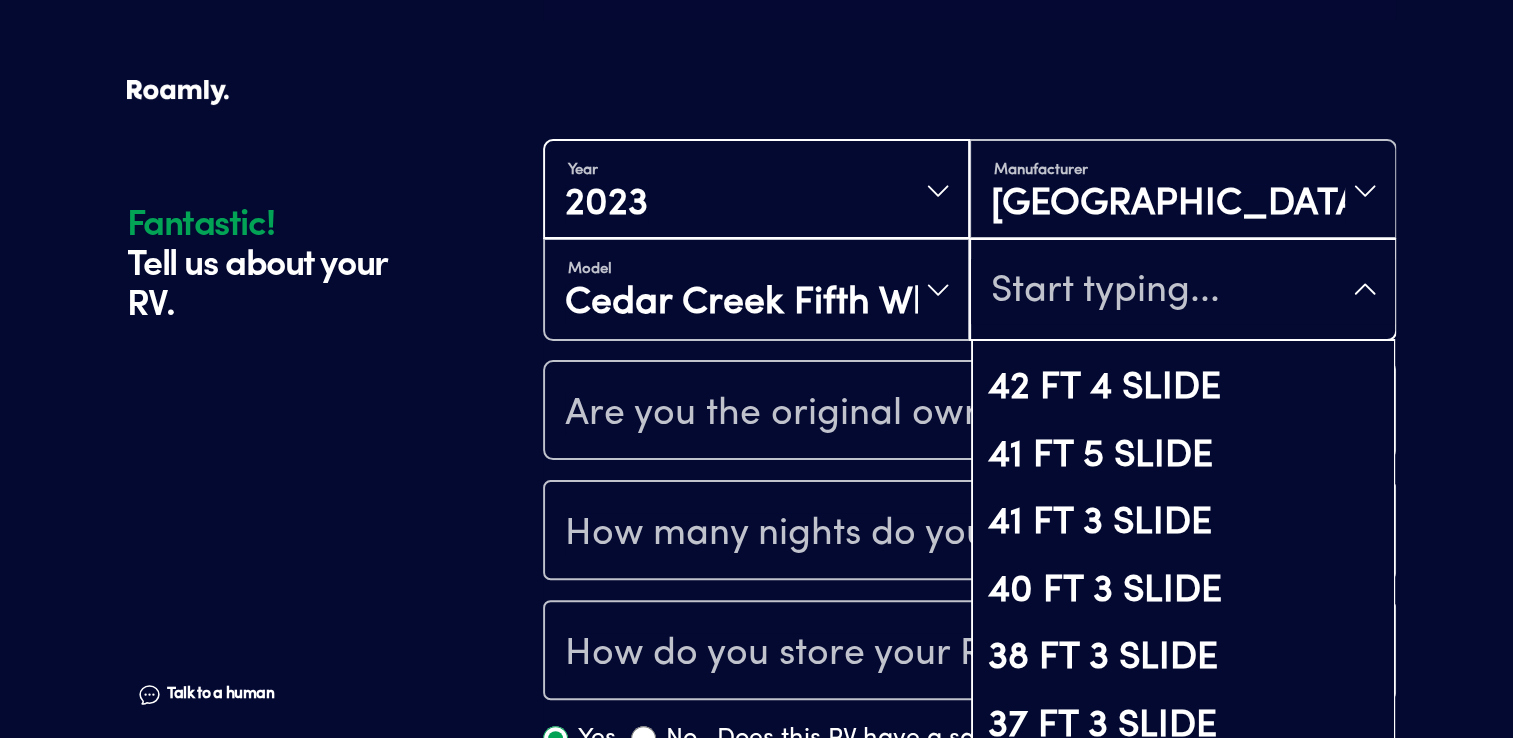 scroll, scrollTop: 119, scrollLeft: 0, axis: vertical 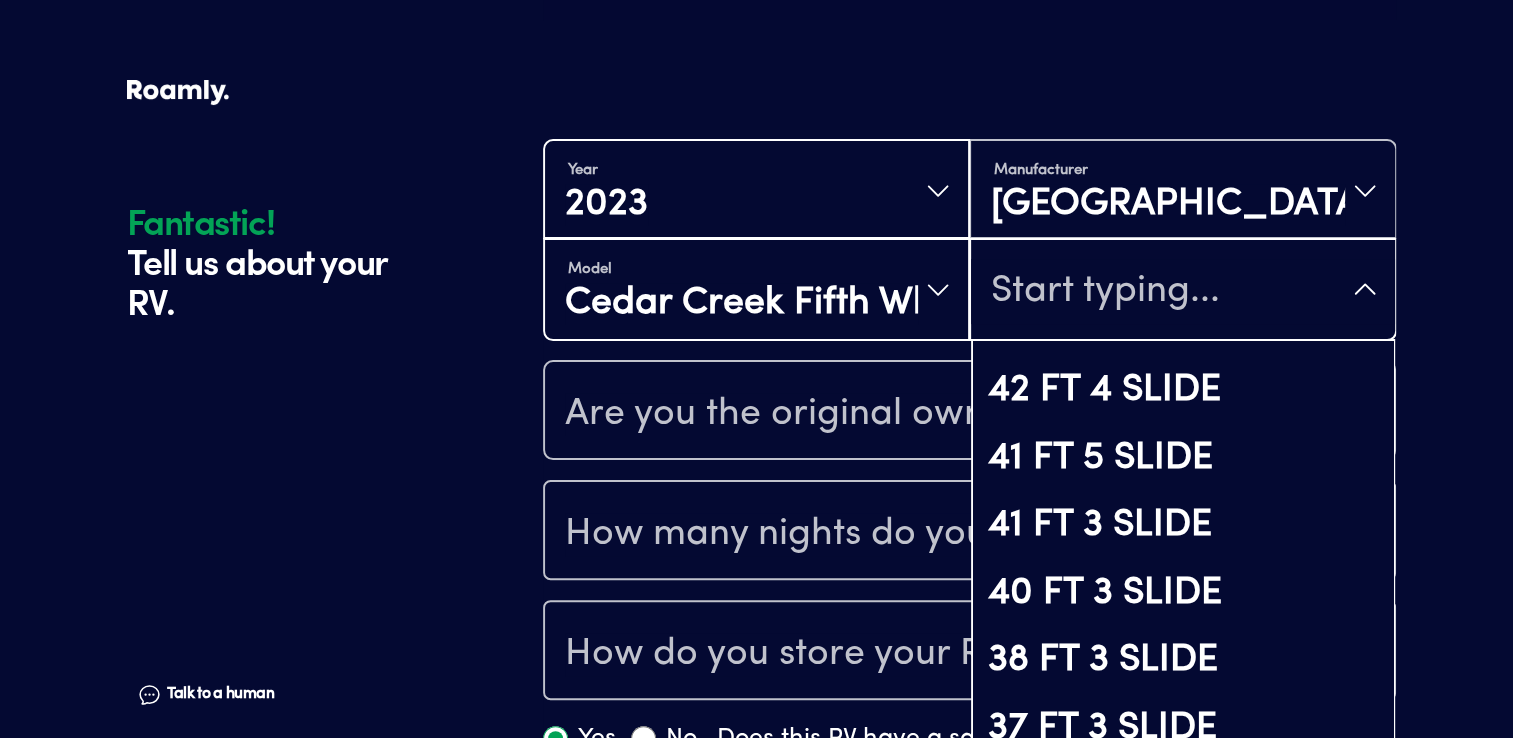 click on "Model Cedar Creek Fifth Wheel" at bounding box center [756, 290] 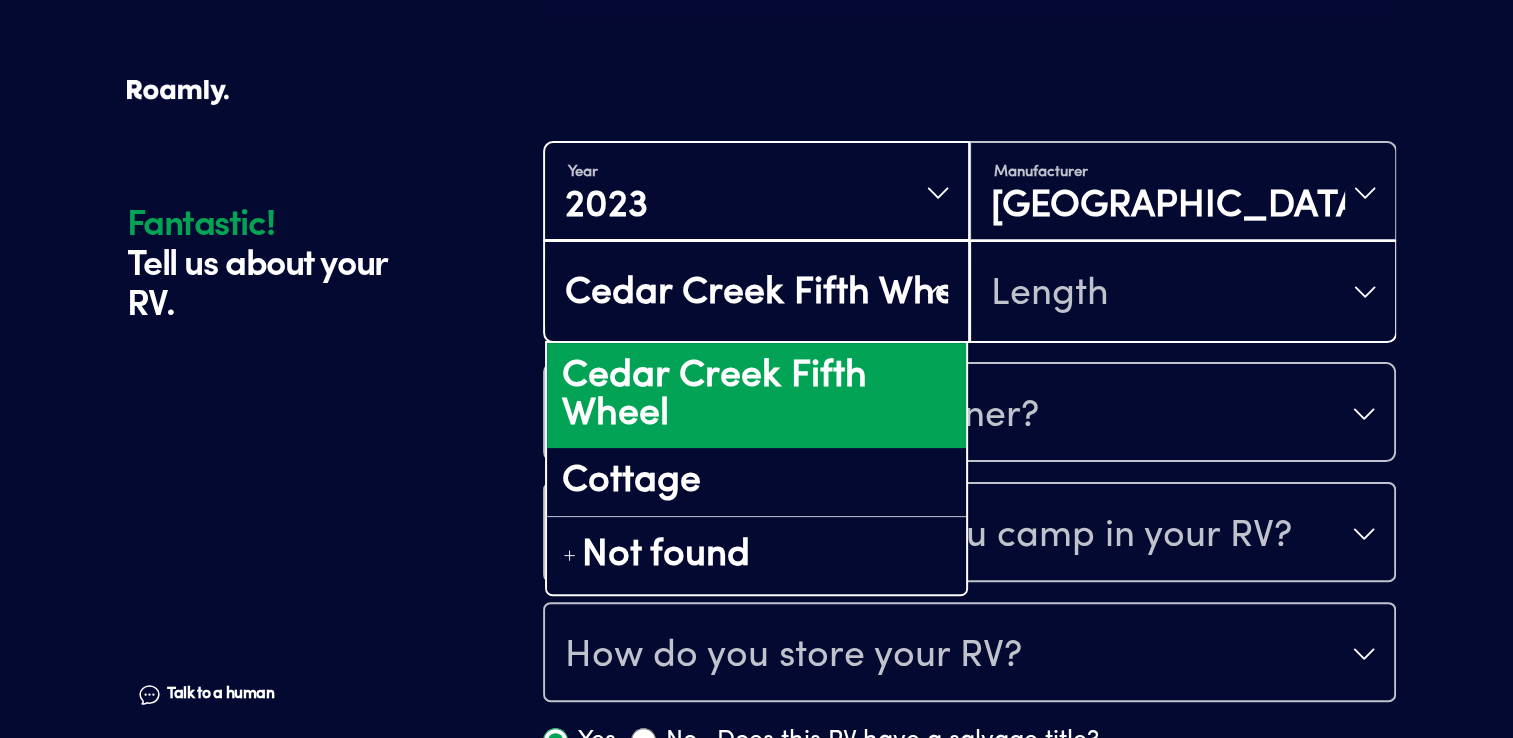 scroll, scrollTop: 386, scrollLeft: 0, axis: vertical 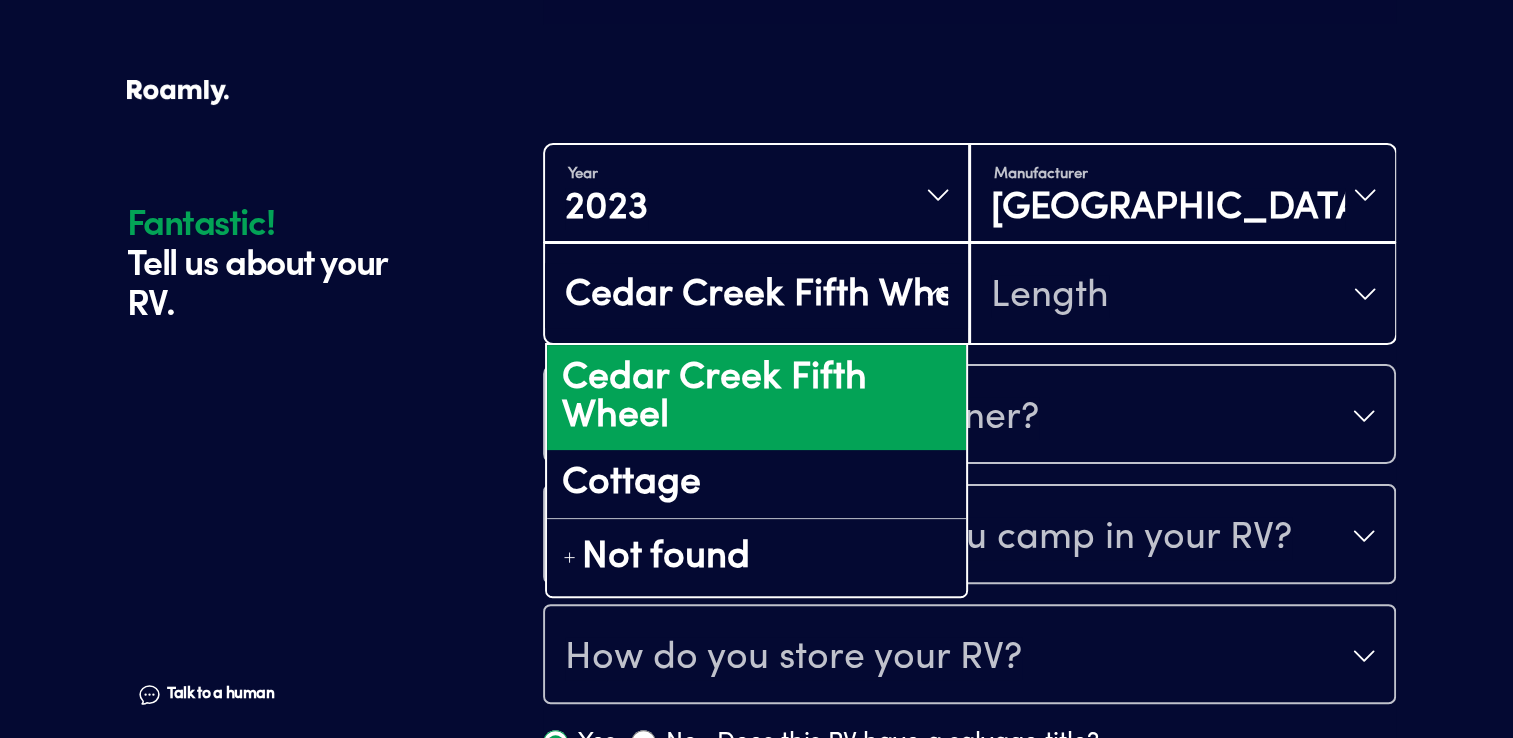 click on "Manufacturer Cedar Creek" at bounding box center [1182, 195] 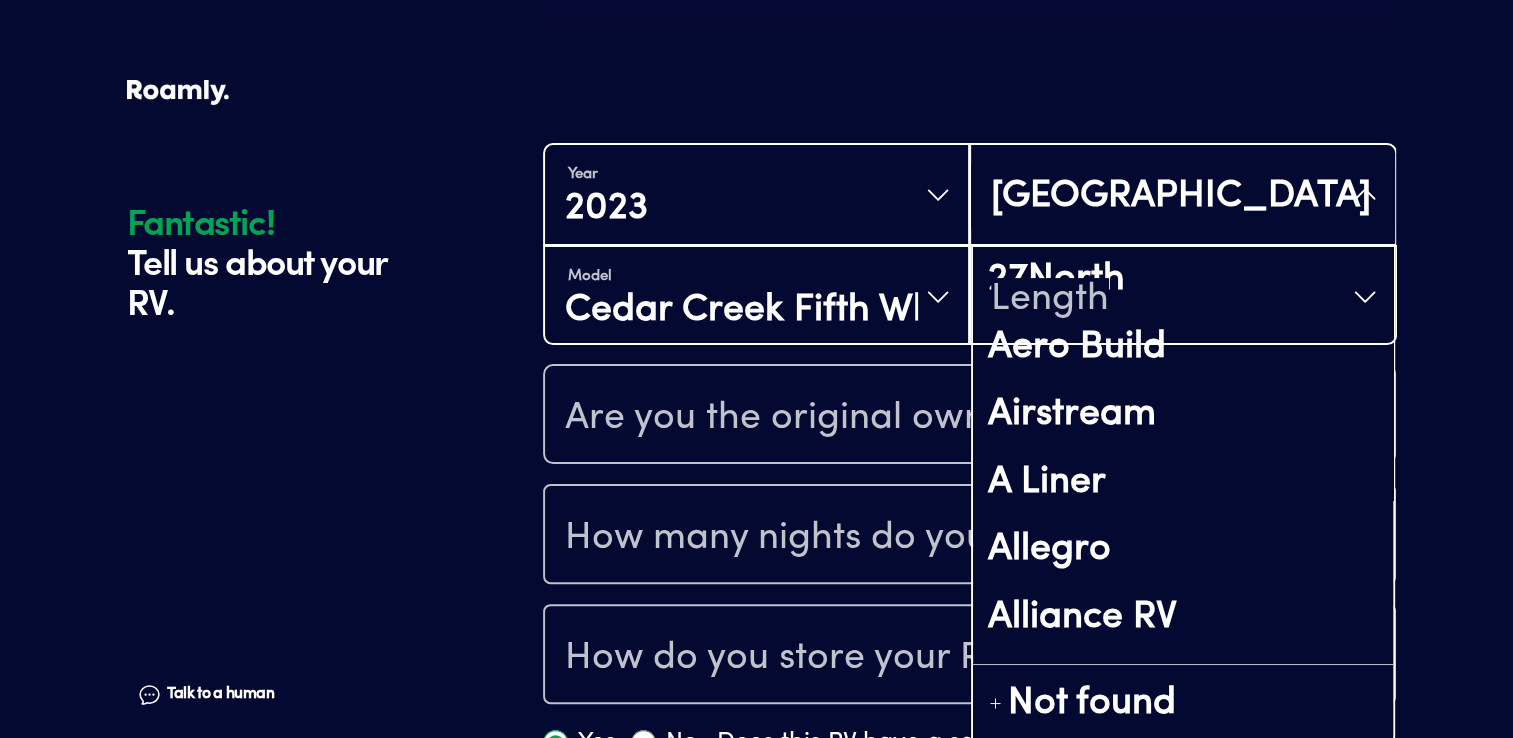 scroll, scrollTop: 389, scrollLeft: 0, axis: vertical 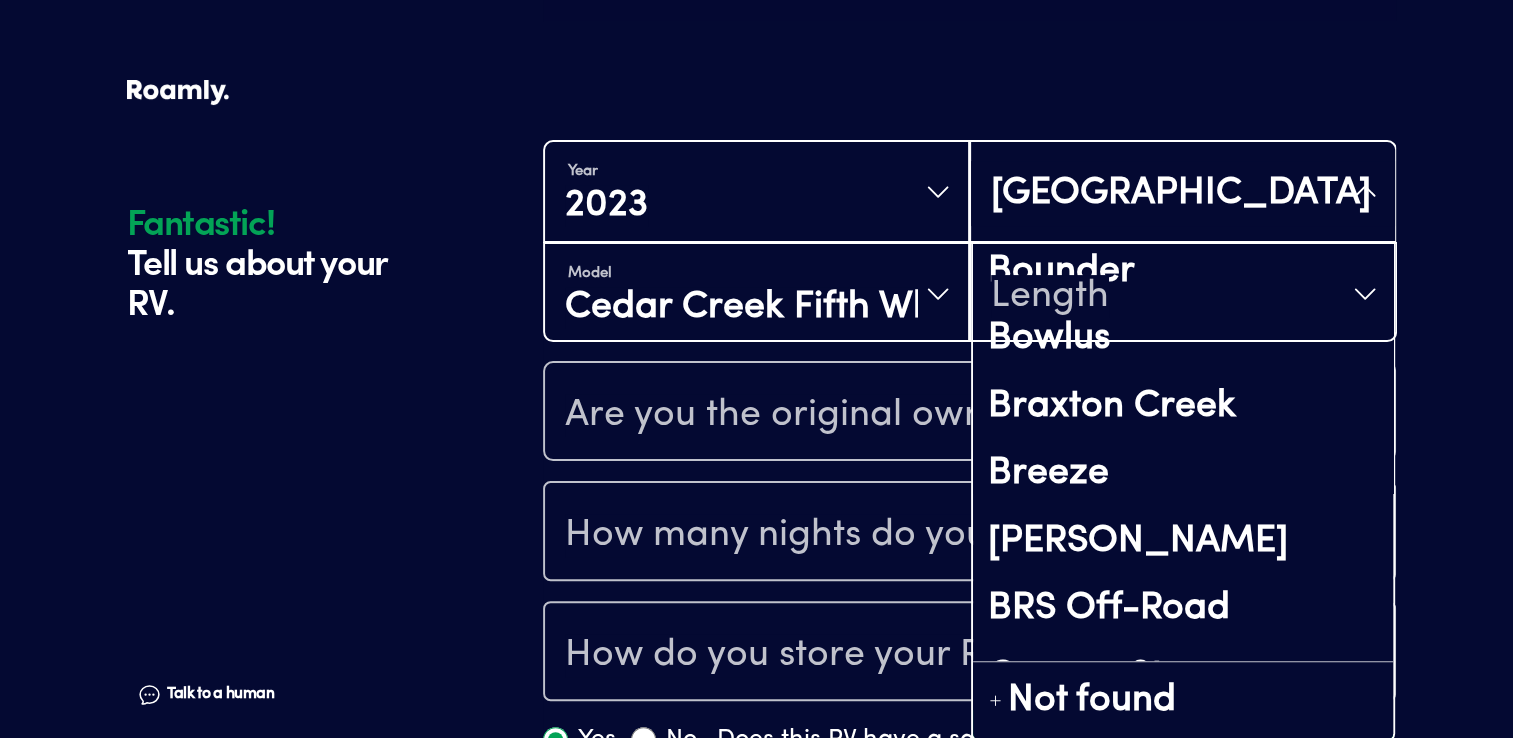click on "Cedar Creek" at bounding box center [1182, 193] 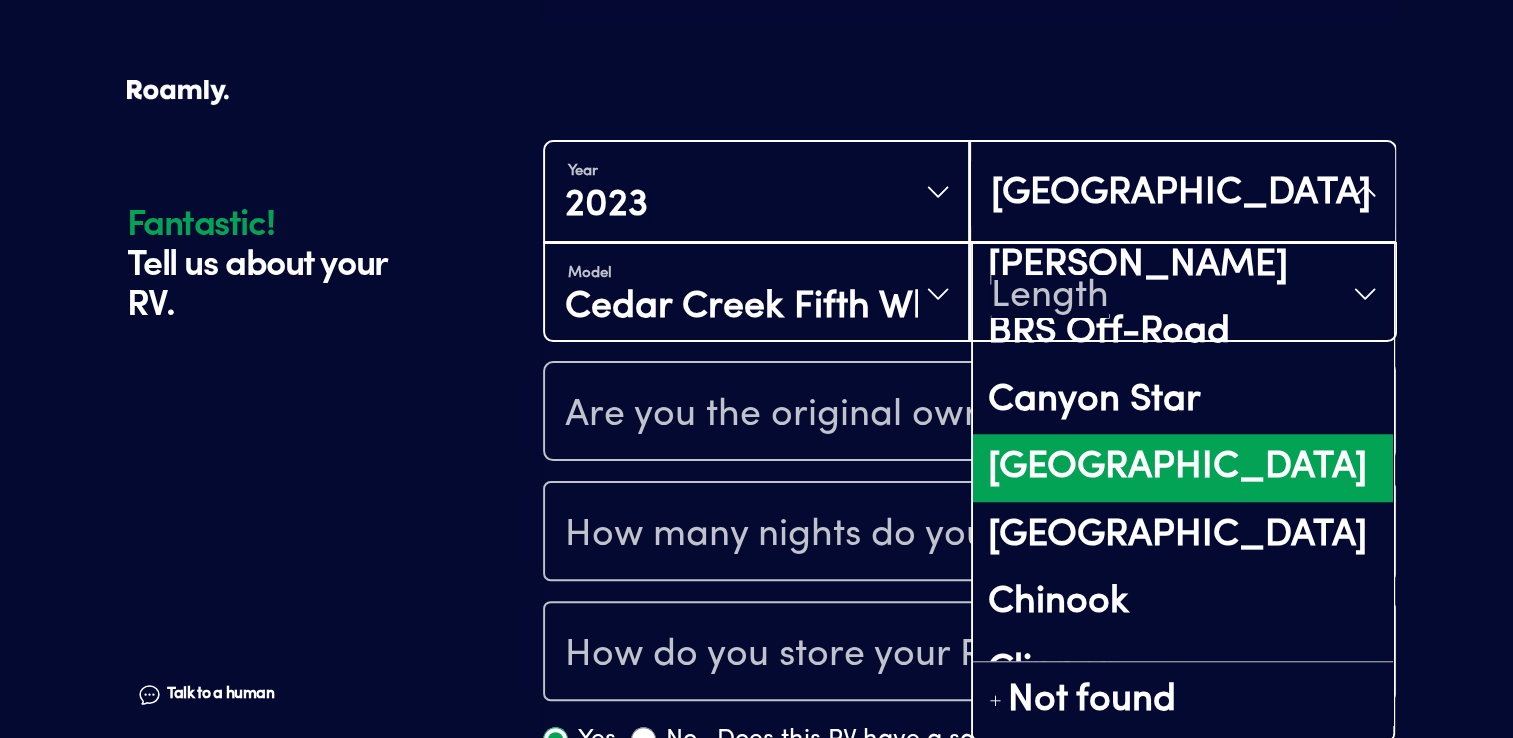 scroll, scrollTop: 1830, scrollLeft: 0, axis: vertical 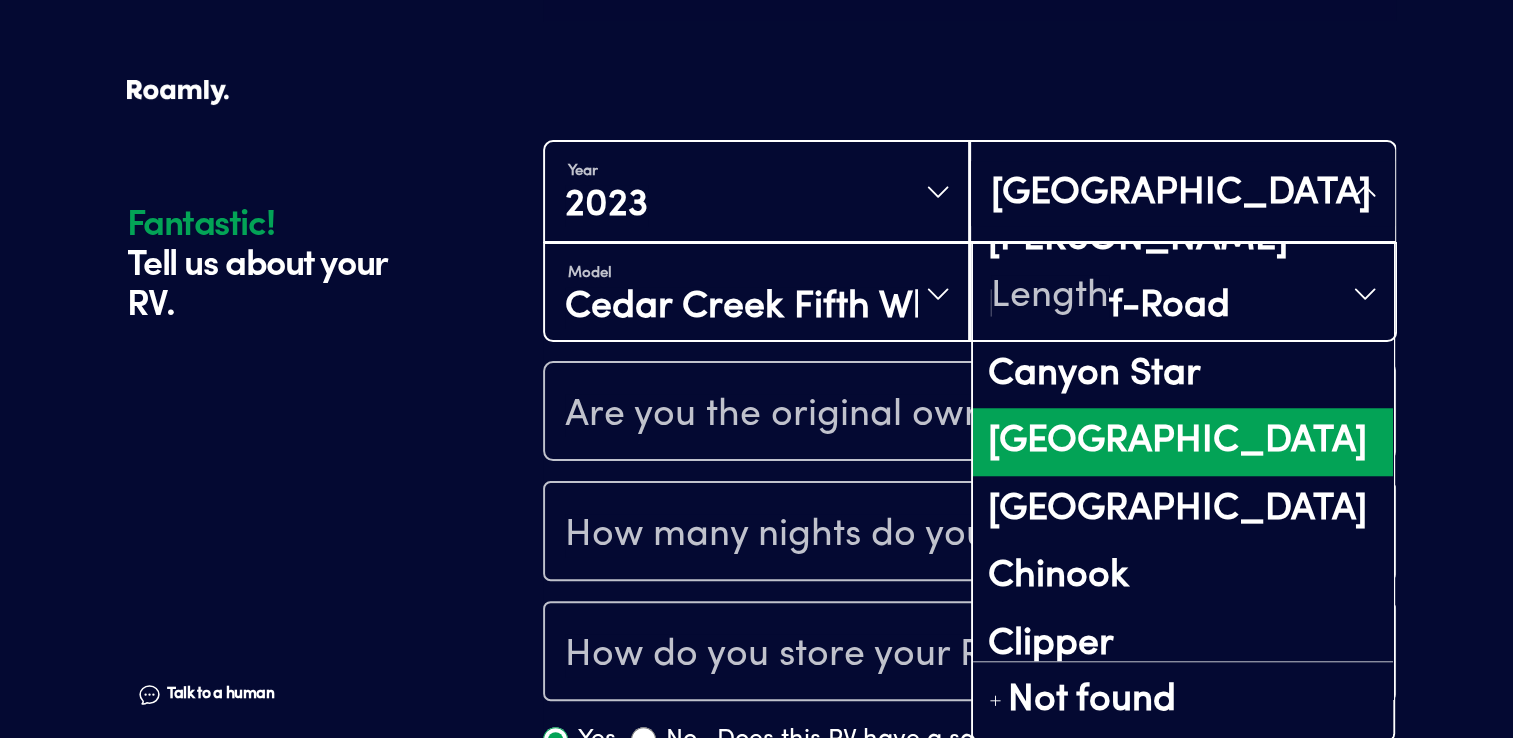 click on "Cedar Creek" at bounding box center [1182, 442] 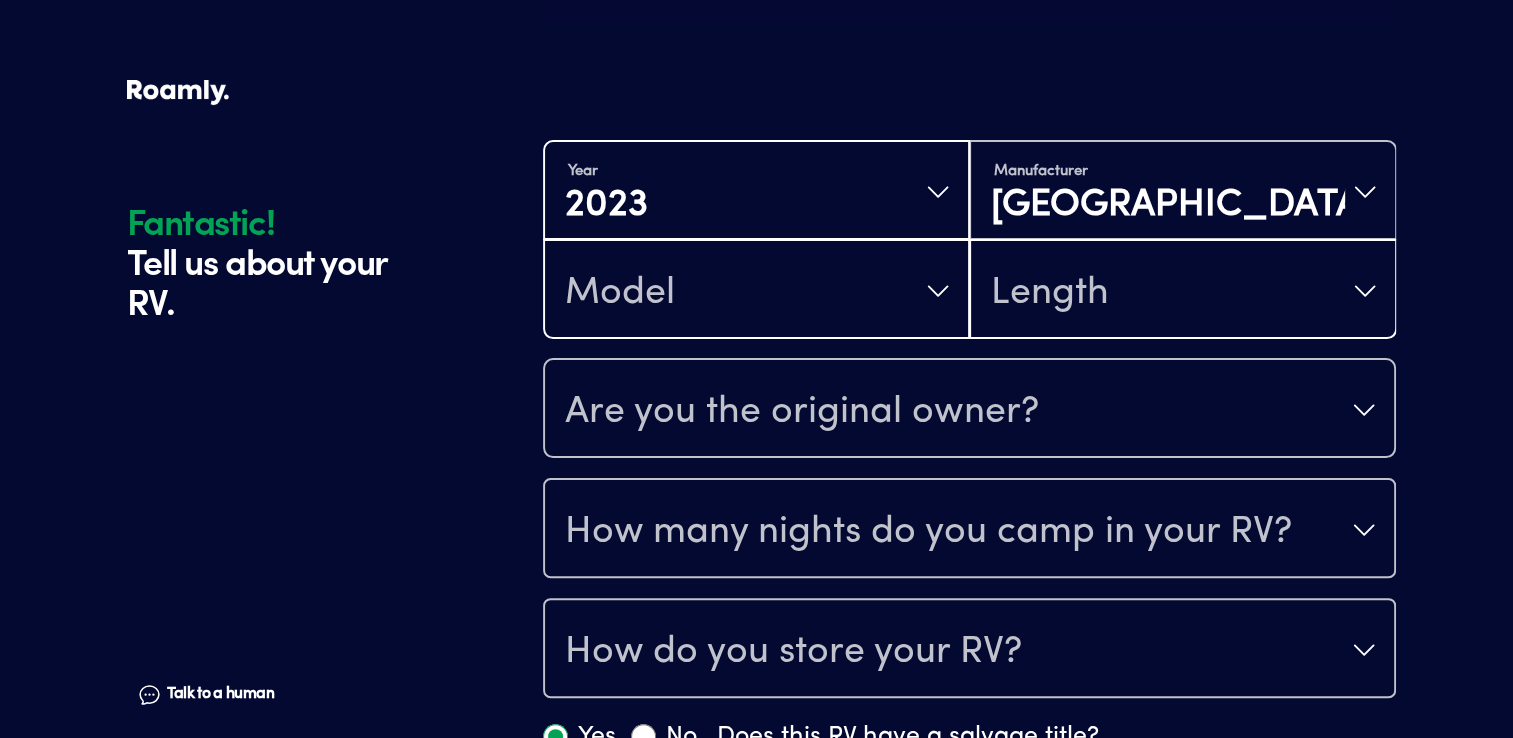 click on "Model" at bounding box center [756, 291] 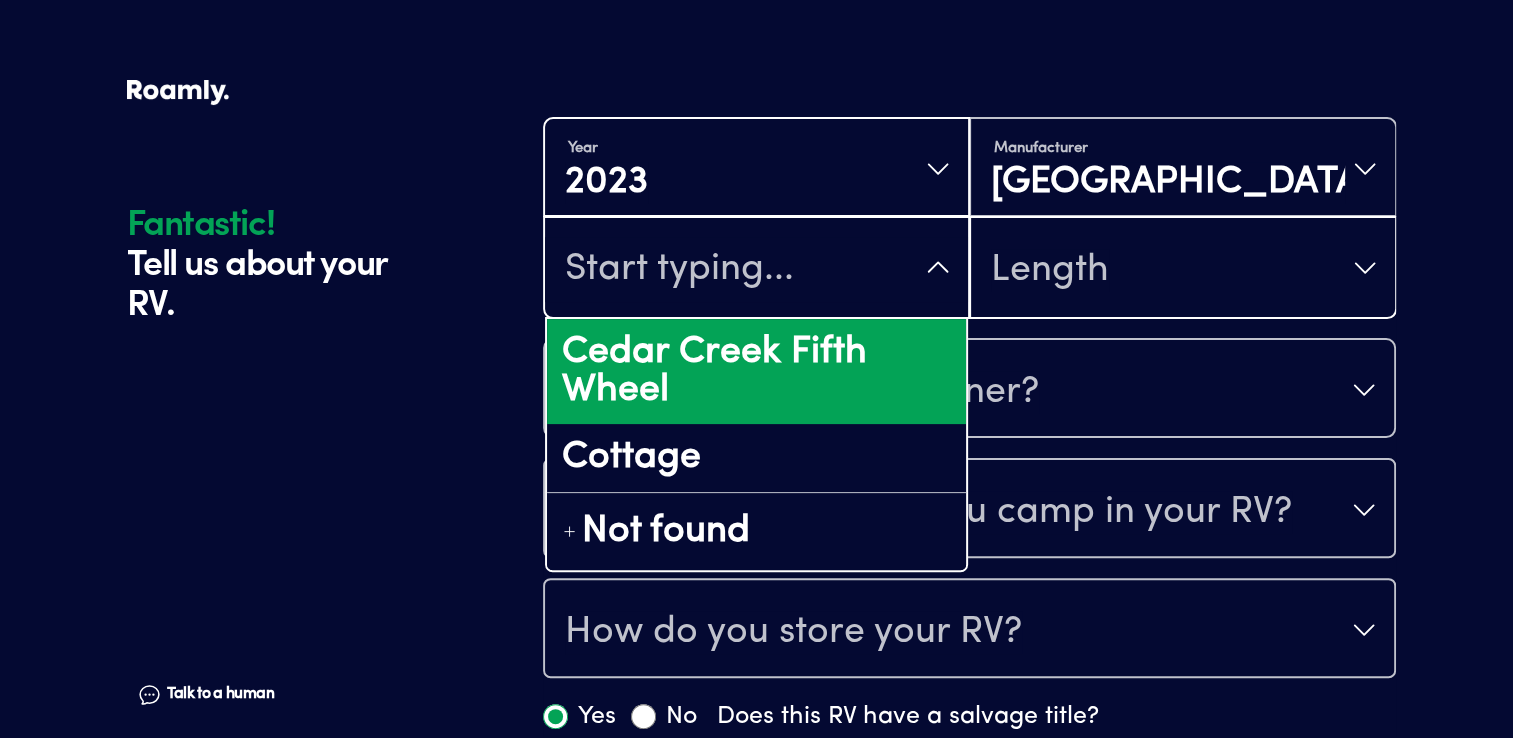 scroll, scrollTop: 410, scrollLeft: 0, axis: vertical 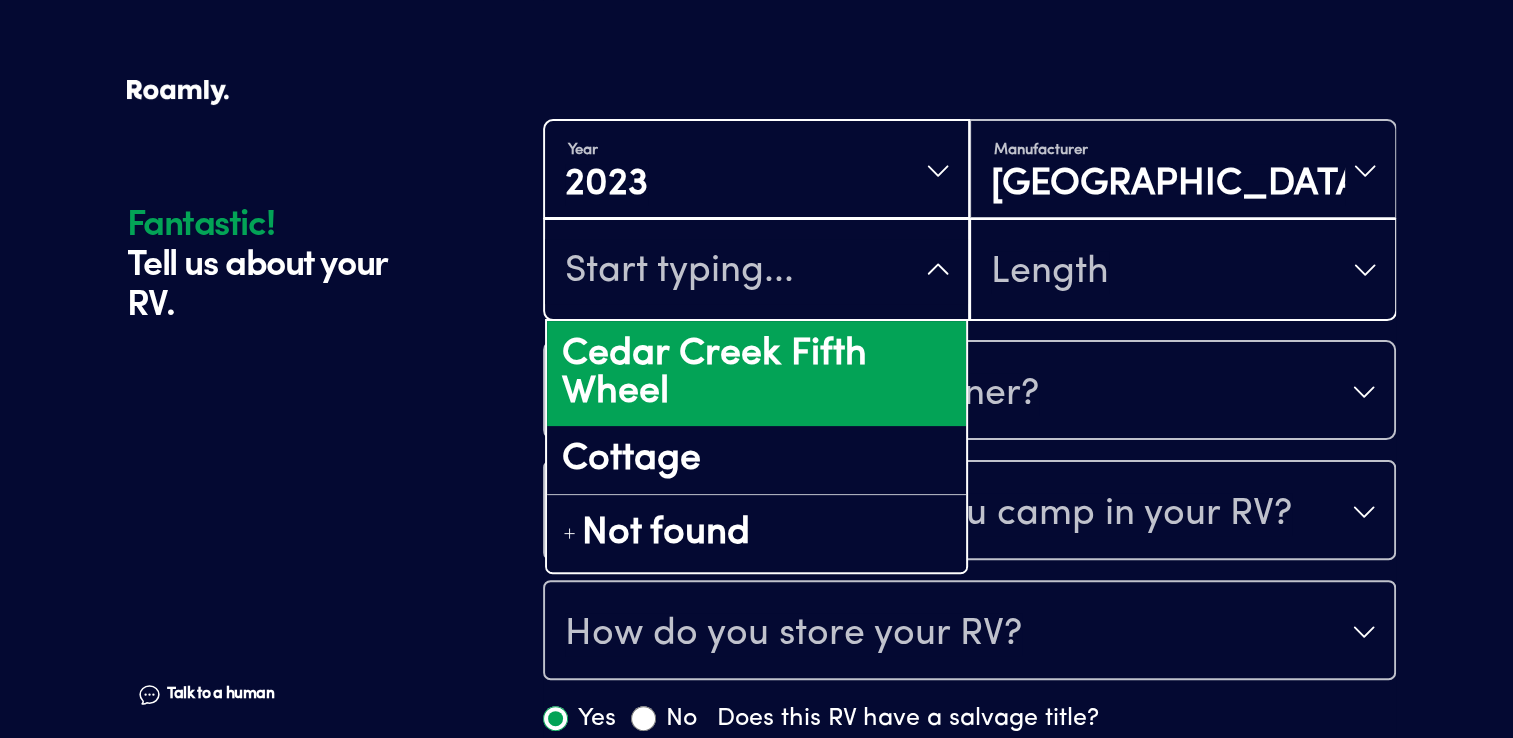 click on "Cedar Creek Fifth Wheel" at bounding box center (756, 373) 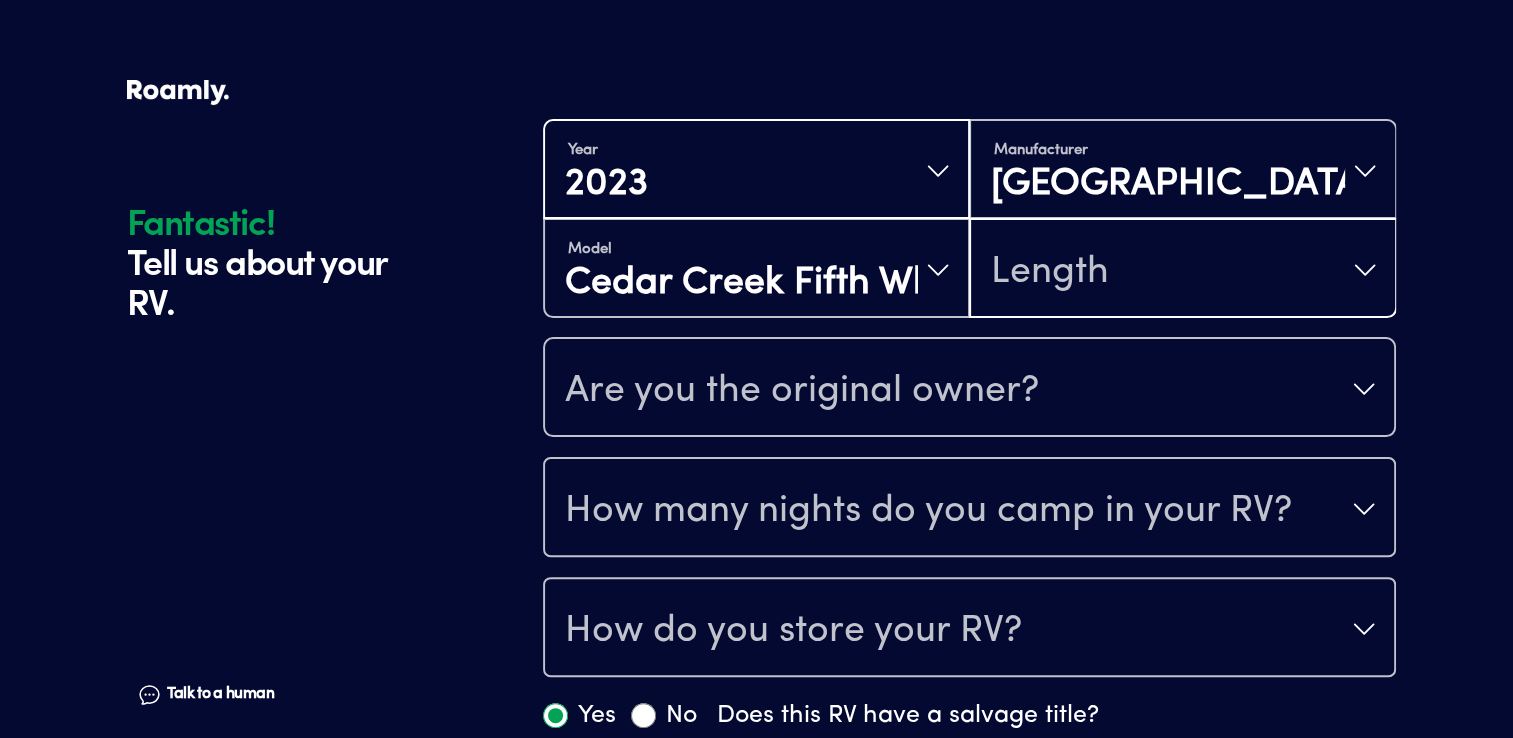 click on "Length" at bounding box center [1182, 270] 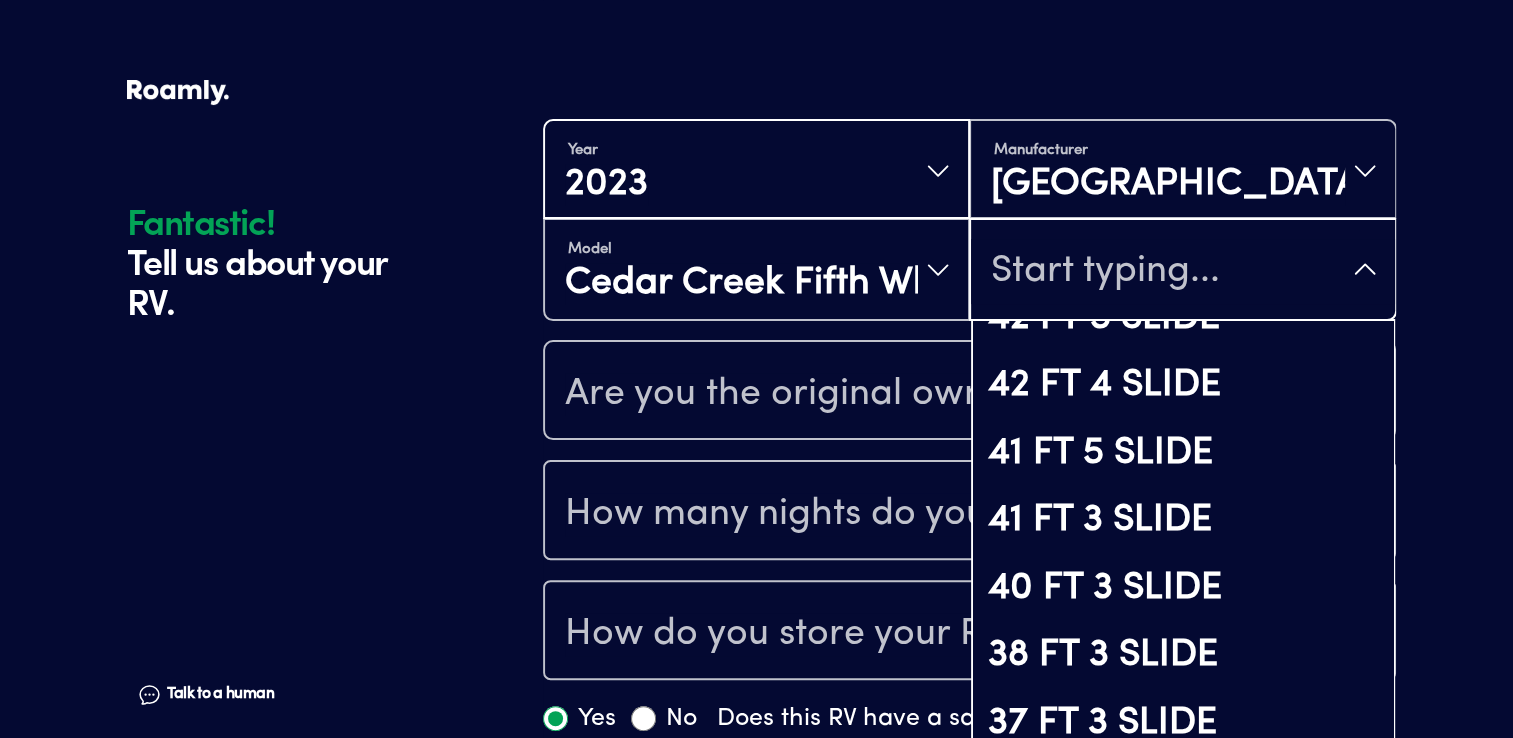 scroll, scrollTop: 112, scrollLeft: 0, axis: vertical 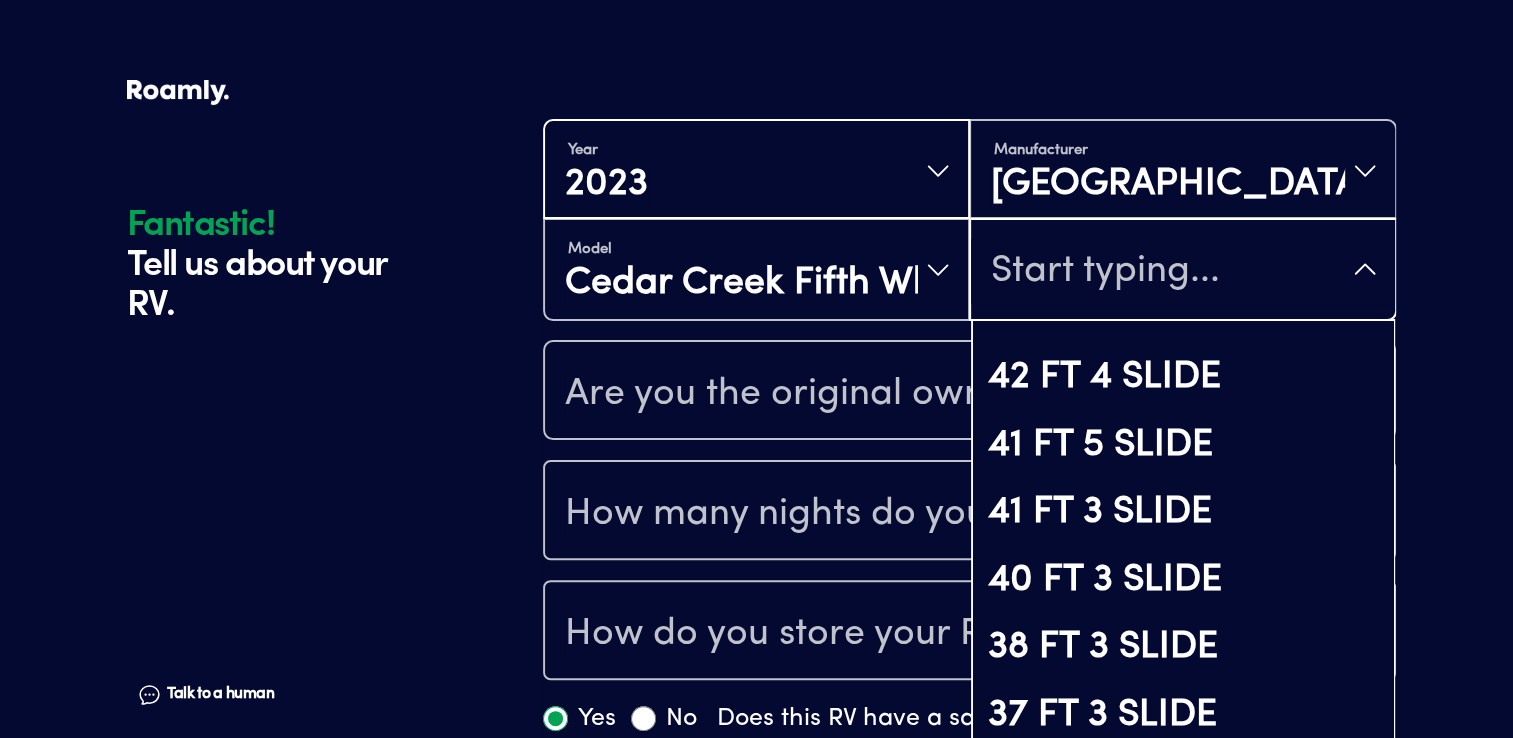 click on "40 FT 3 SLIDE" at bounding box center [1182, 581] 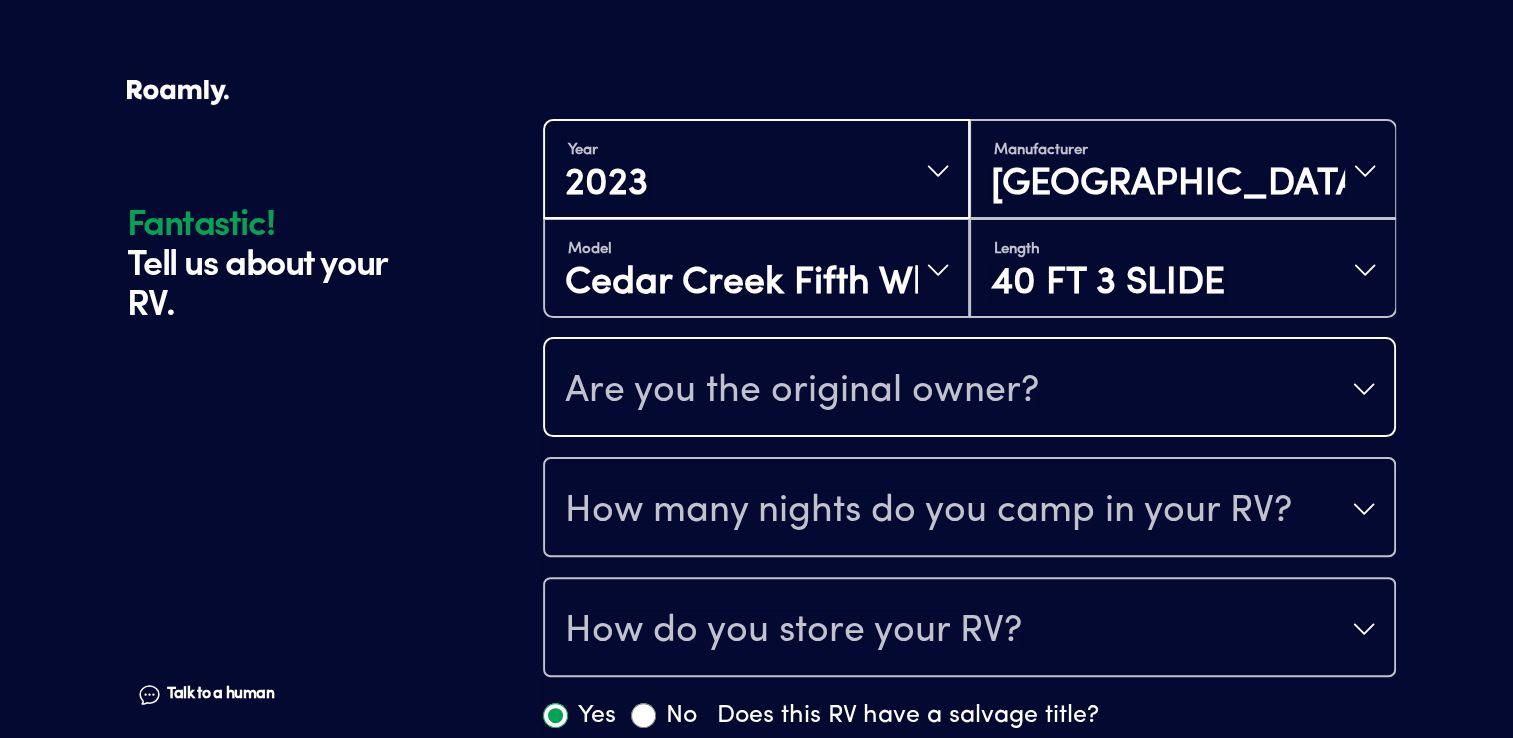 click on "Are you the original owner?" at bounding box center (969, 389) 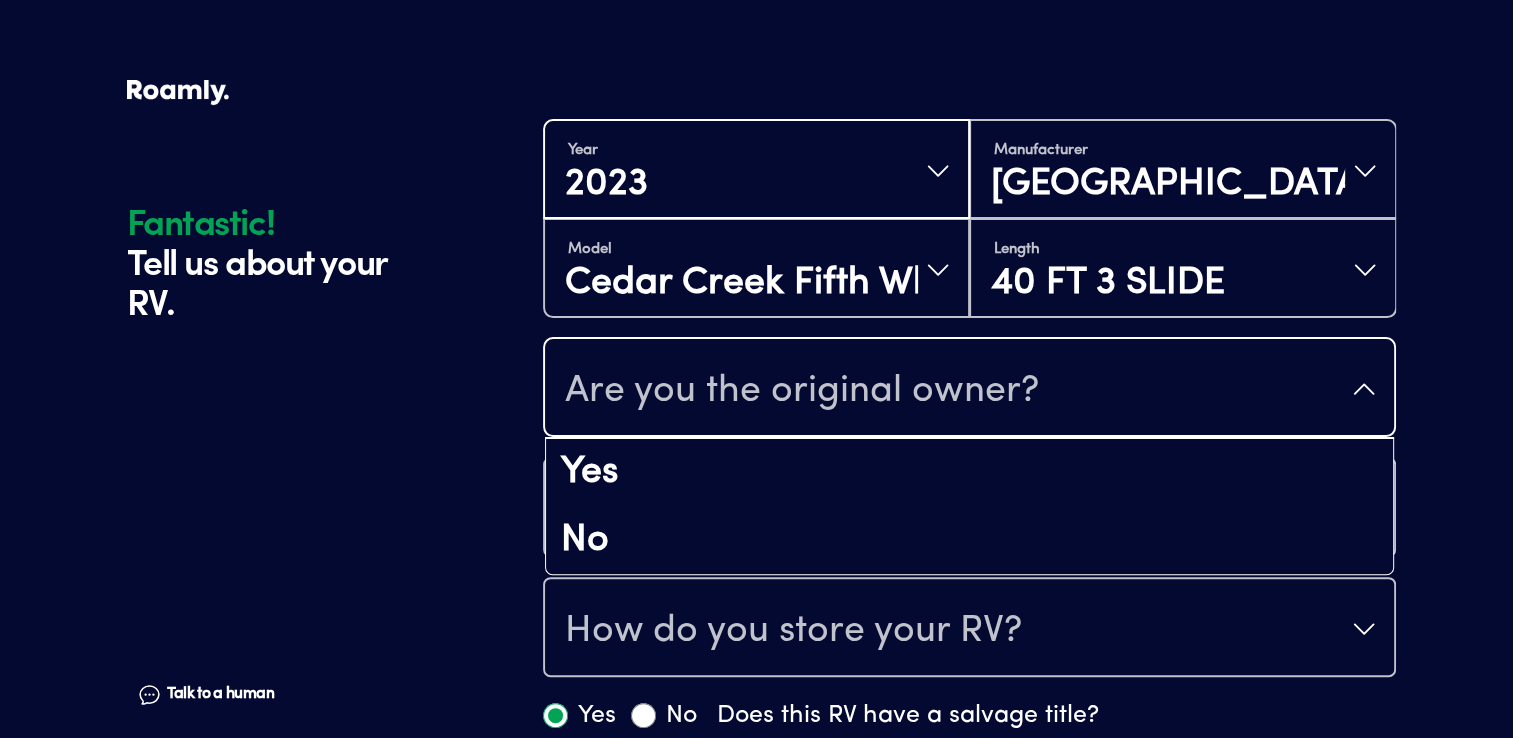 click on "Yes" at bounding box center [969, 473] 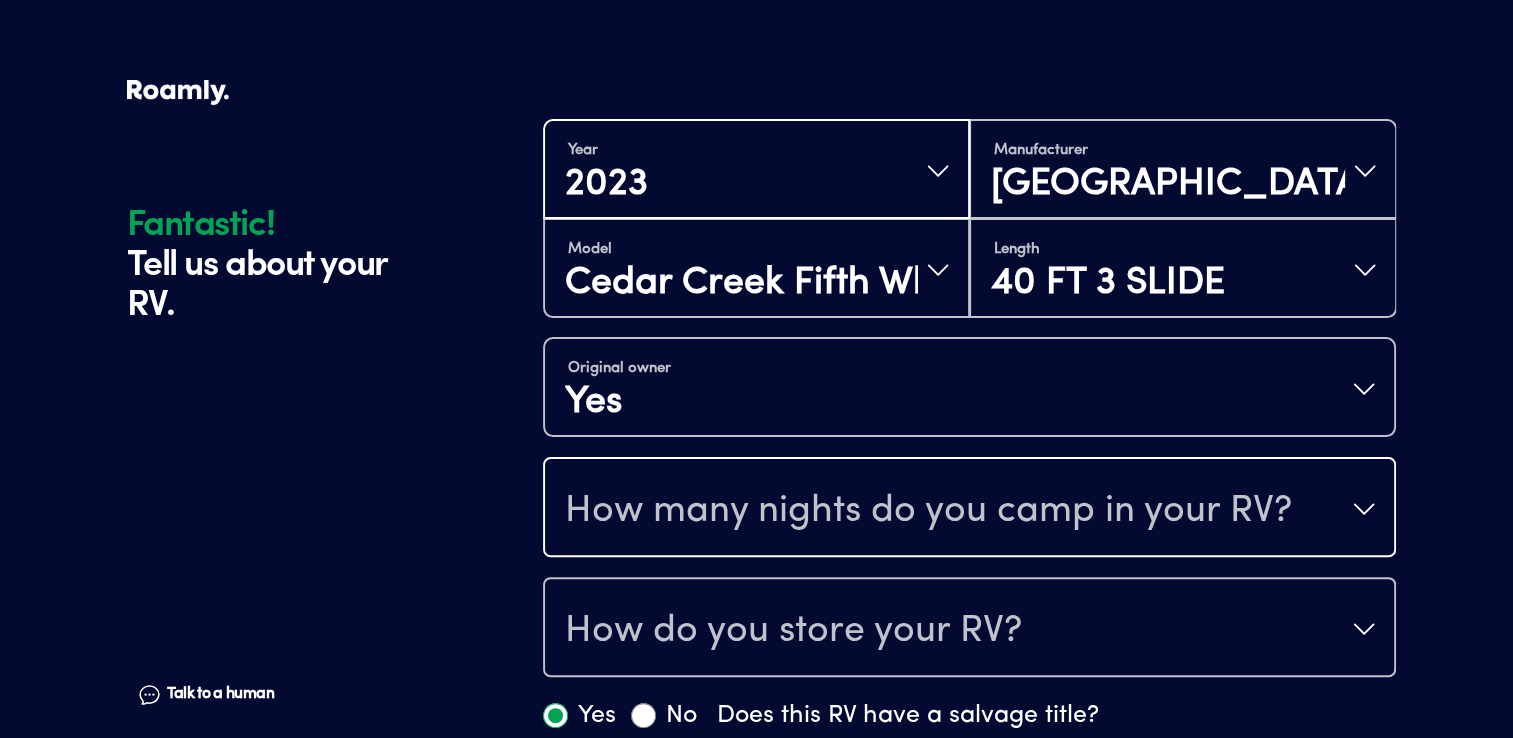 click on "How many nights do you camp in your RV?" at bounding box center [928, 511] 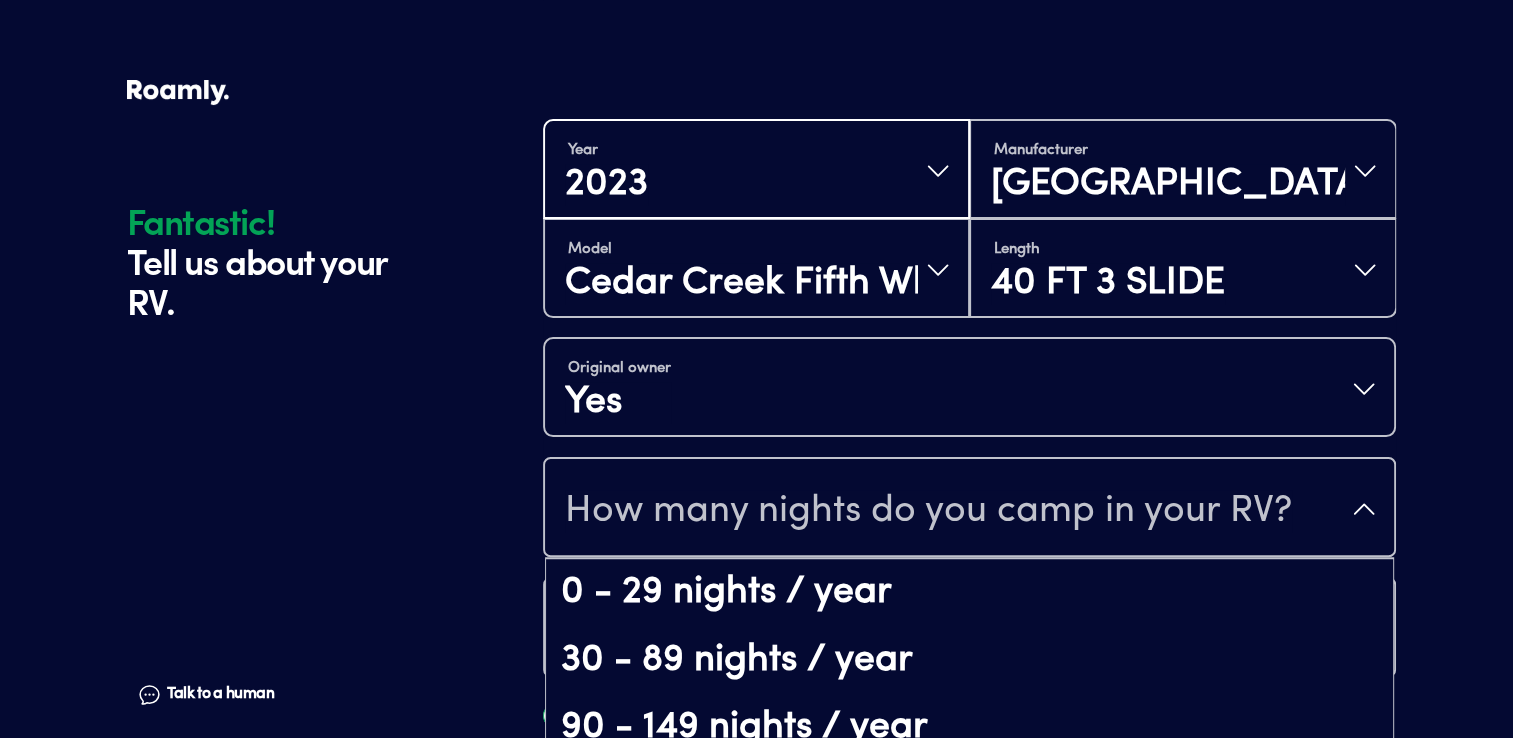 scroll, scrollTop: 40, scrollLeft: 0, axis: vertical 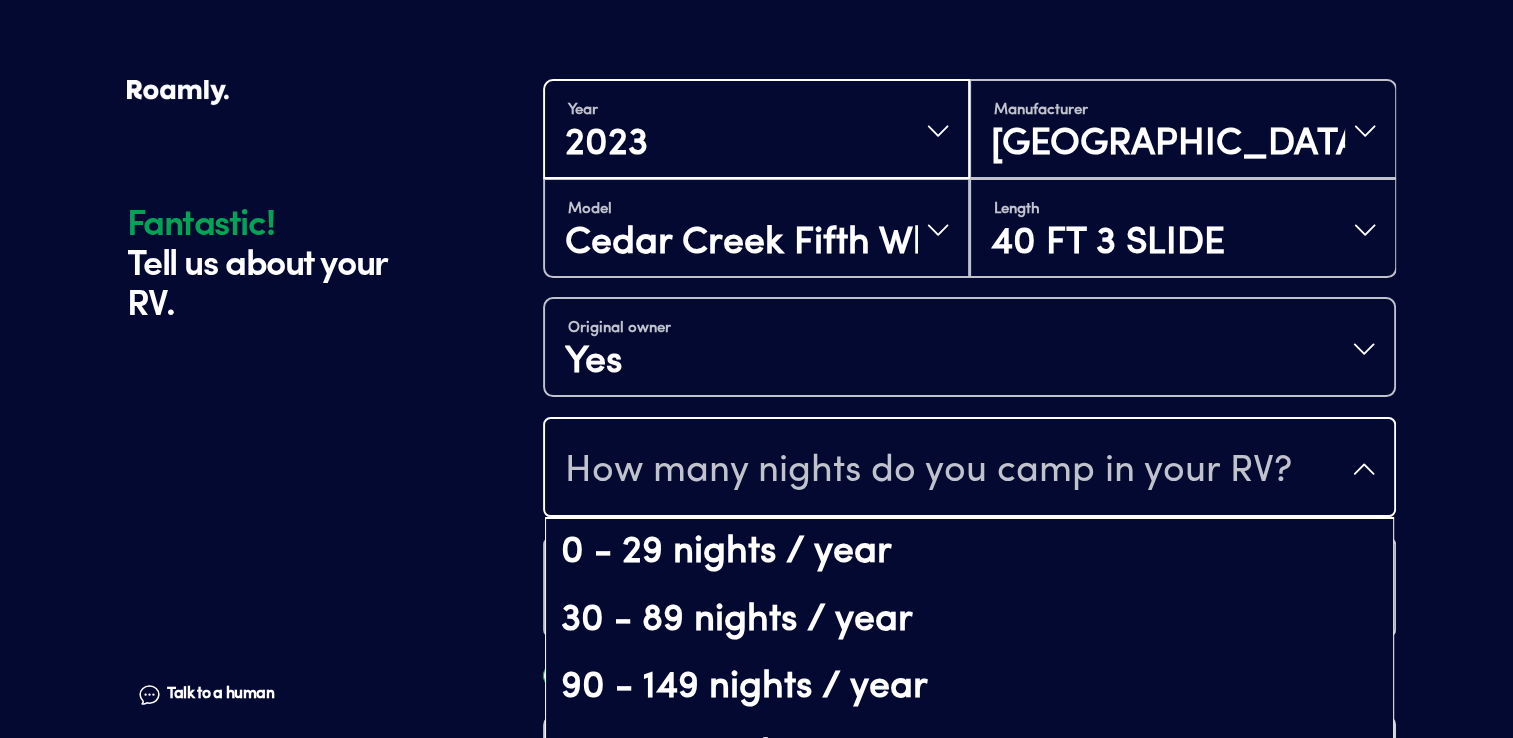 click on "0 - 29 nights / year" at bounding box center (969, 553) 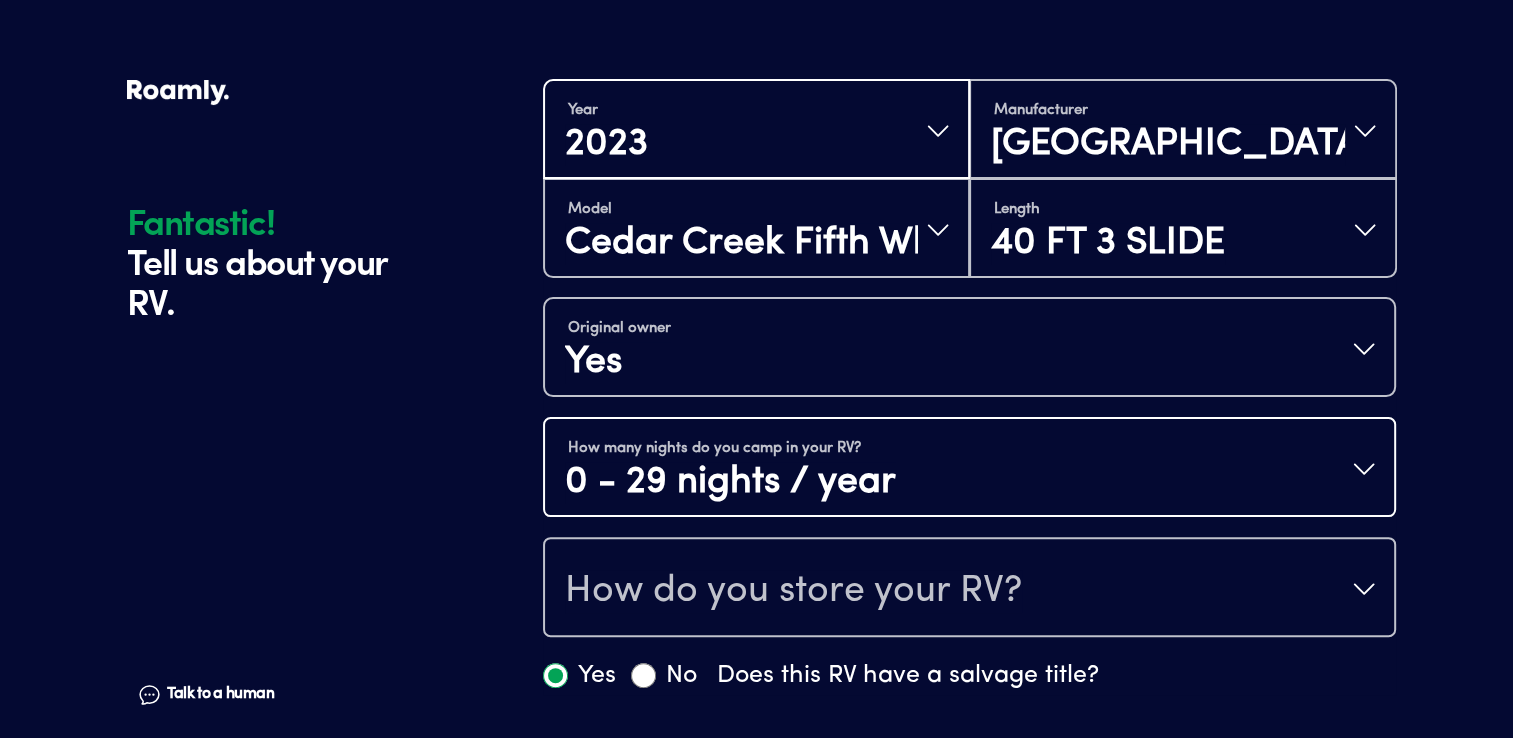 scroll, scrollTop: 0, scrollLeft: 0, axis: both 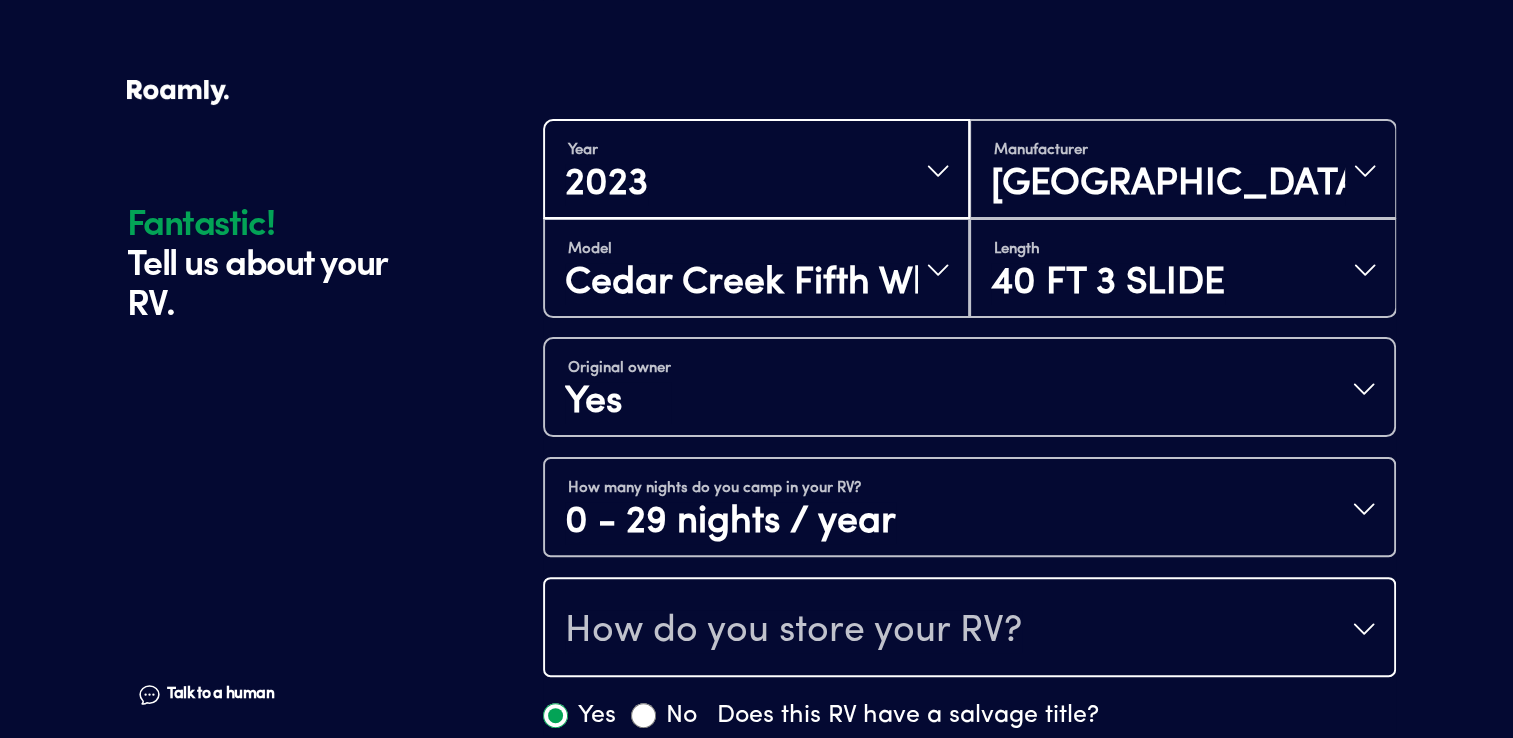 click on "How do you store your RV?" at bounding box center (969, 629) 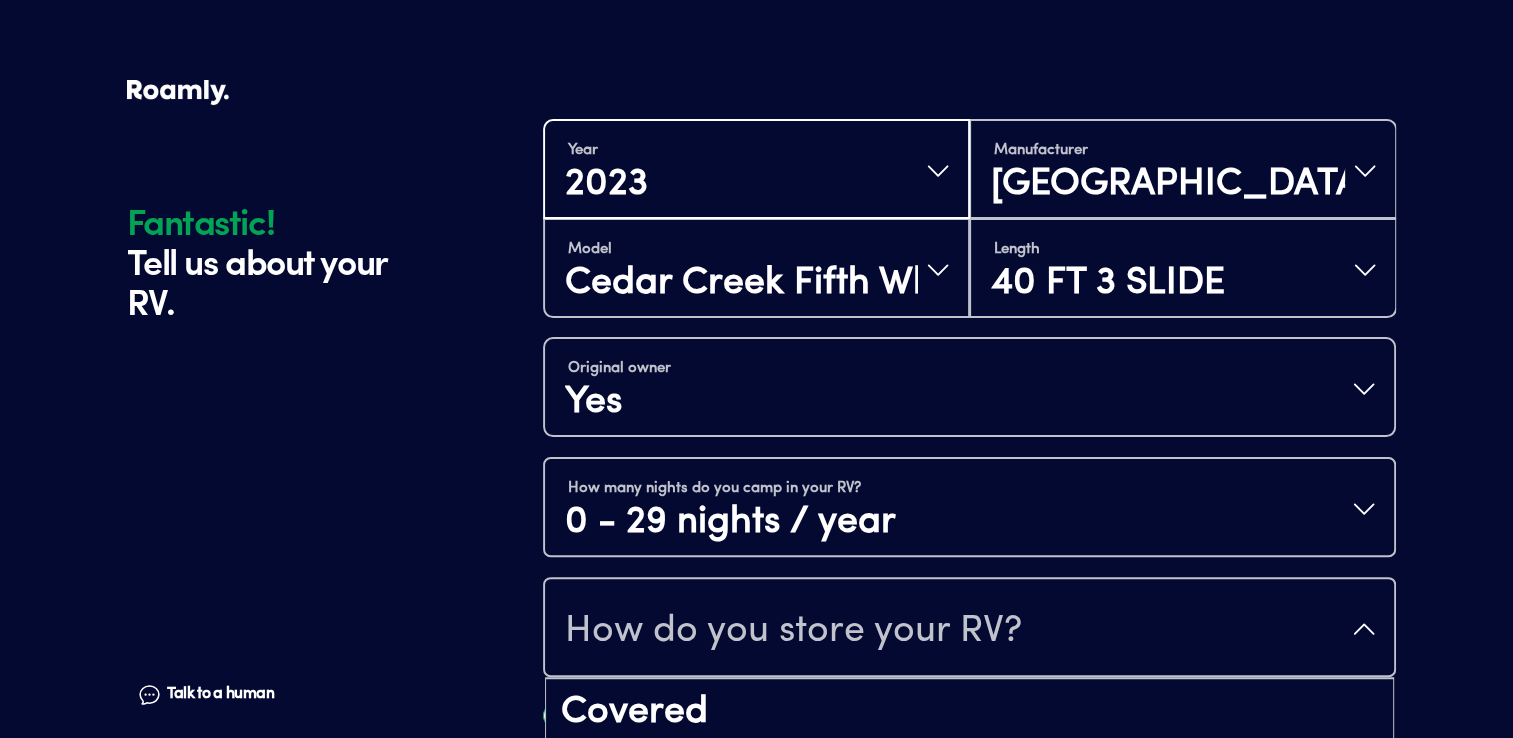 scroll, scrollTop: 24, scrollLeft: 0, axis: vertical 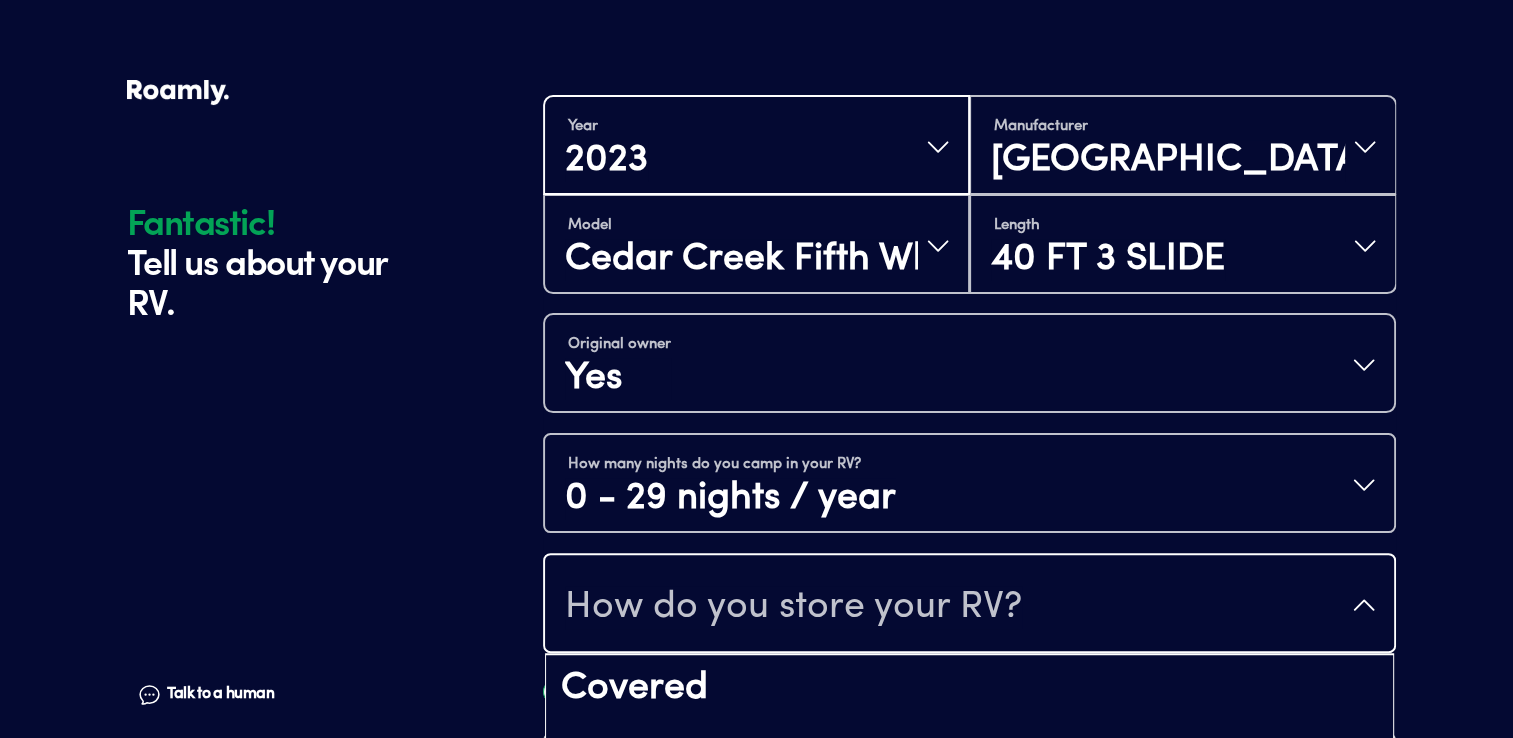 click on "Covered" at bounding box center (969, 689) 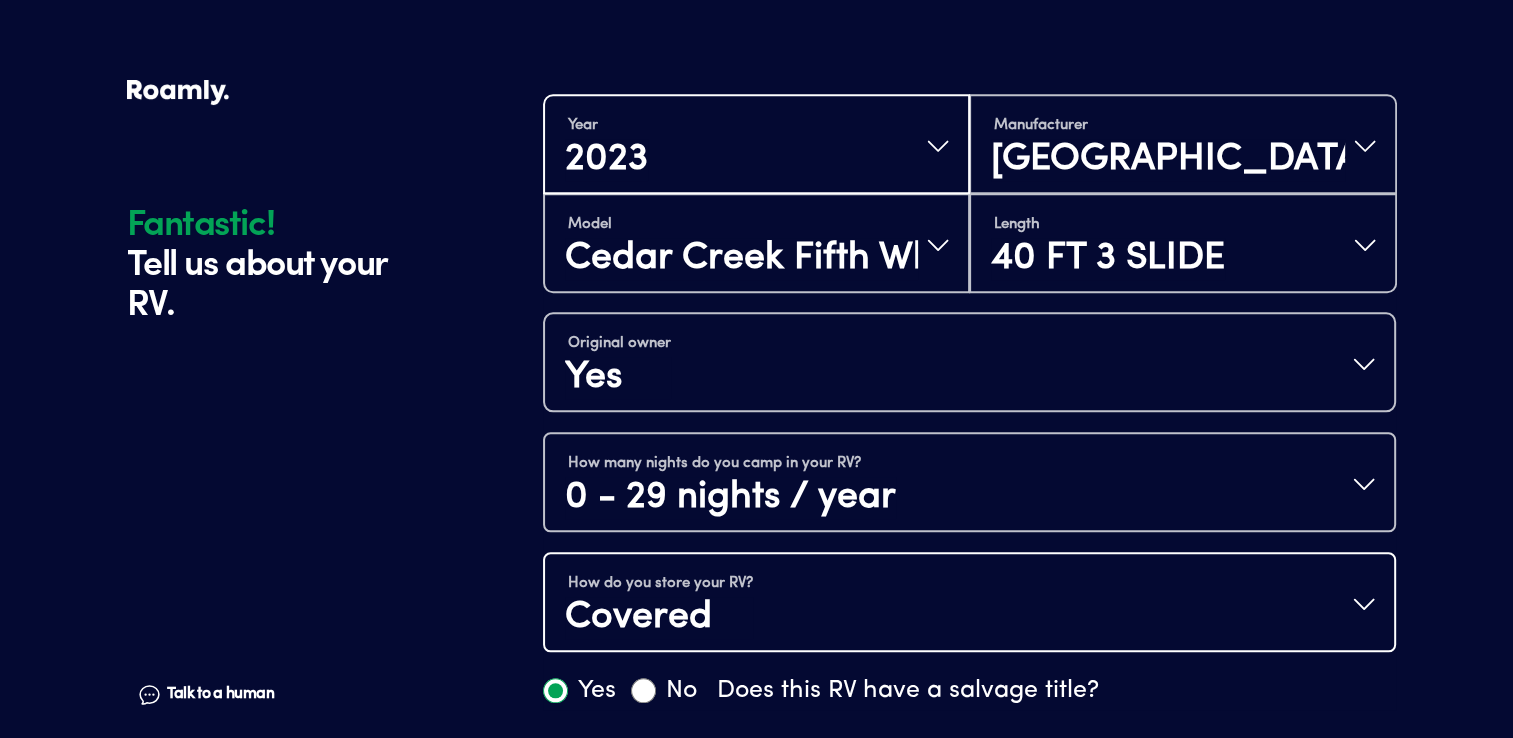 scroll, scrollTop: 0, scrollLeft: 0, axis: both 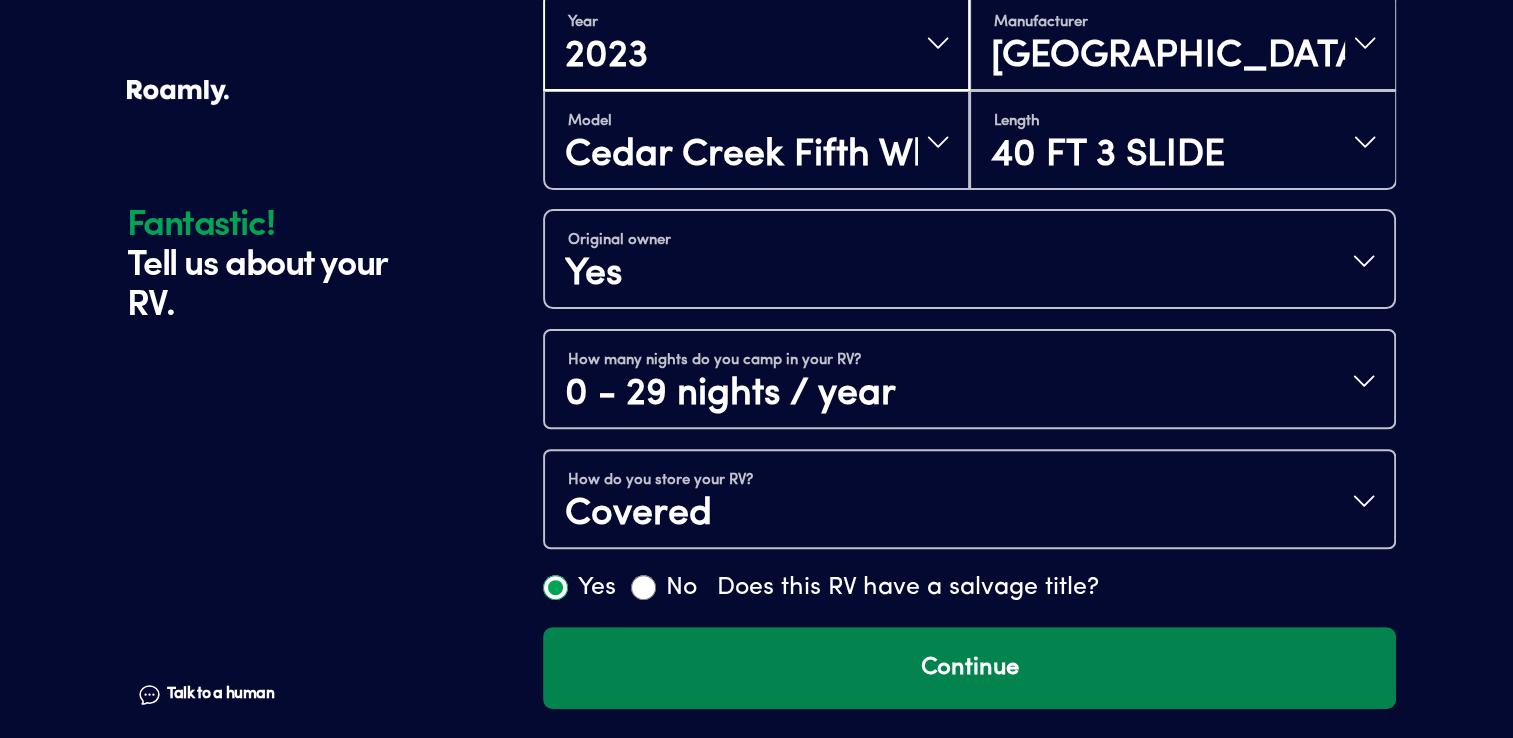click on "Continue" at bounding box center [969, 668] 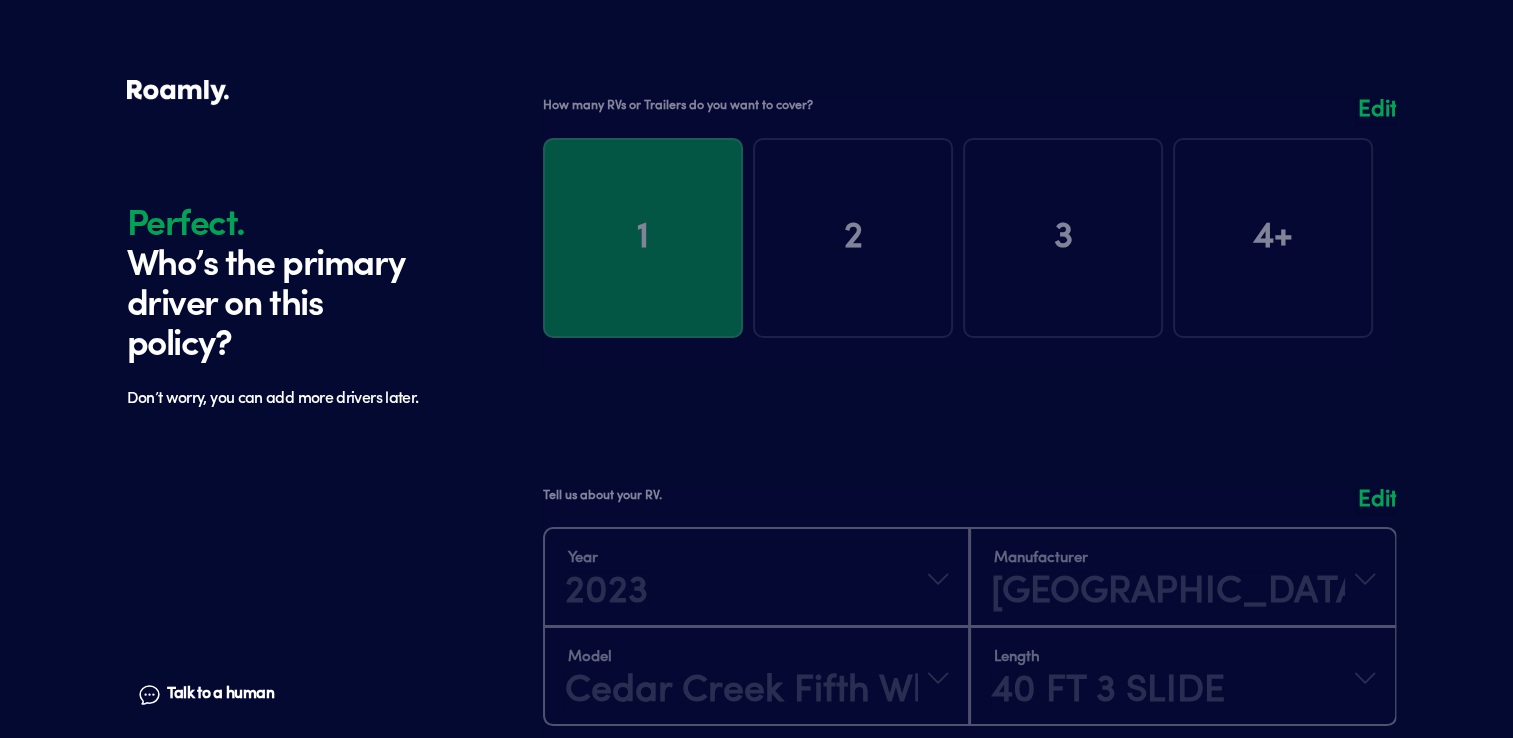 scroll, scrollTop: 0, scrollLeft: 0, axis: both 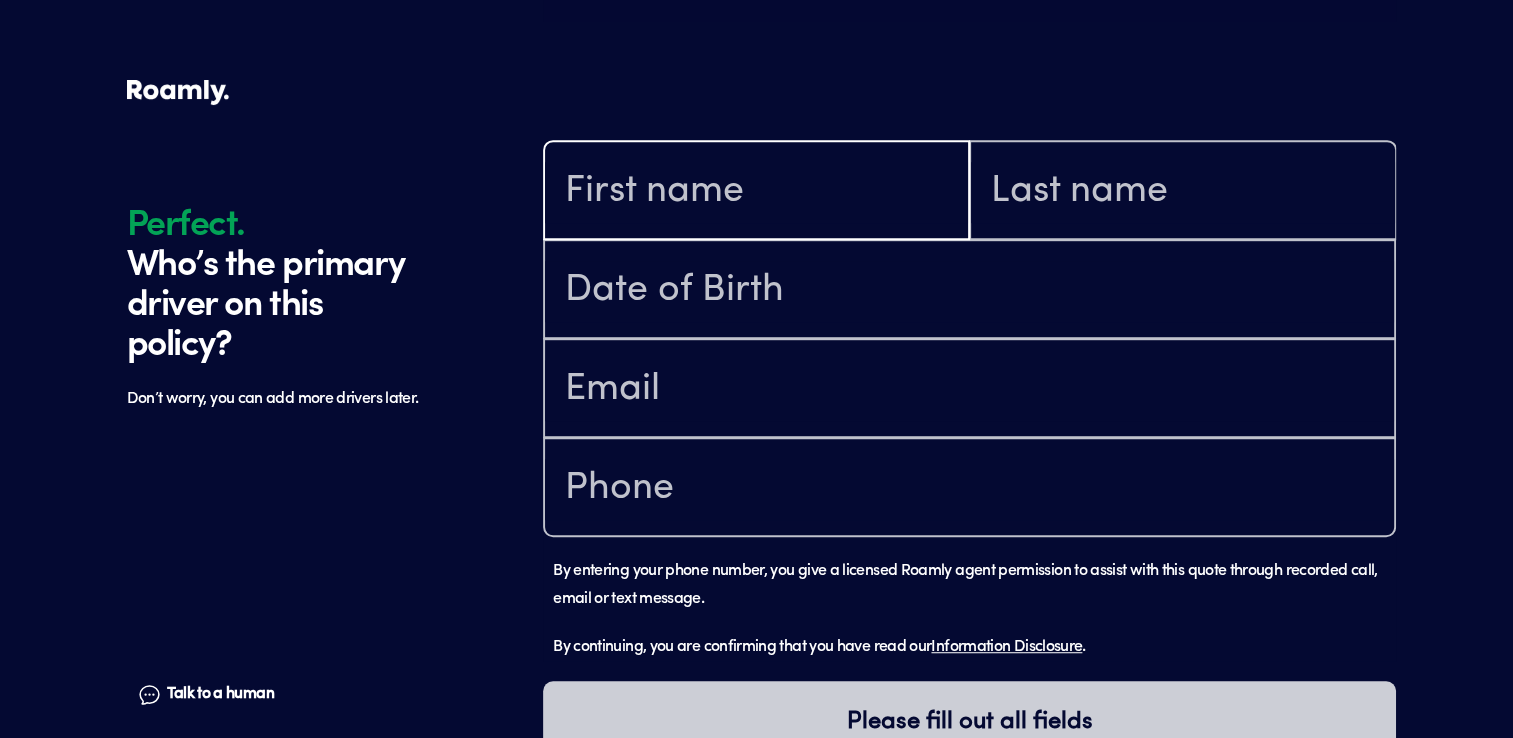 click at bounding box center [756, 192] 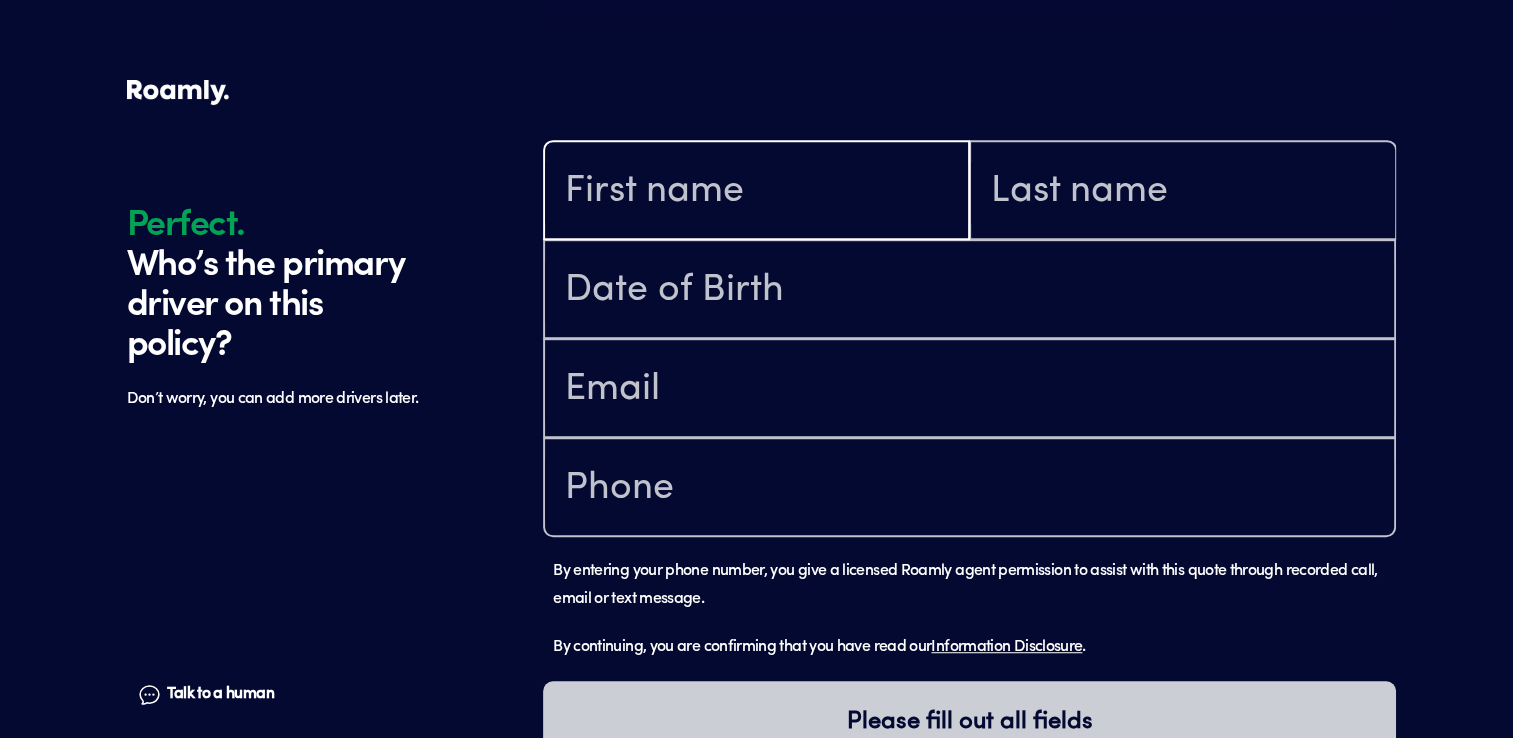 type on "Timothy" 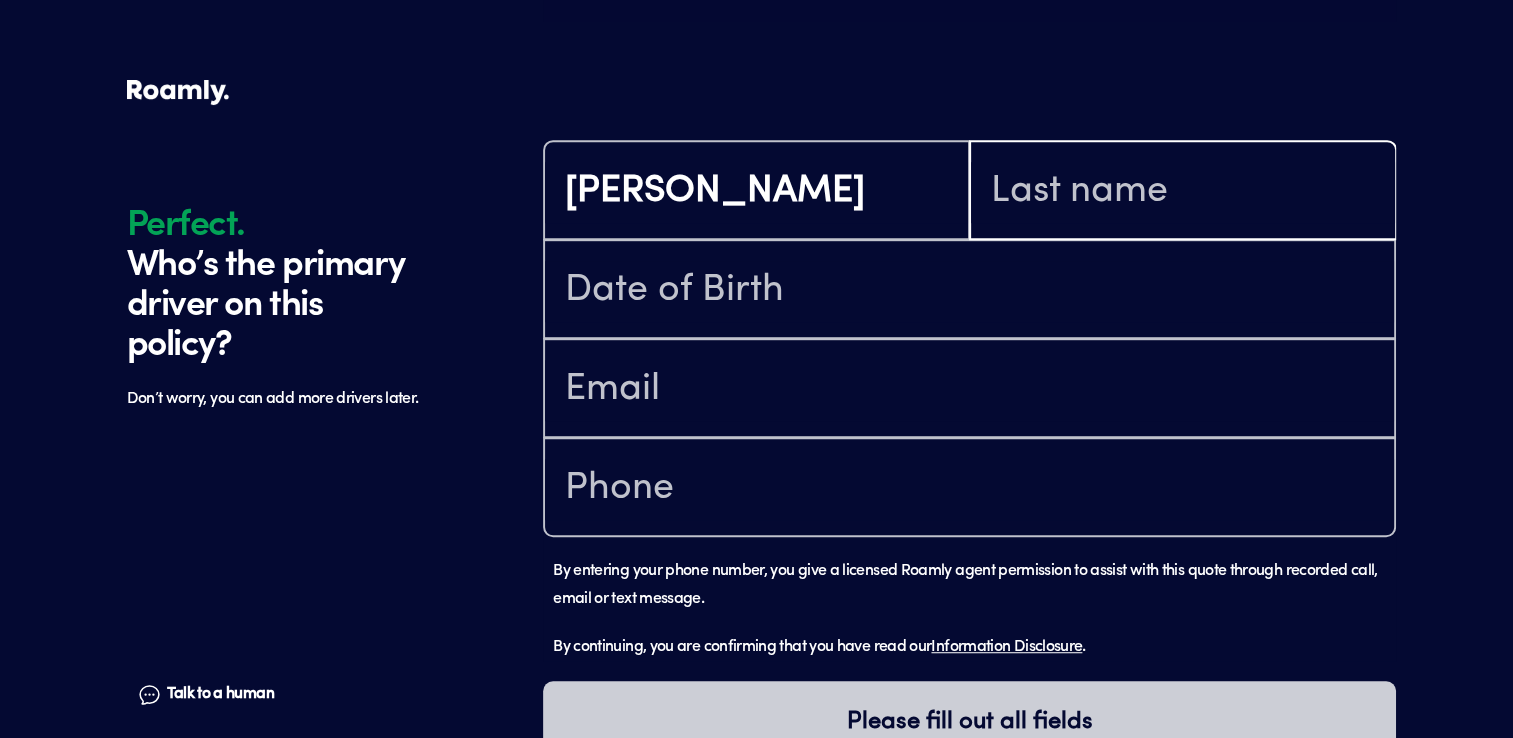 type on "A Richardson" 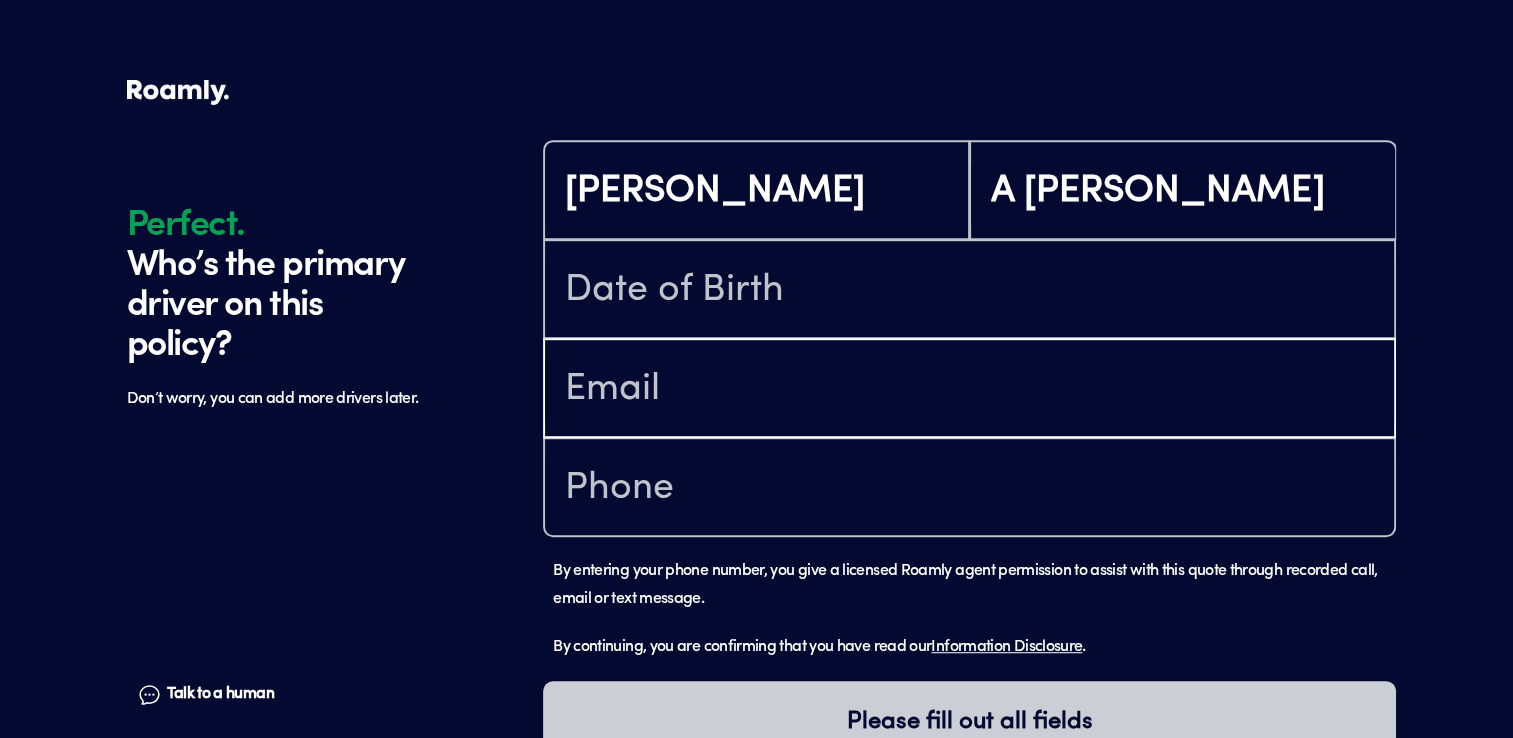 type on "trich33@windstream.net" 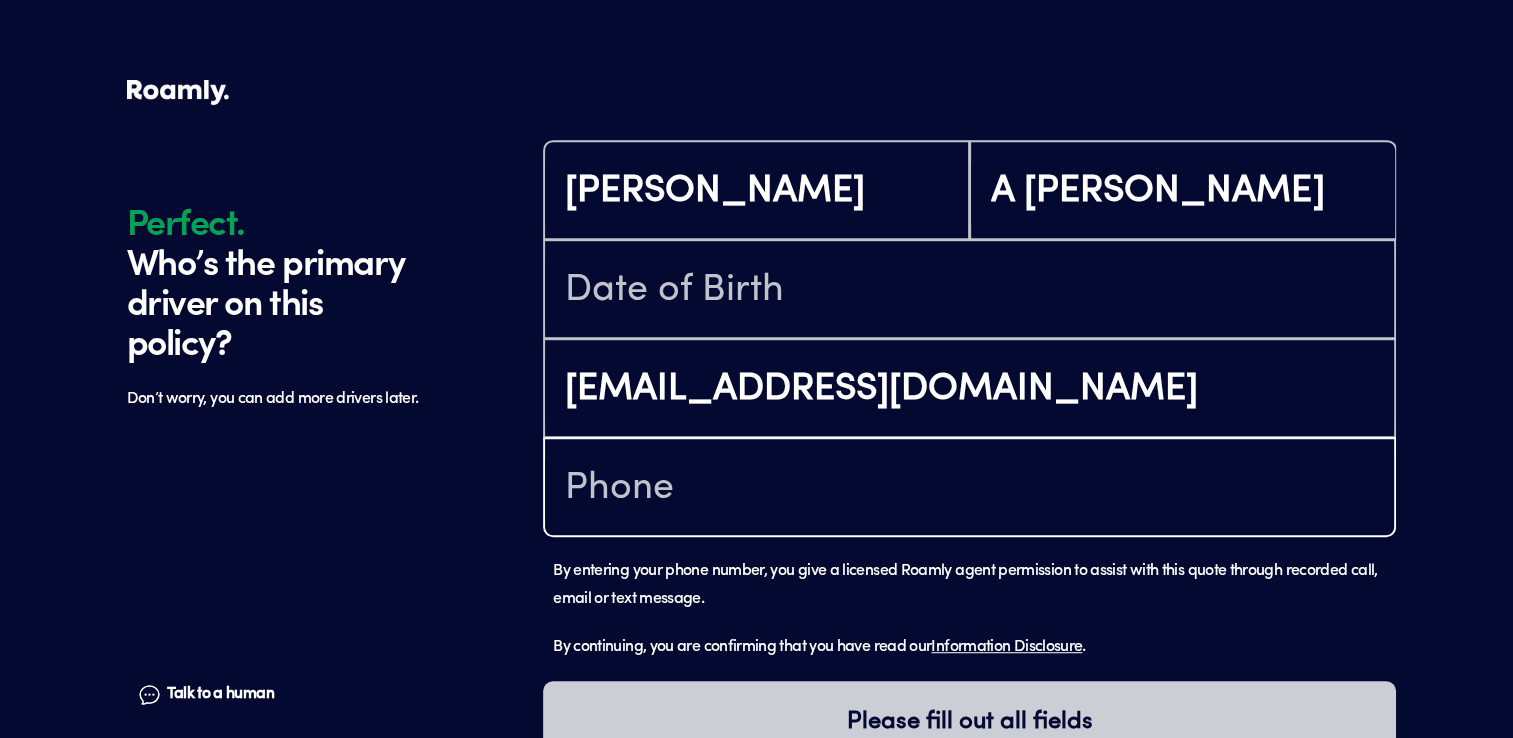 type on "(386) 362-9109" 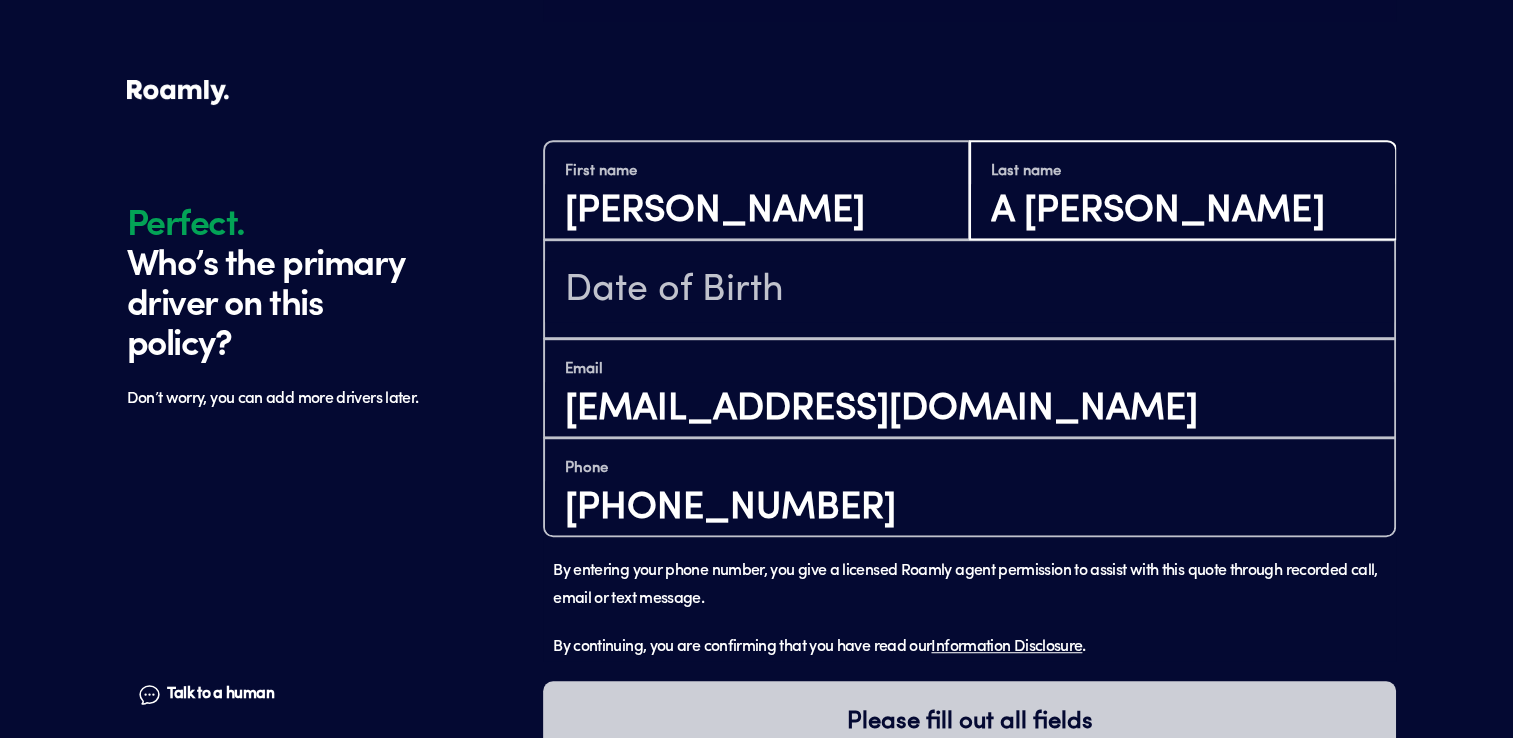 click on "A Richardson" at bounding box center (1182, 211) 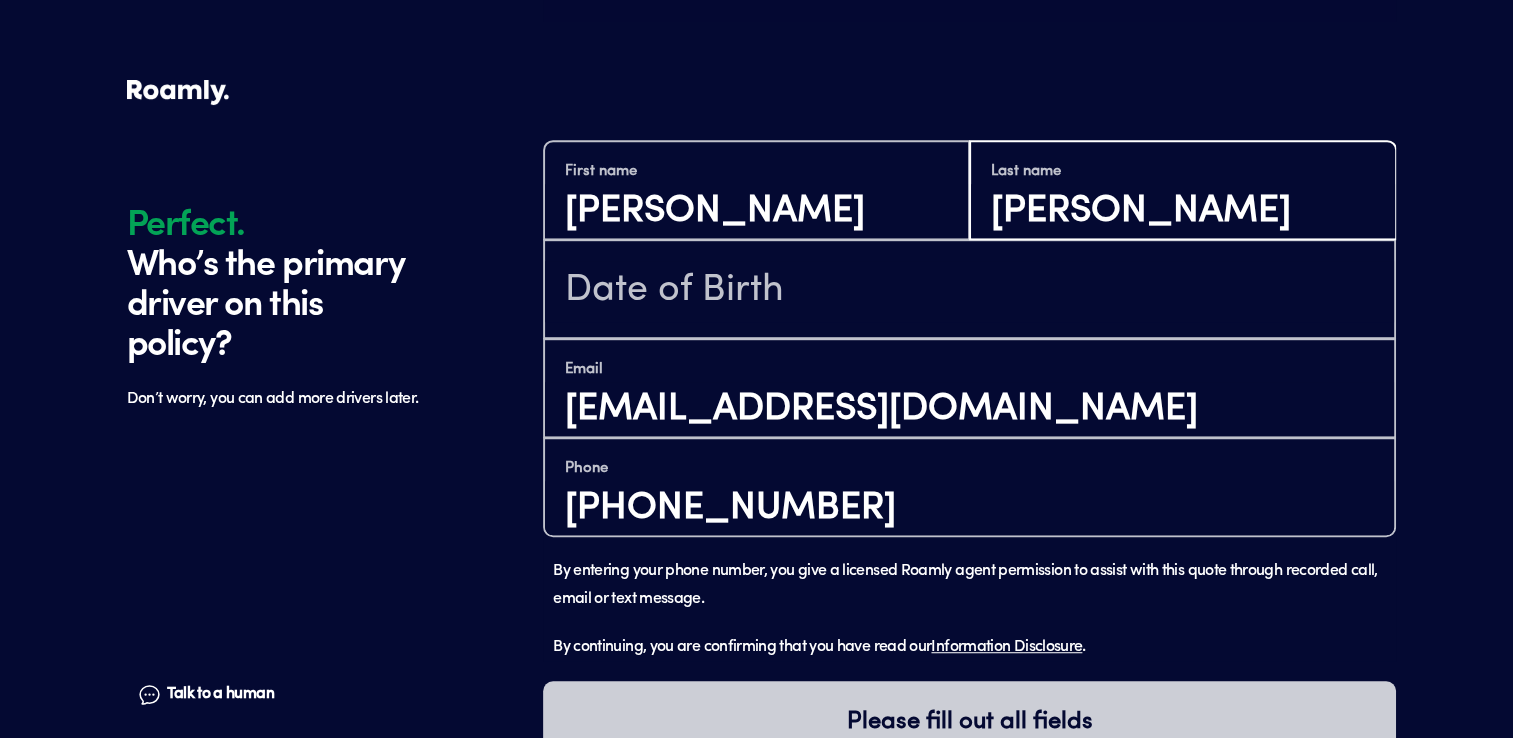 type on "Richardson" 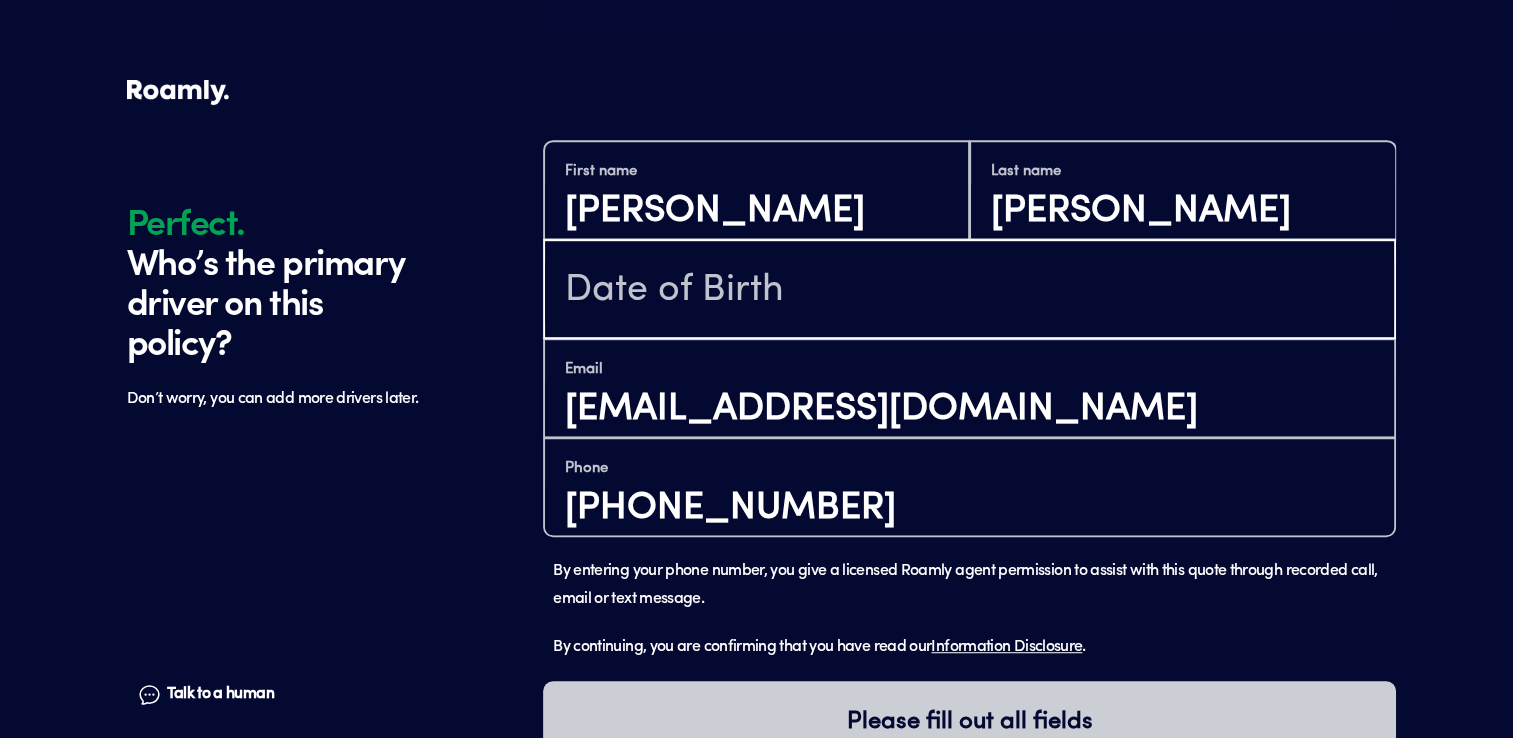 click at bounding box center [969, 291] 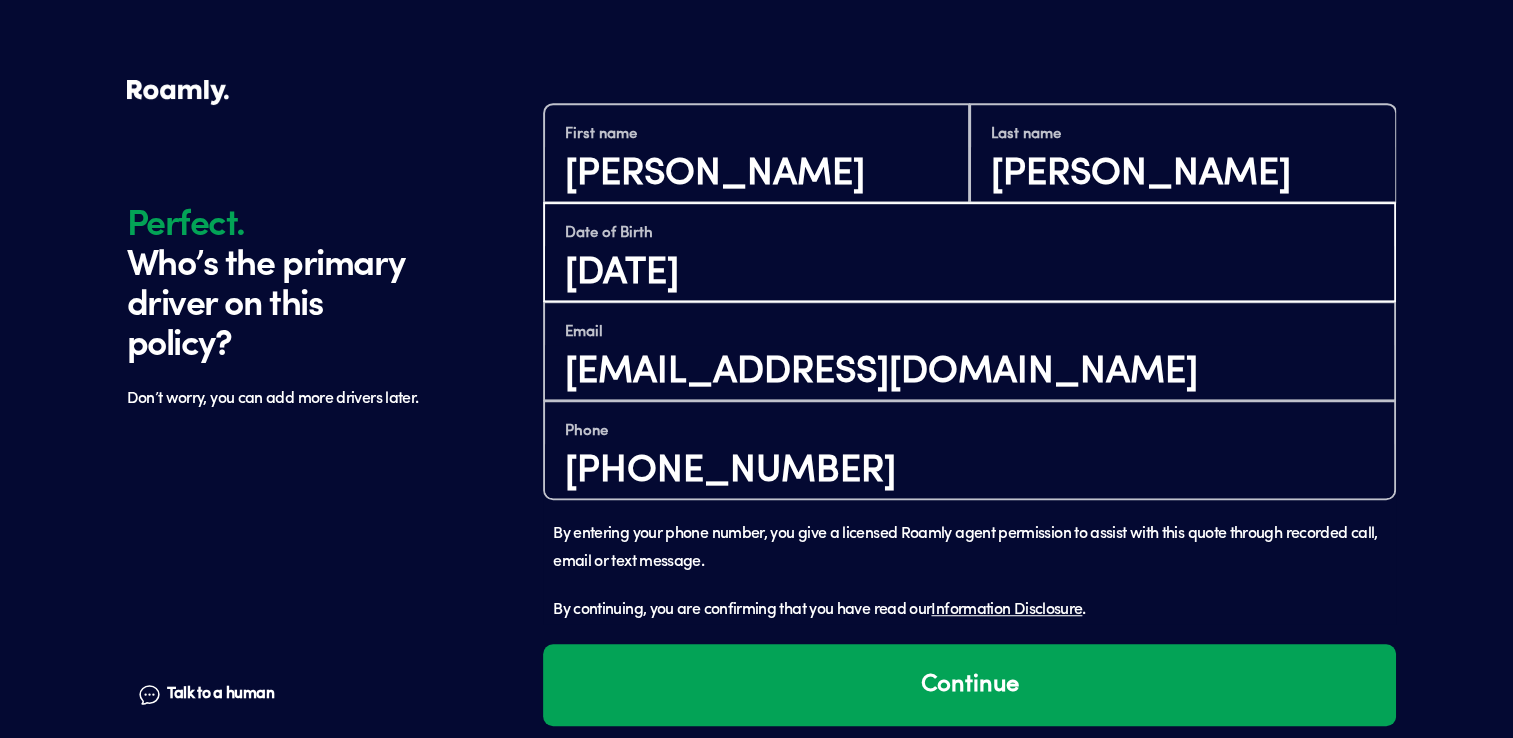 scroll, scrollTop: 1238, scrollLeft: 0, axis: vertical 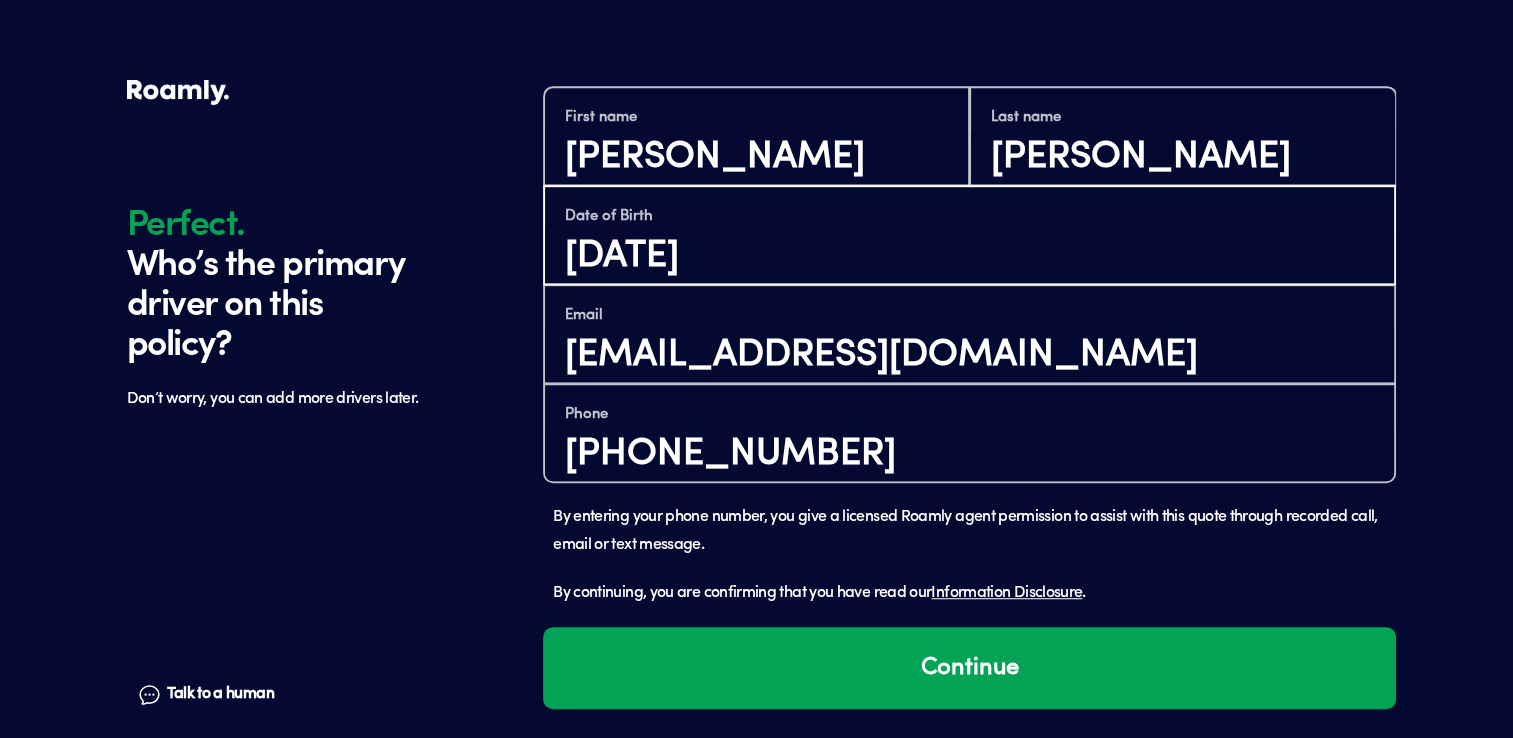type on "08/29/1969" 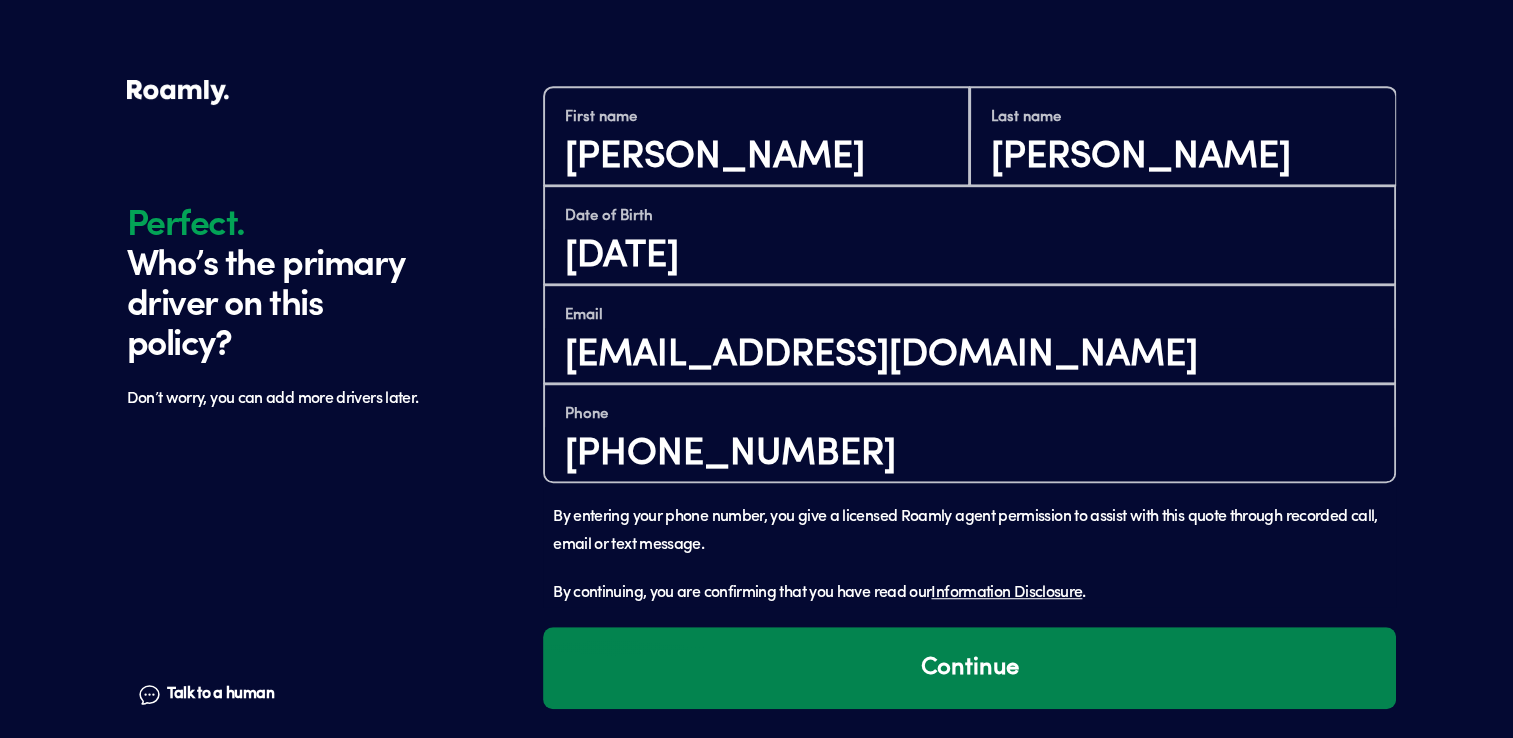 click on "Continue" at bounding box center (969, 668) 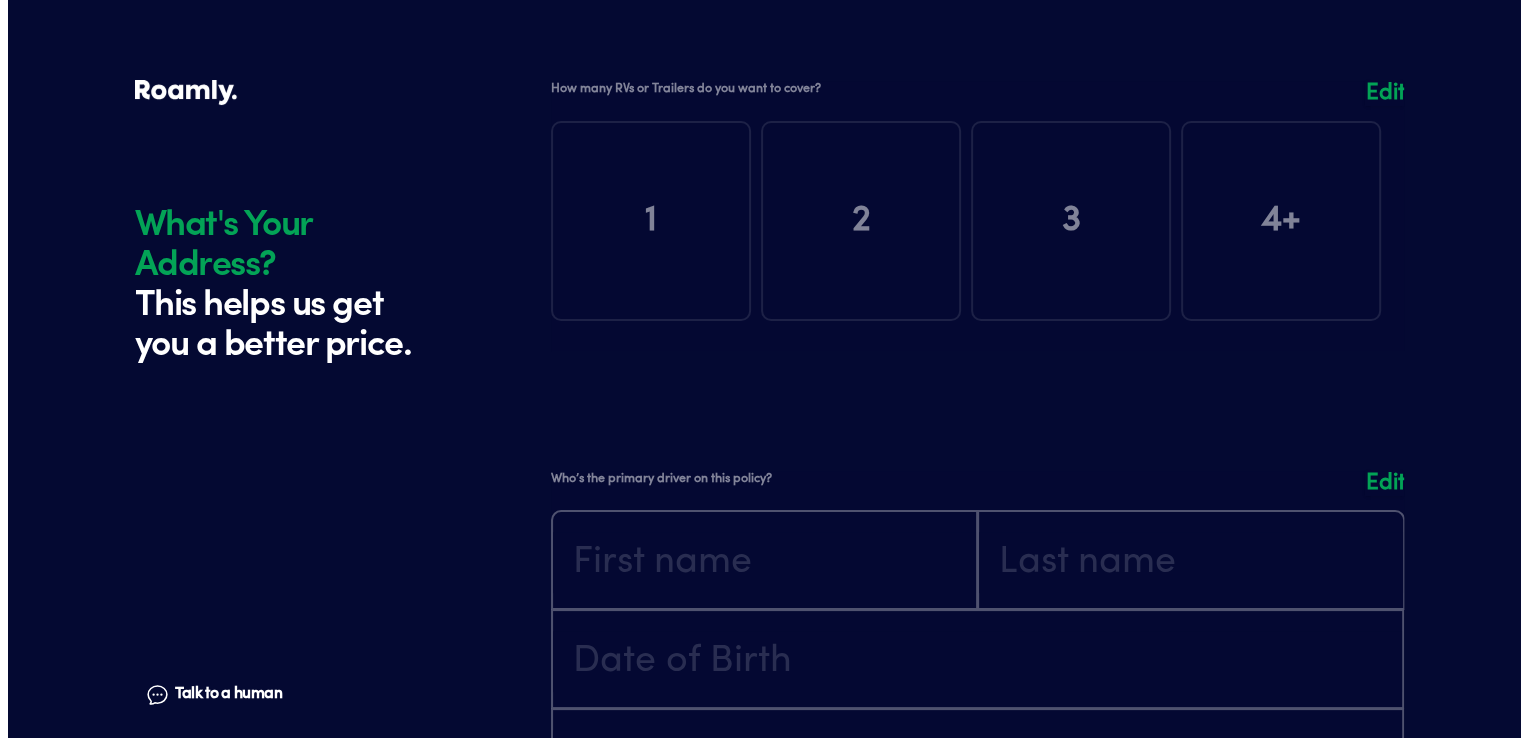 scroll, scrollTop: 0, scrollLeft: 0, axis: both 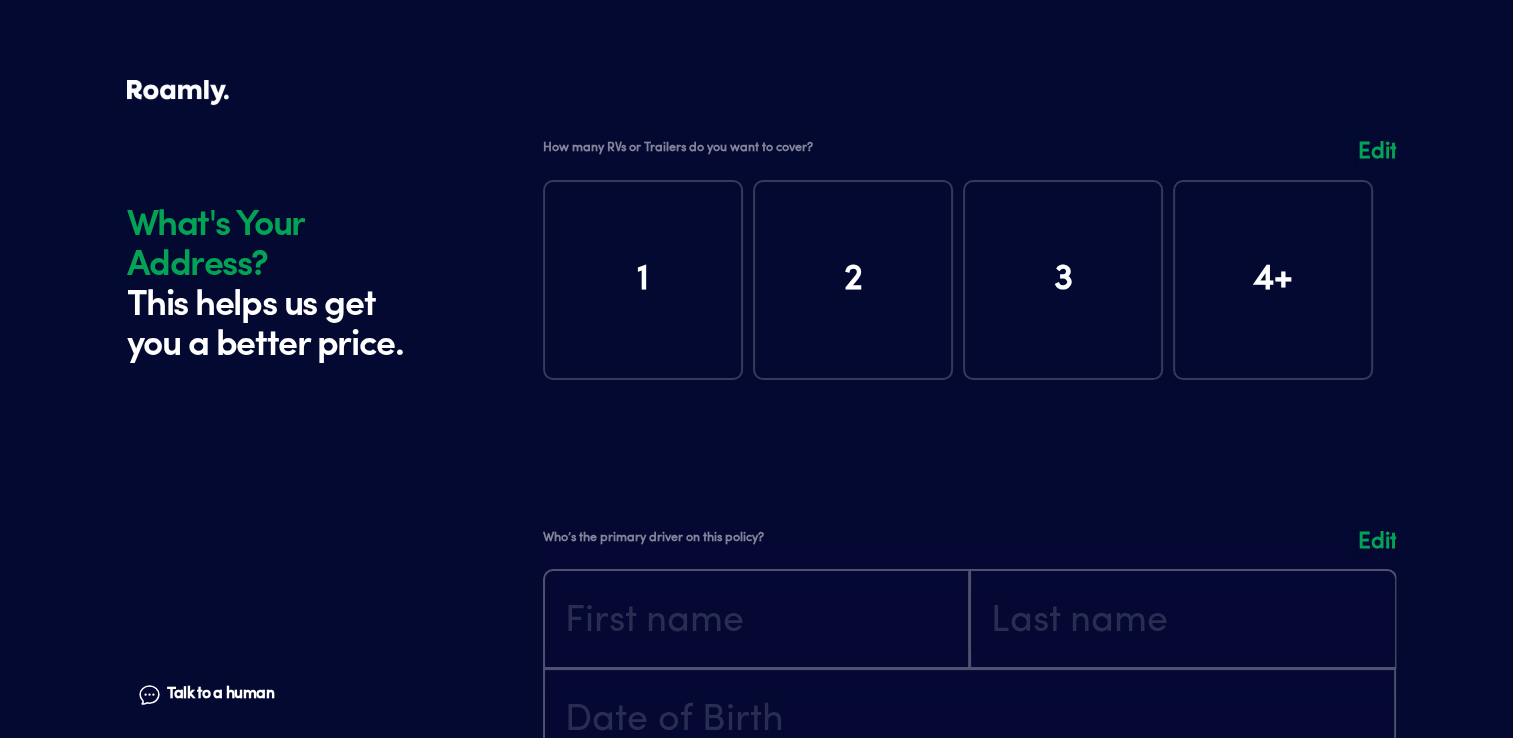 click at bounding box center [969, 275] 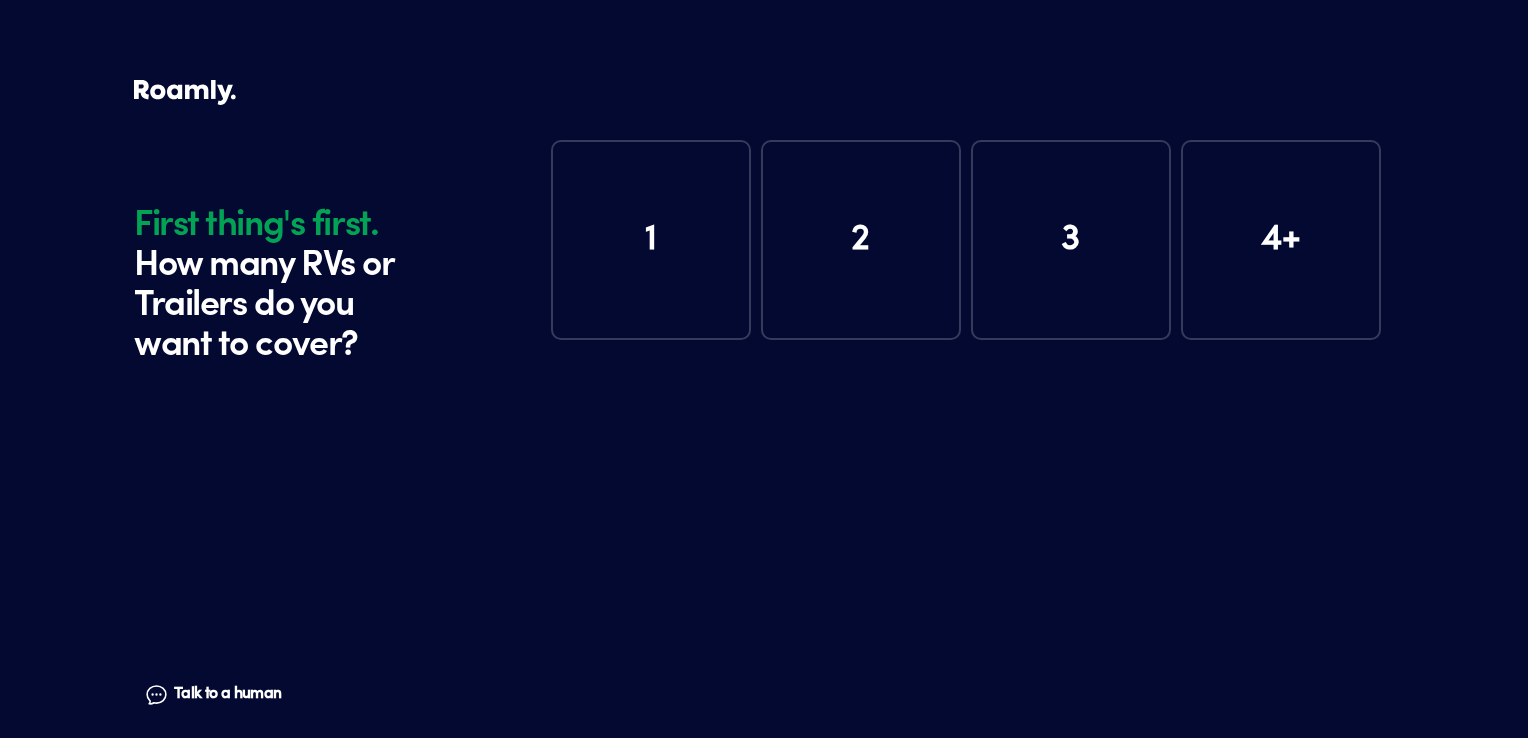 click on "1" at bounding box center [651, 240] 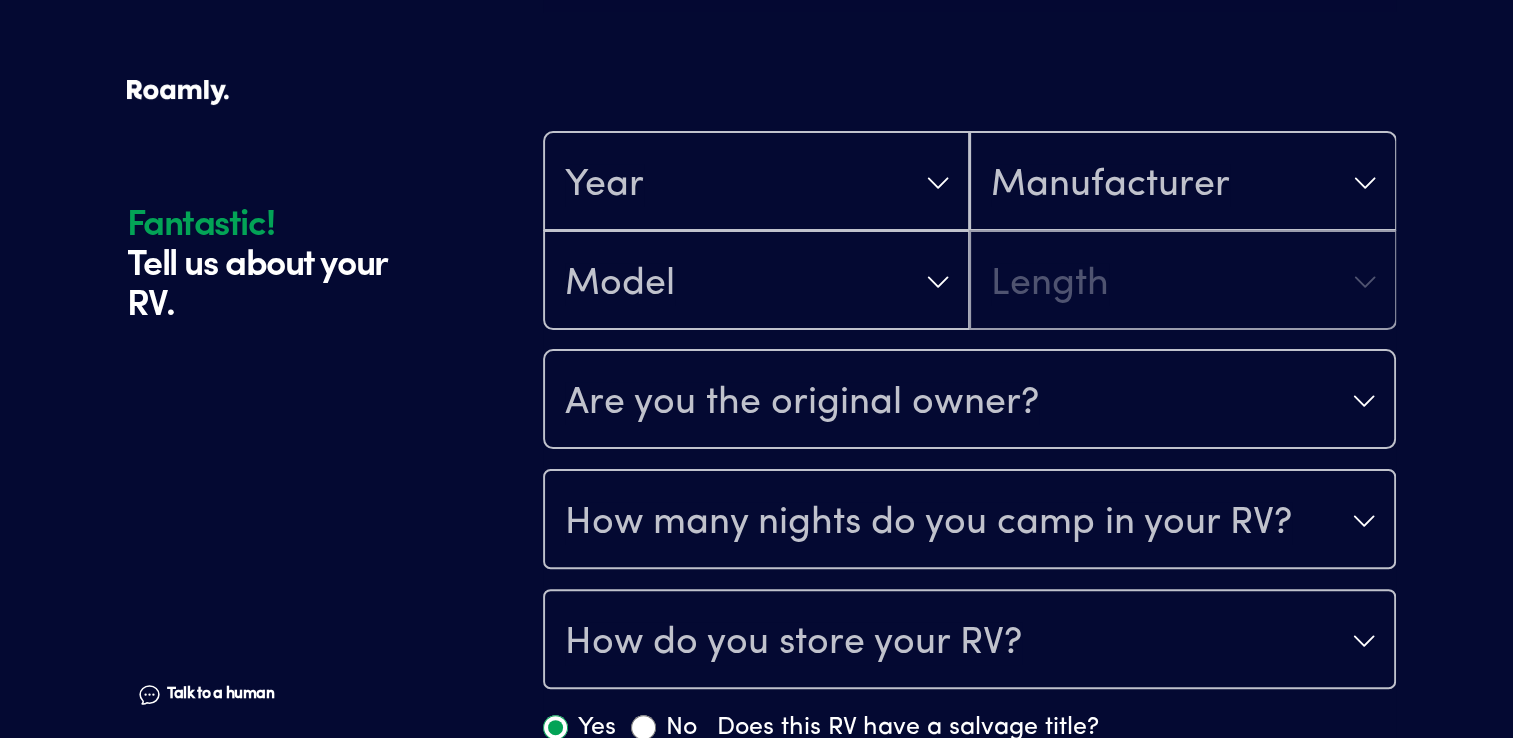 scroll, scrollTop: 406, scrollLeft: 0, axis: vertical 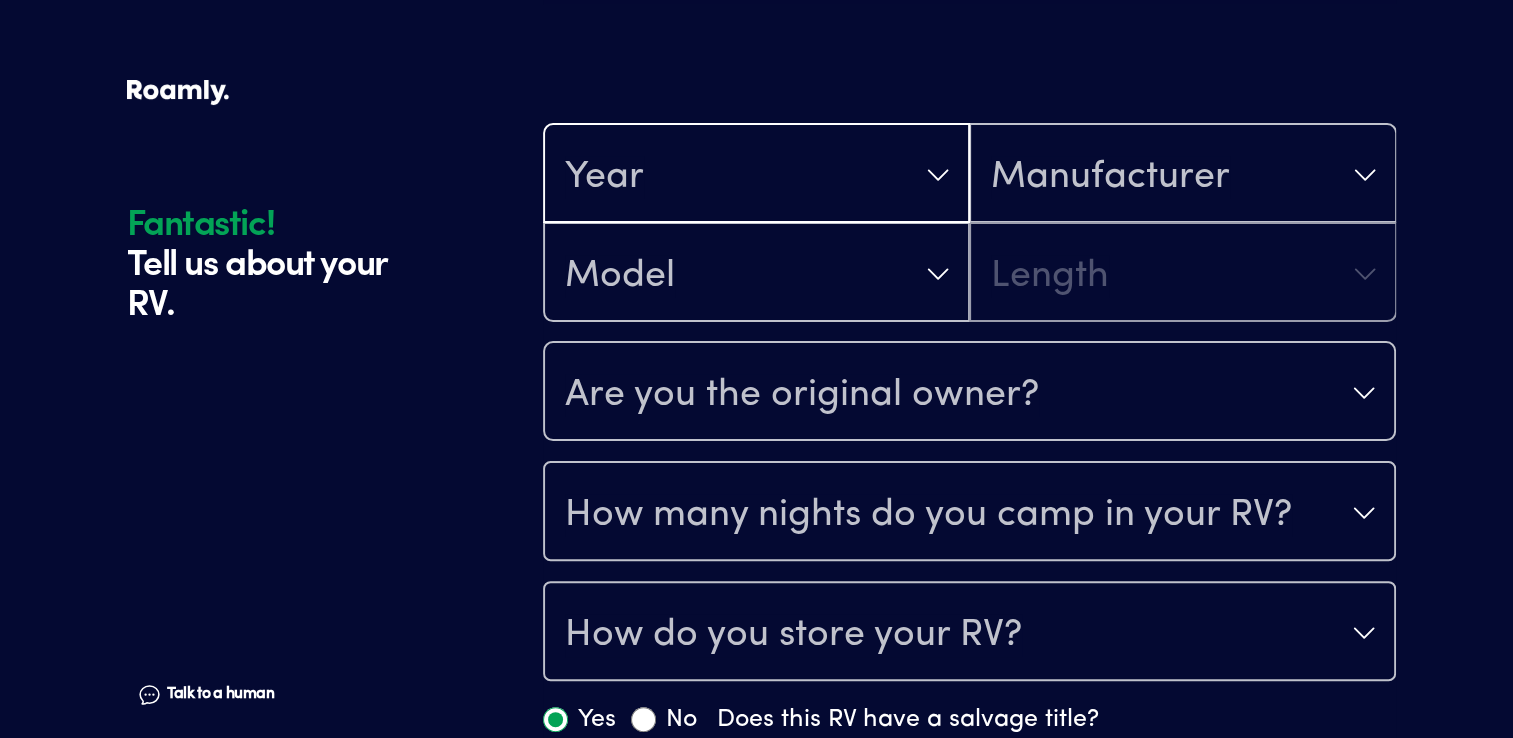 click on "Year" at bounding box center (756, 175) 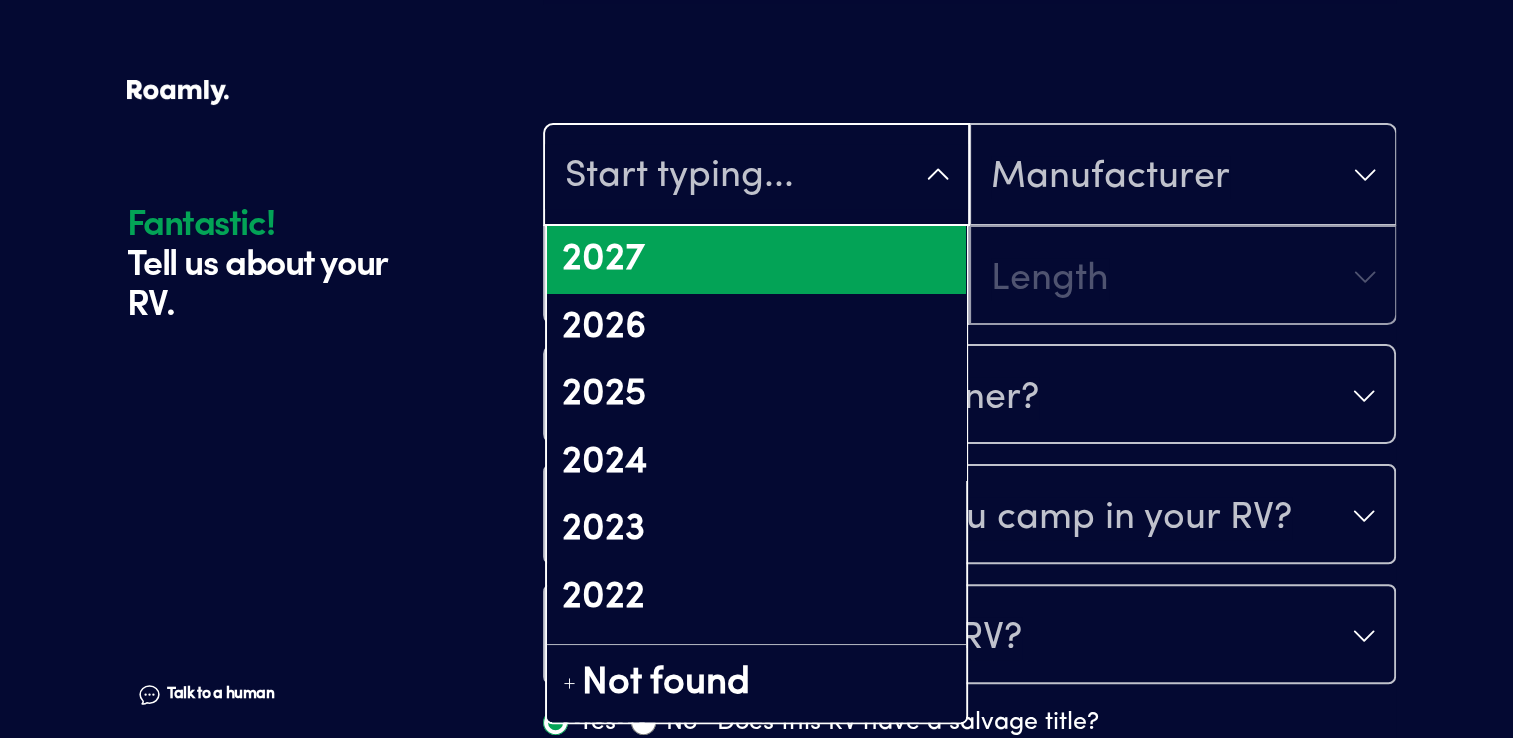 click on "2023" at bounding box center [756, 530] 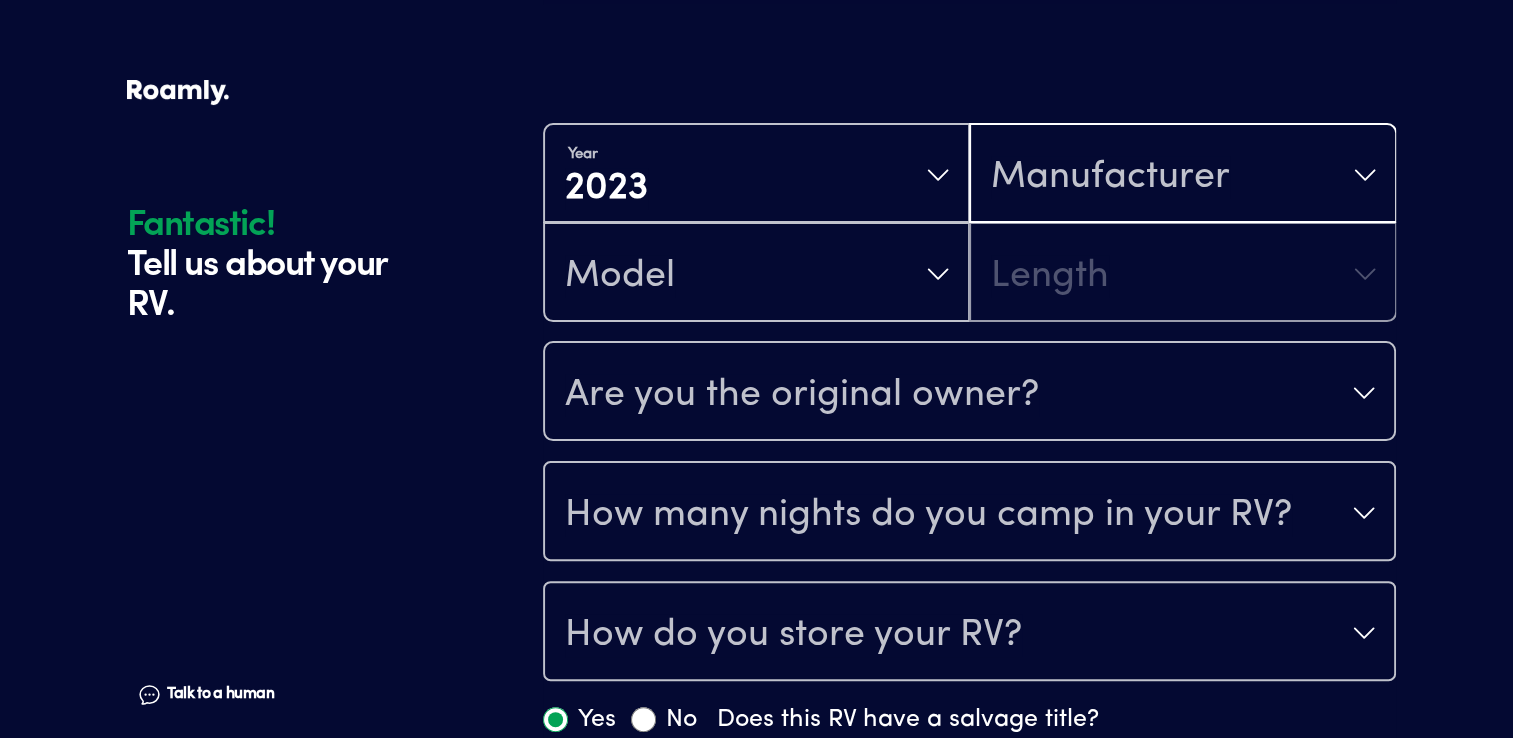 click on "Manufacturer" at bounding box center [1182, 175] 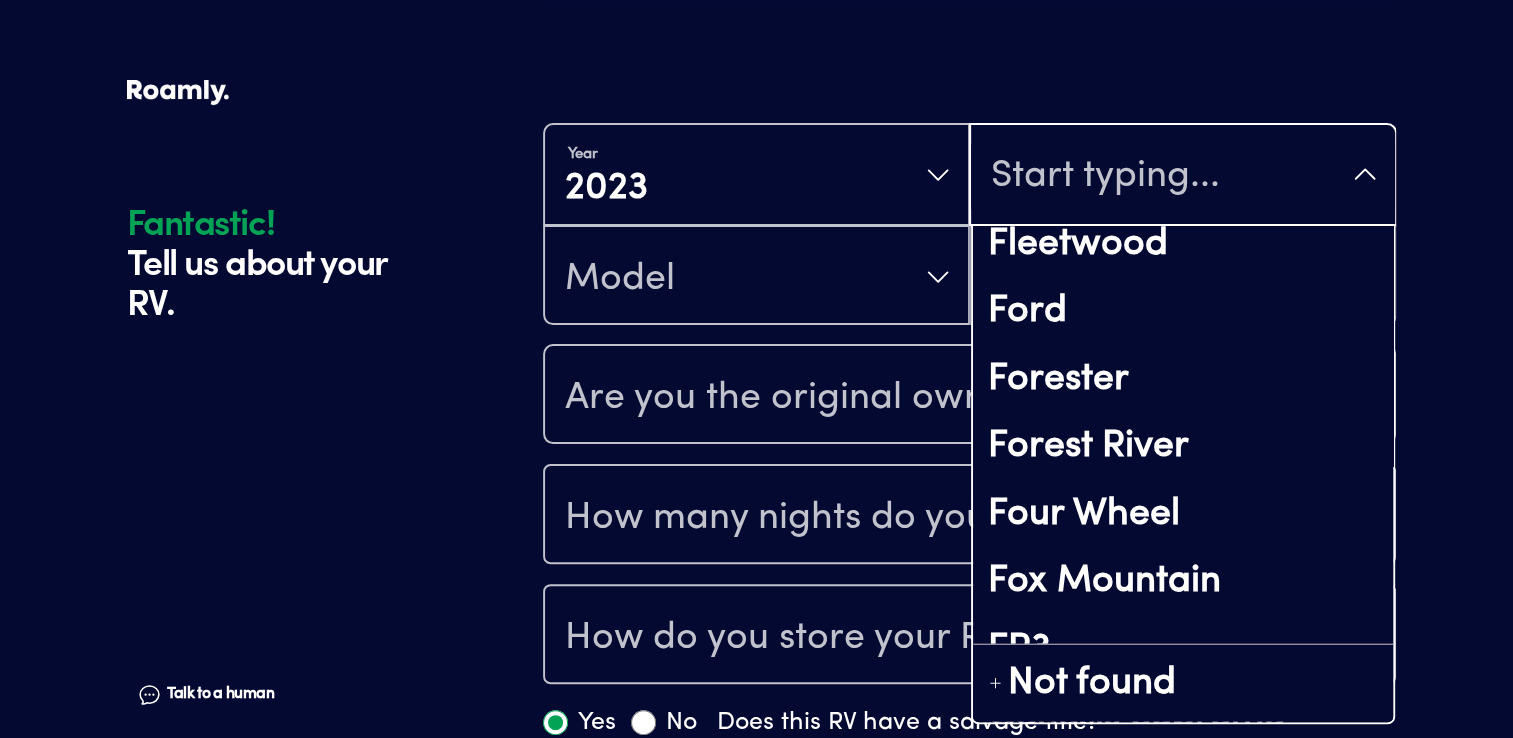 scroll, scrollTop: 5100, scrollLeft: 0, axis: vertical 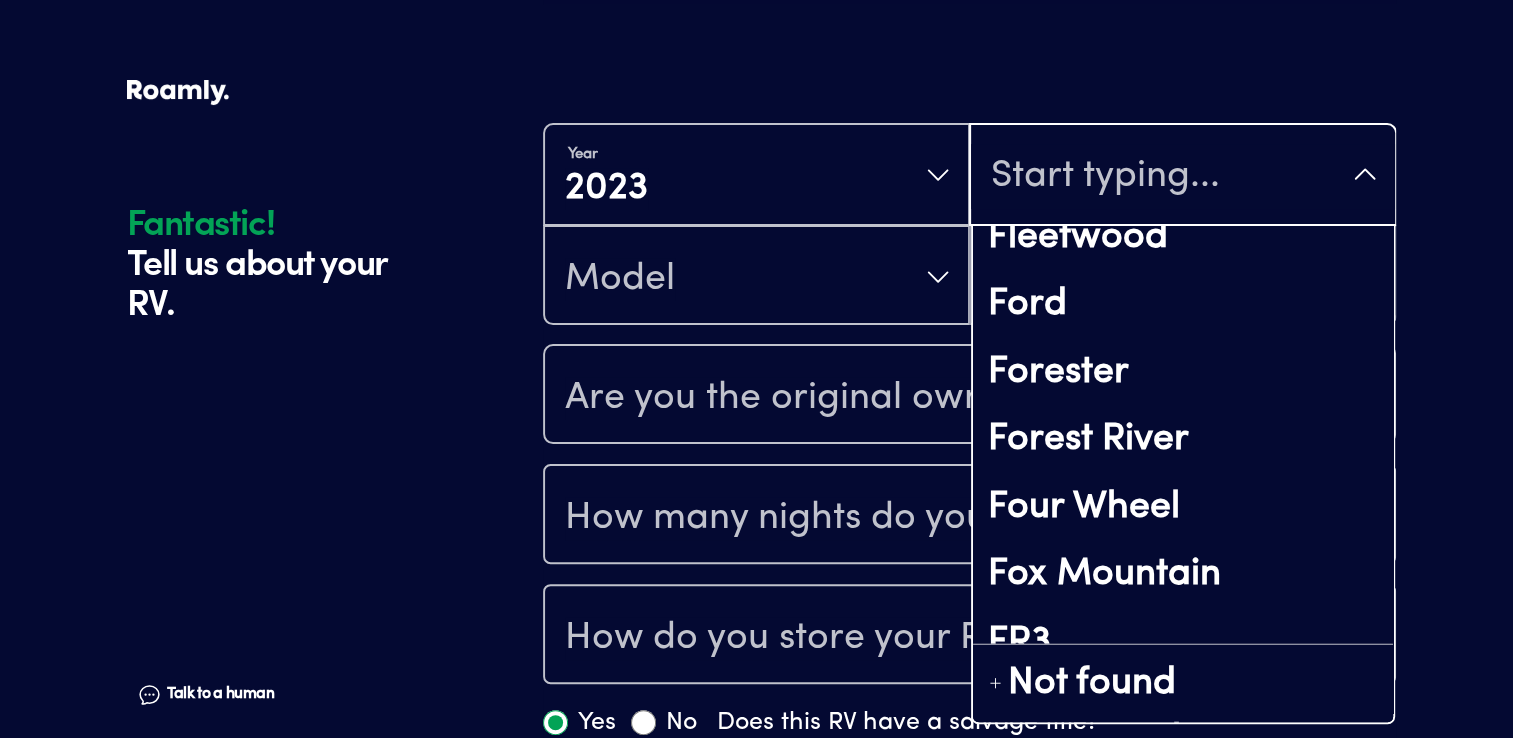 click on "Forest River" at bounding box center [1182, 440] 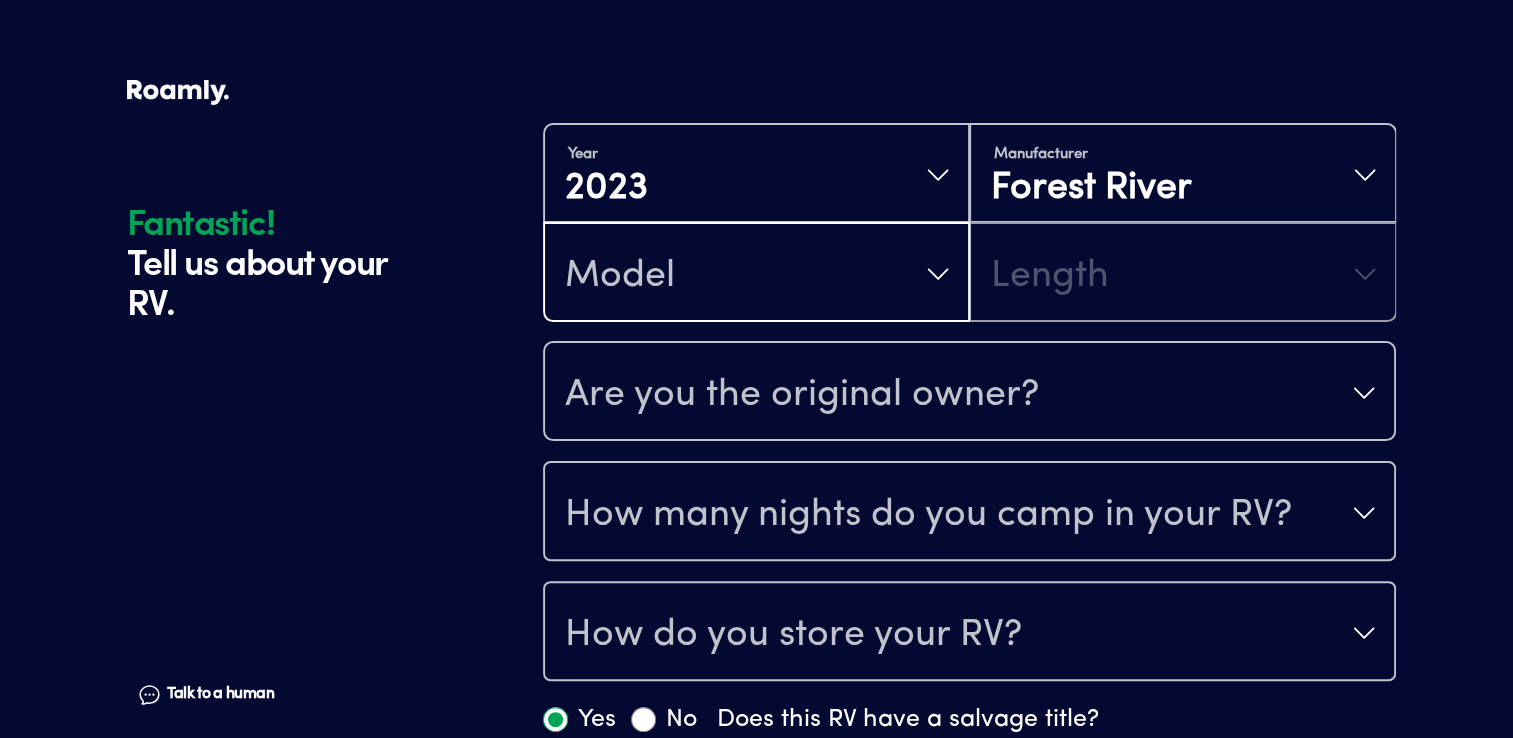 click on "Model" at bounding box center (756, 274) 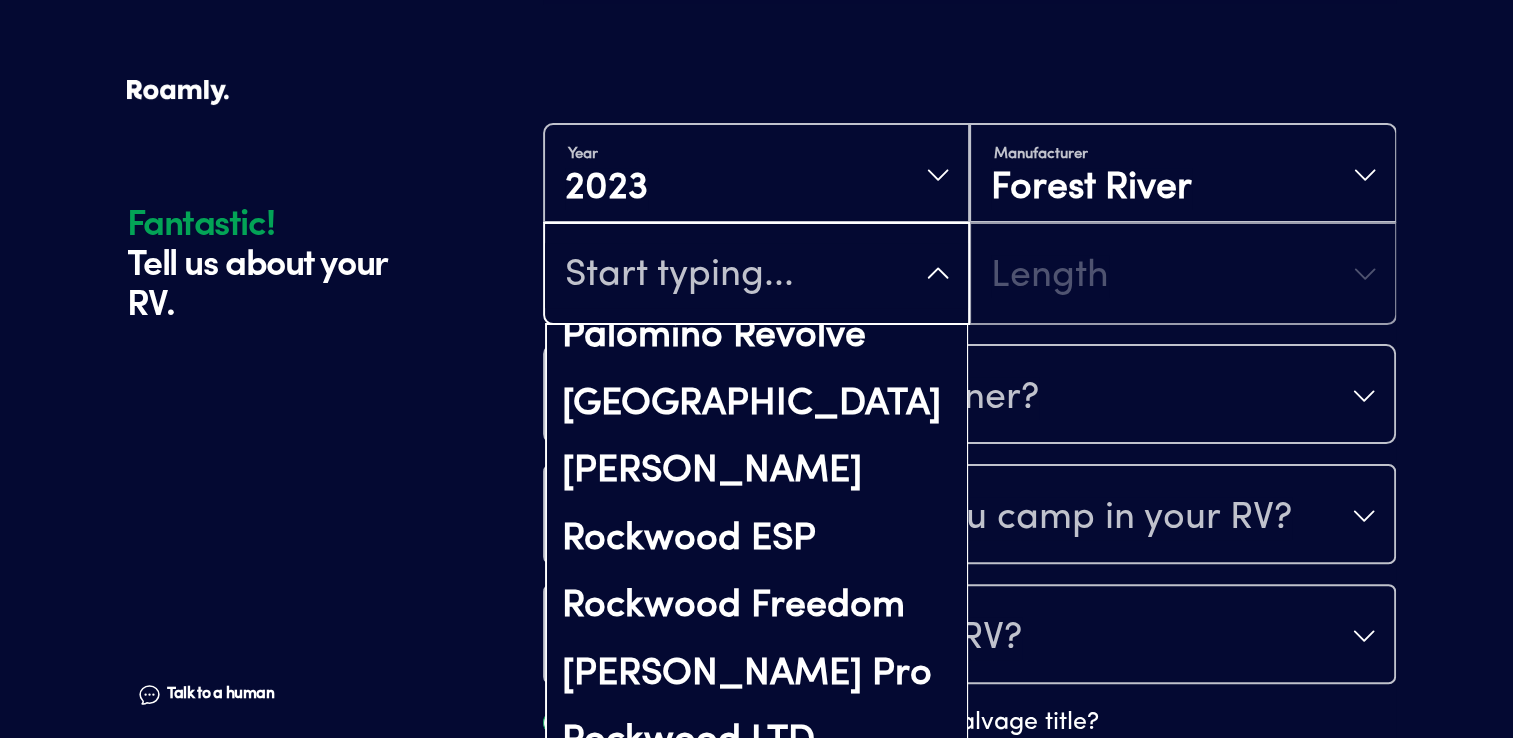 scroll, scrollTop: 7197, scrollLeft: 0, axis: vertical 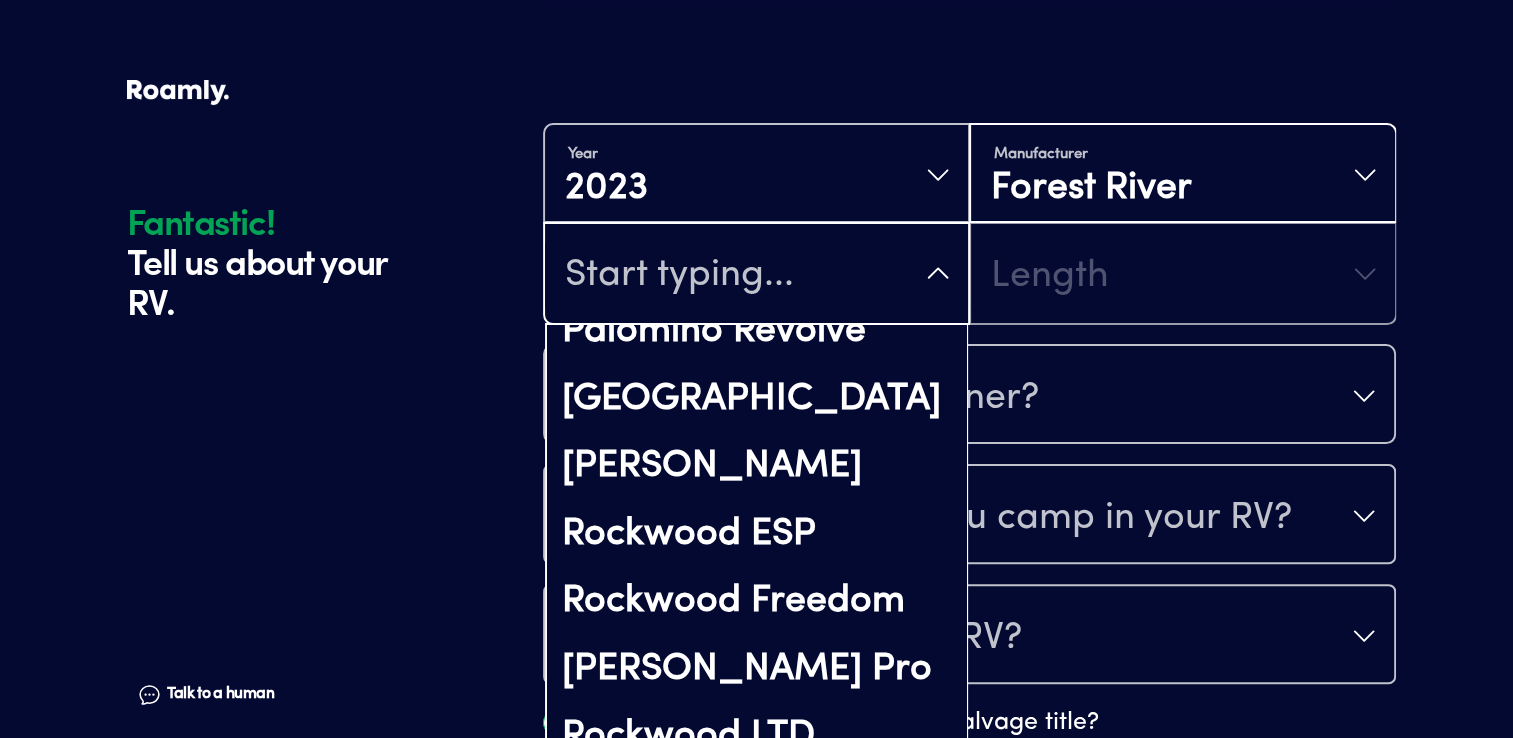 click on "Manufacturer Forest River" at bounding box center (1182, 175) 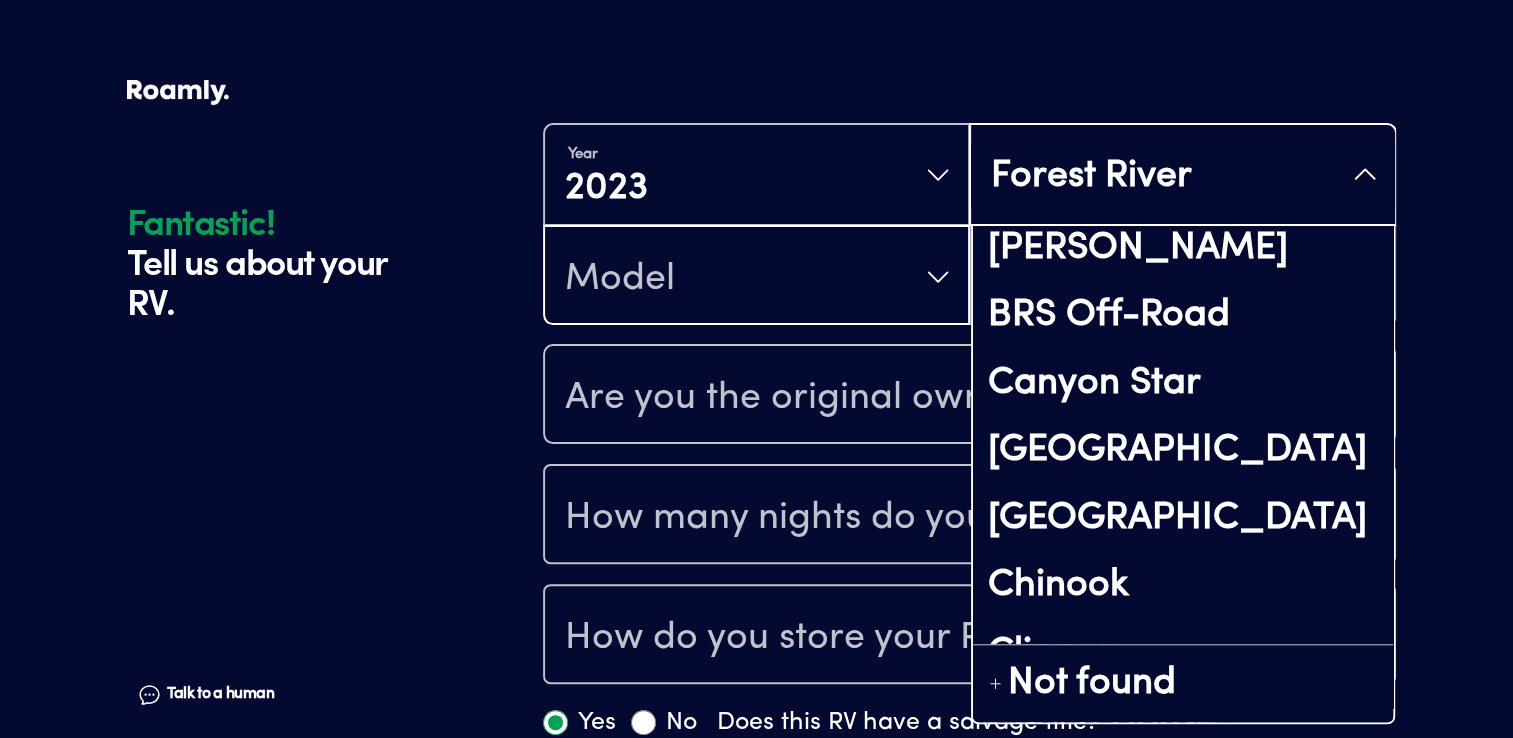 scroll, scrollTop: 1803, scrollLeft: 0, axis: vertical 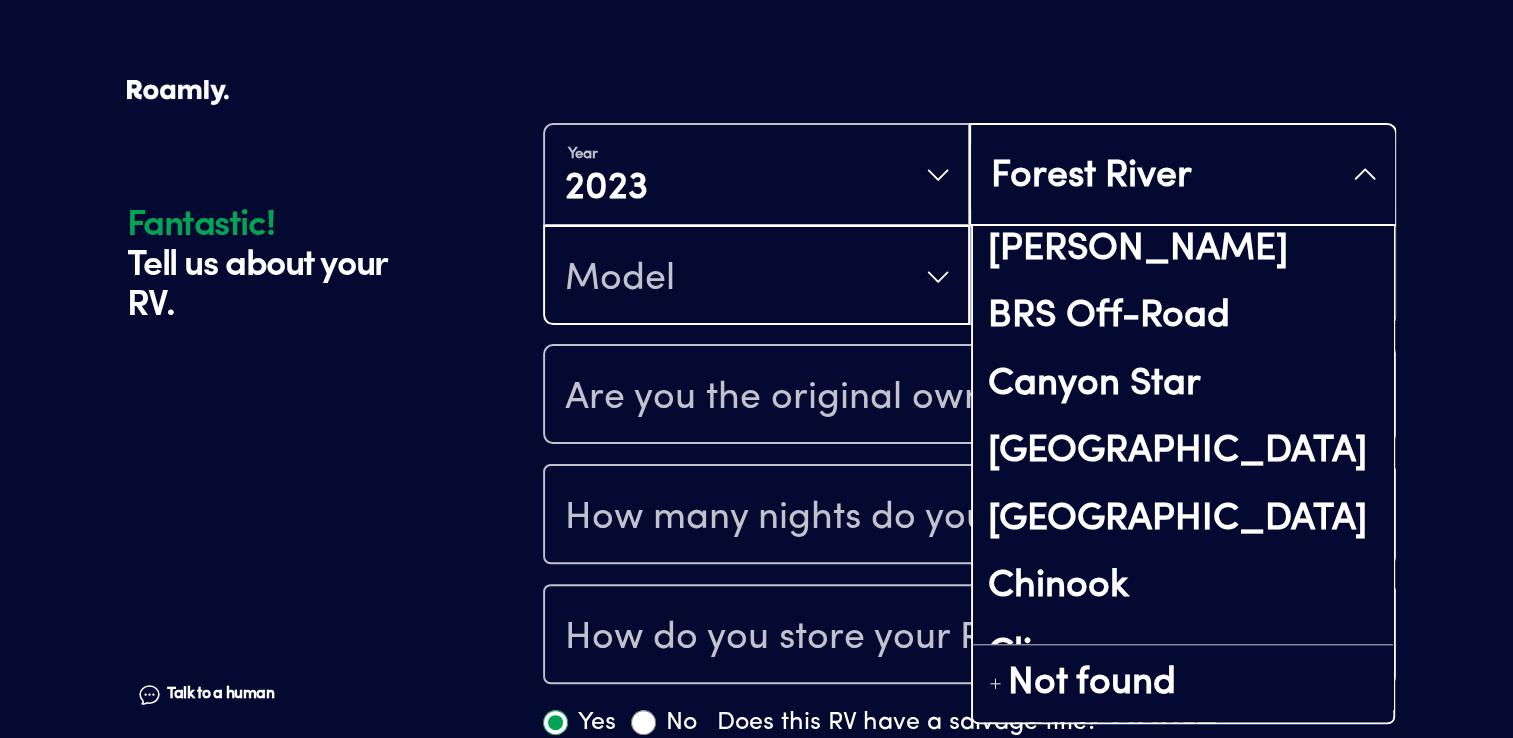 click on "Cedar Creek" at bounding box center [1182, 452] 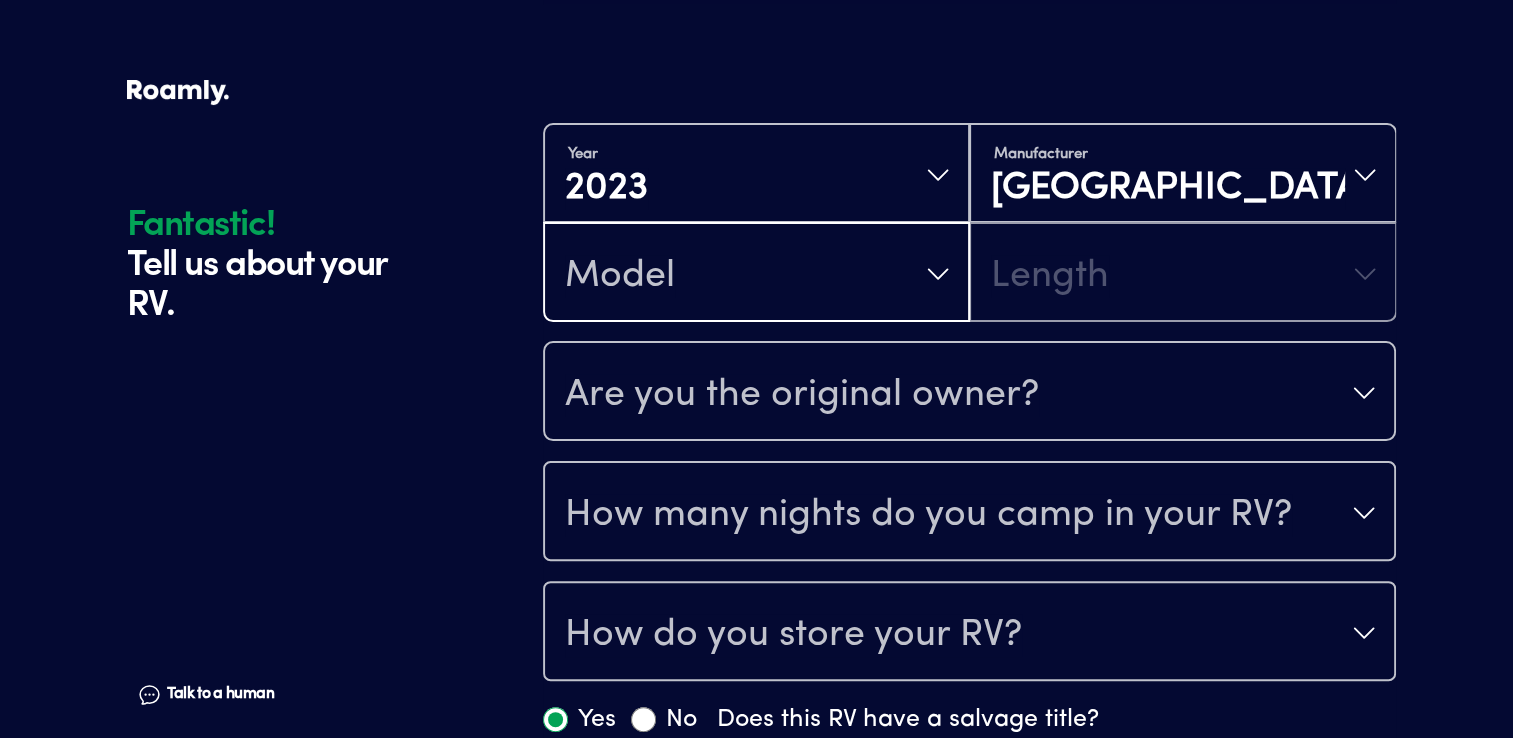 click on "Model" at bounding box center [756, 274] 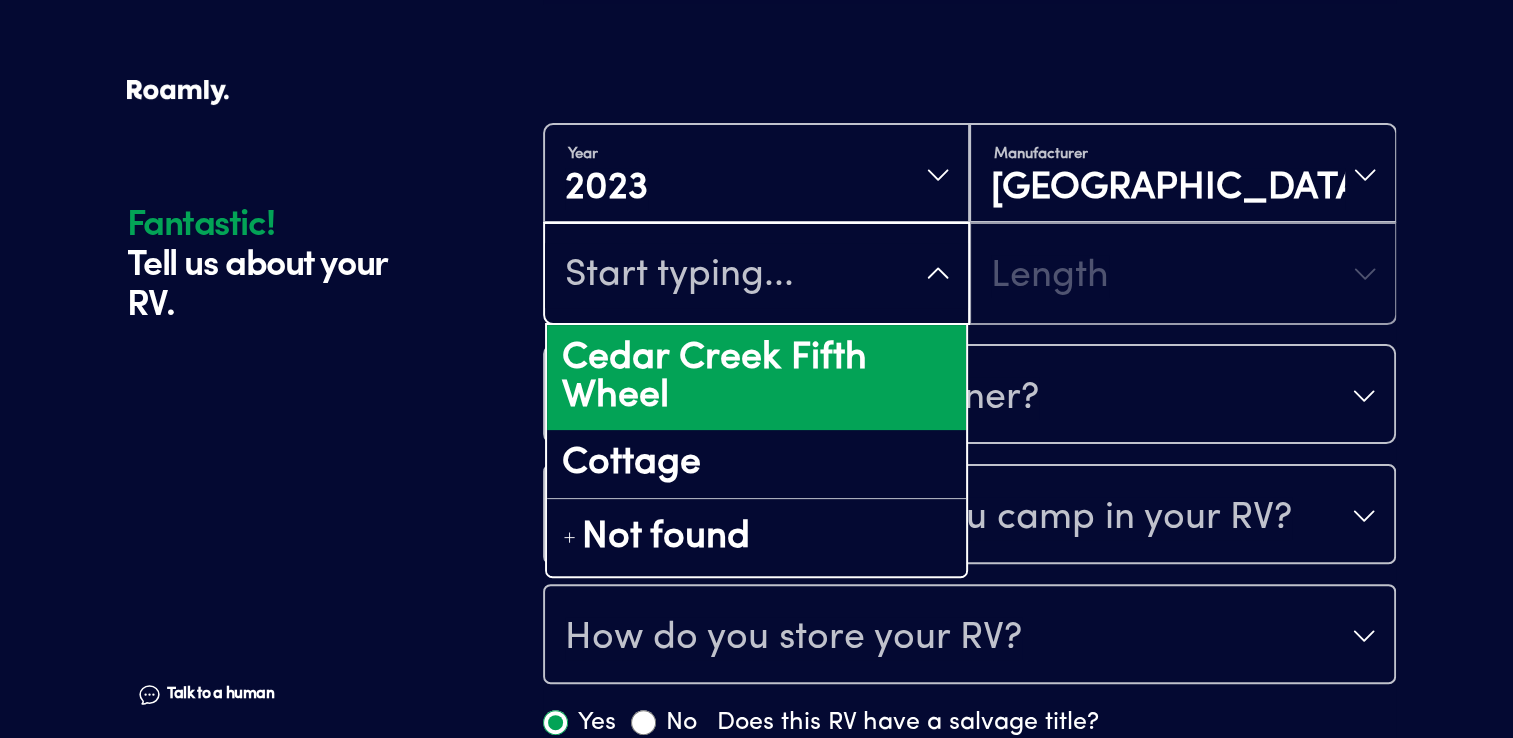 click on "Cedar Creek Fifth Wheel" at bounding box center [756, 377] 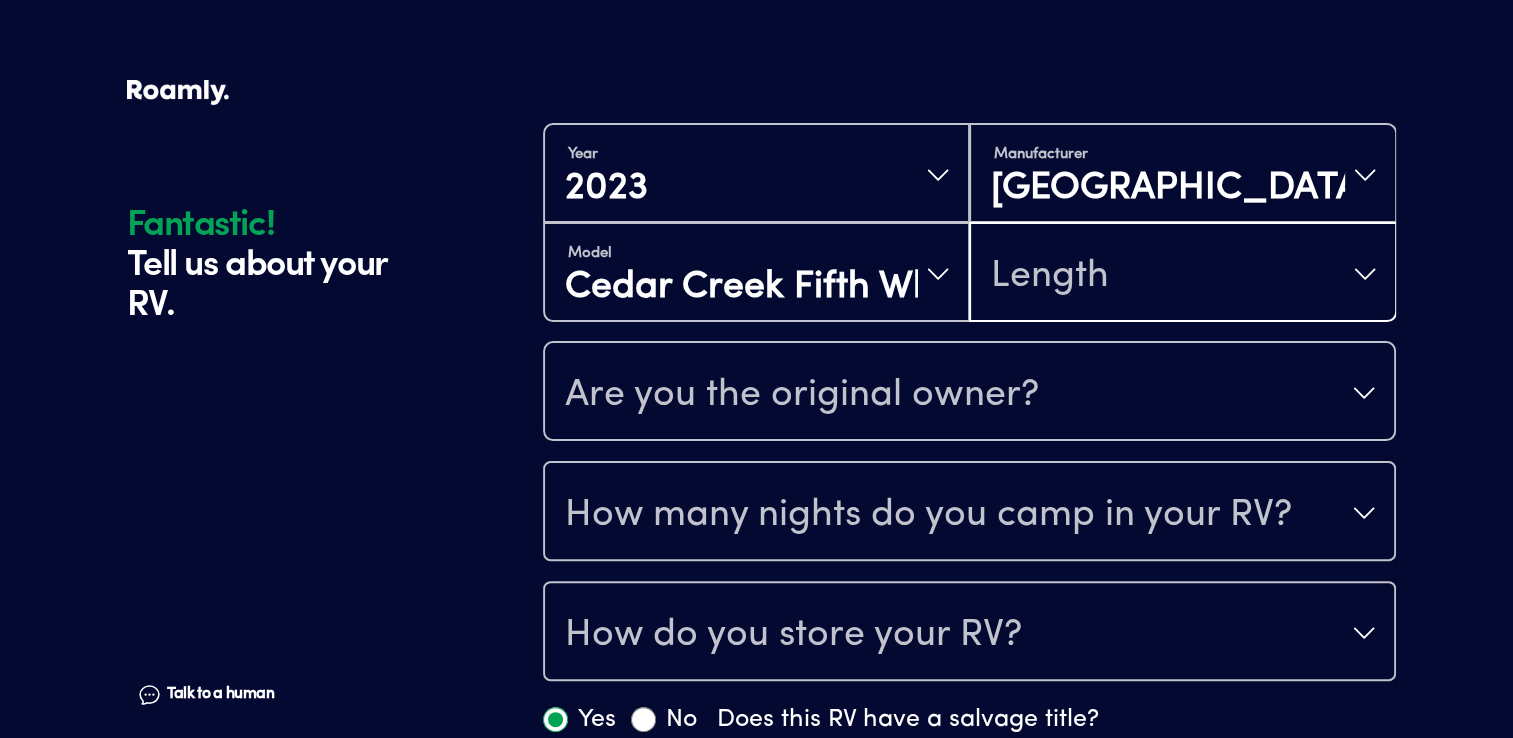 click on "Length" at bounding box center [1182, 274] 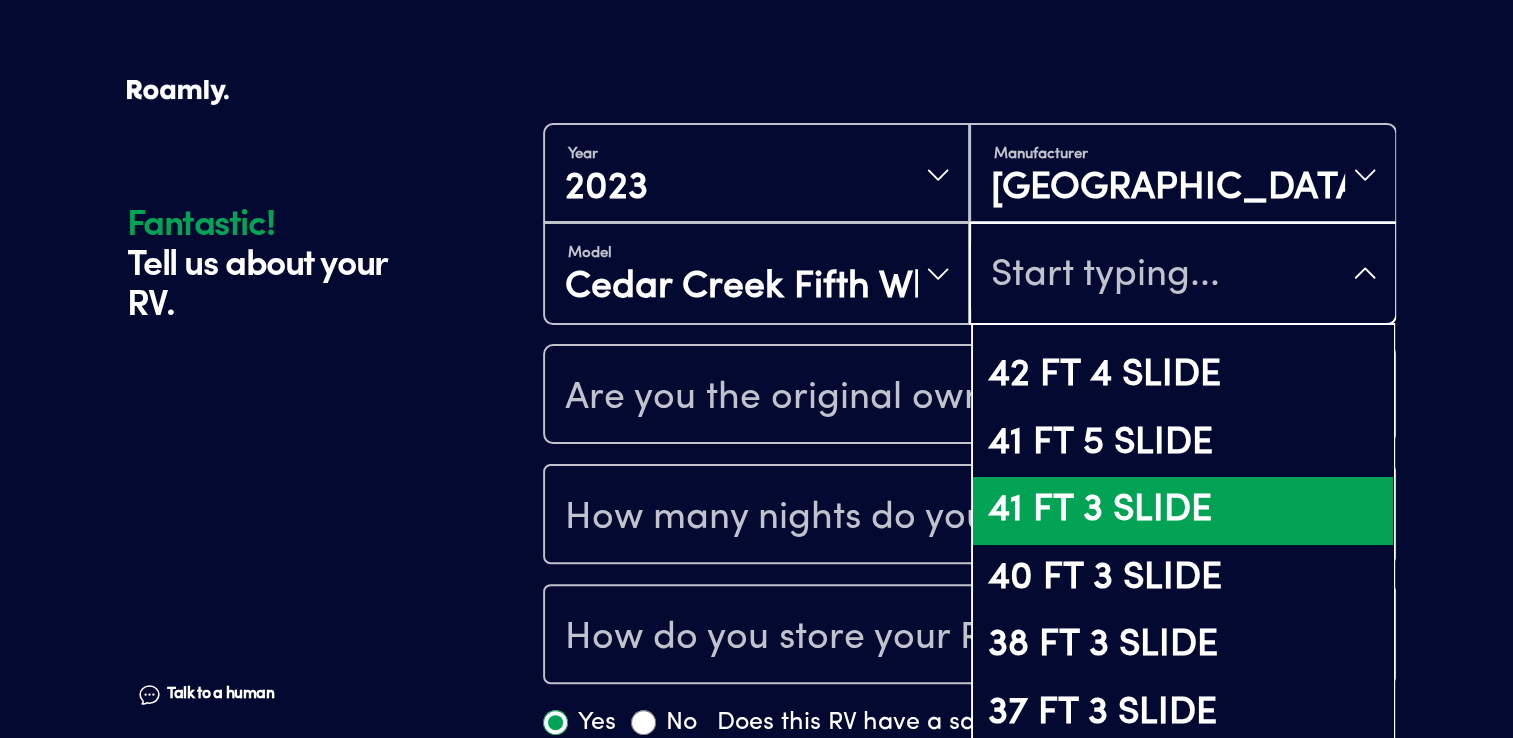 scroll, scrollTop: 121, scrollLeft: 0, axis: vertical 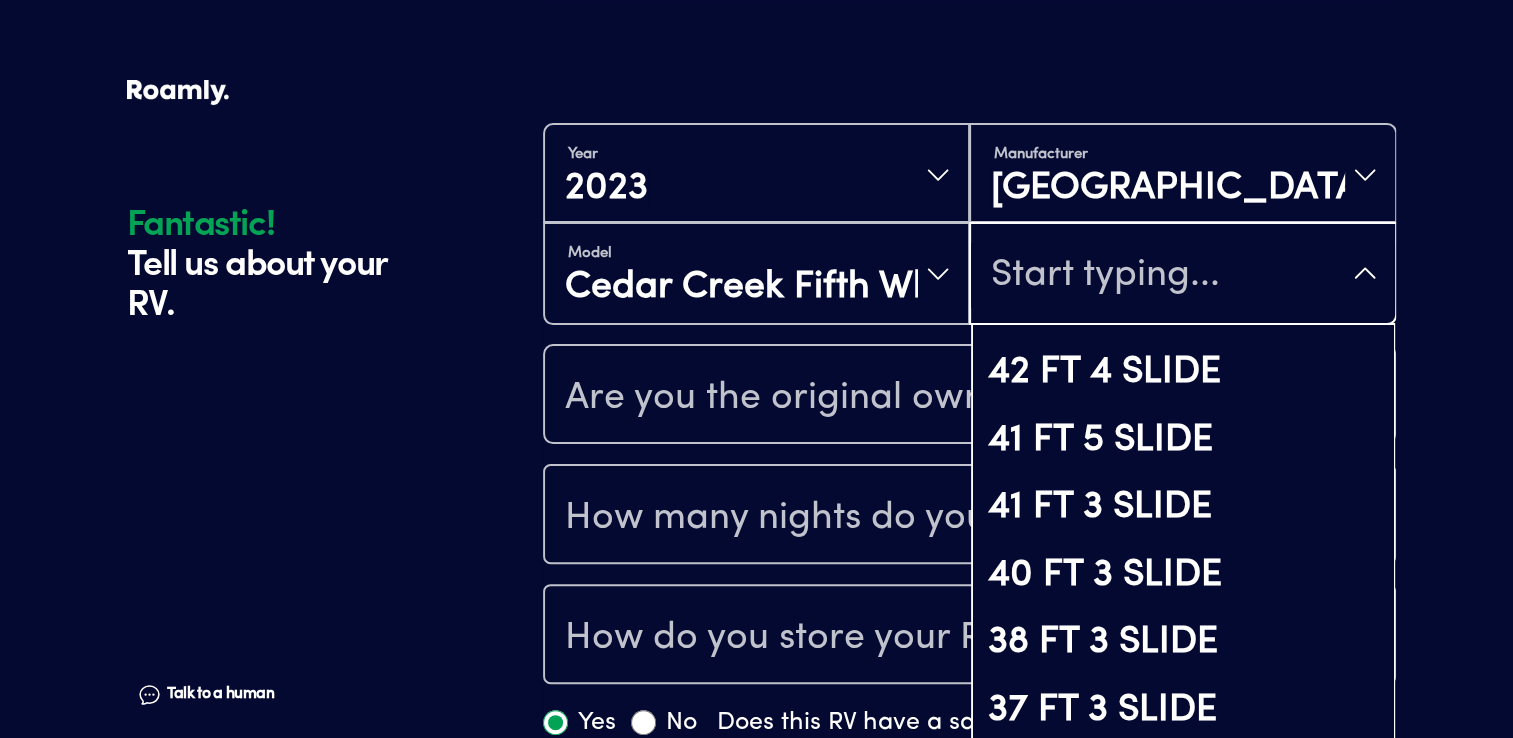 click on "40 FT 3 SLIDE" at bounding box center (1182, 576) 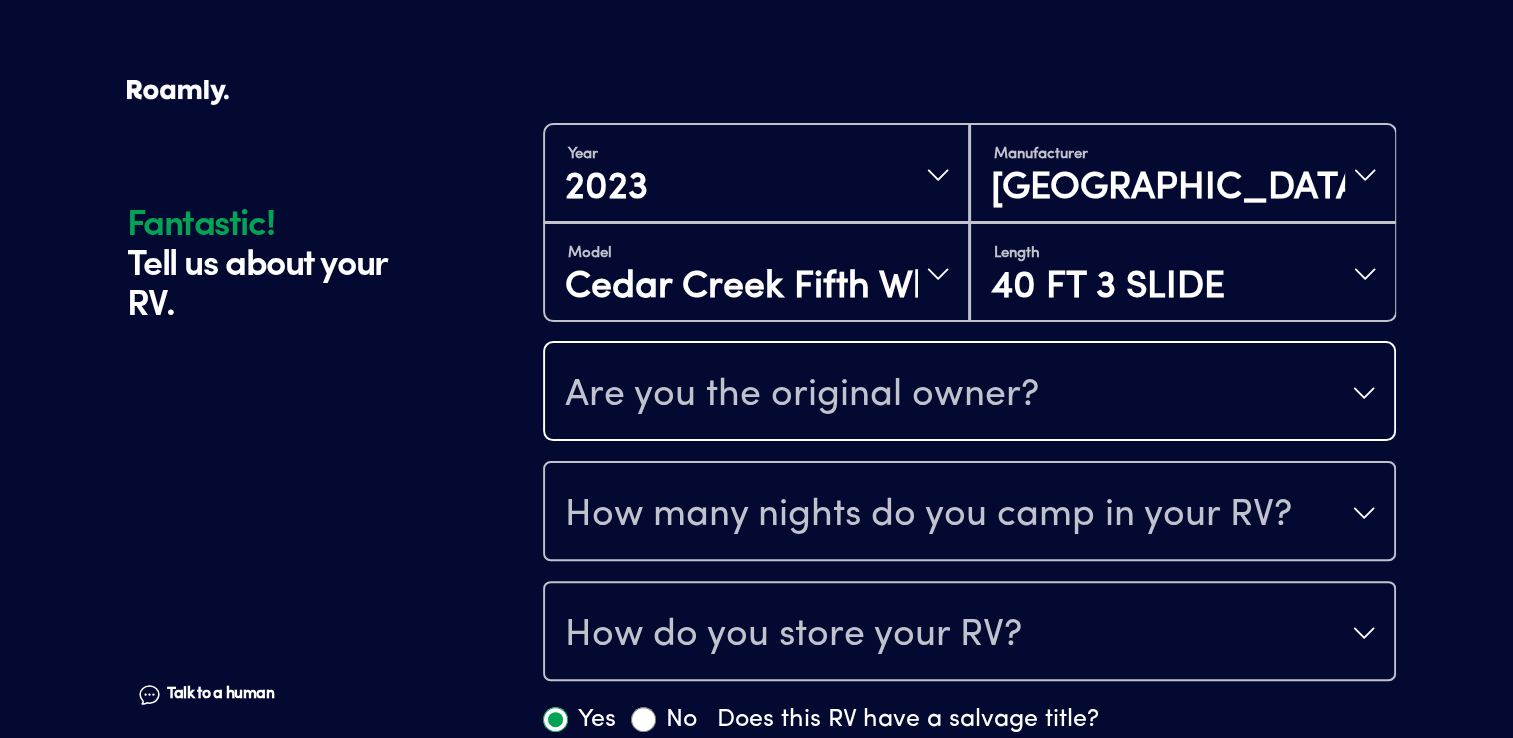 click on "Are you the original owner?" at bounding box center (969, 393) 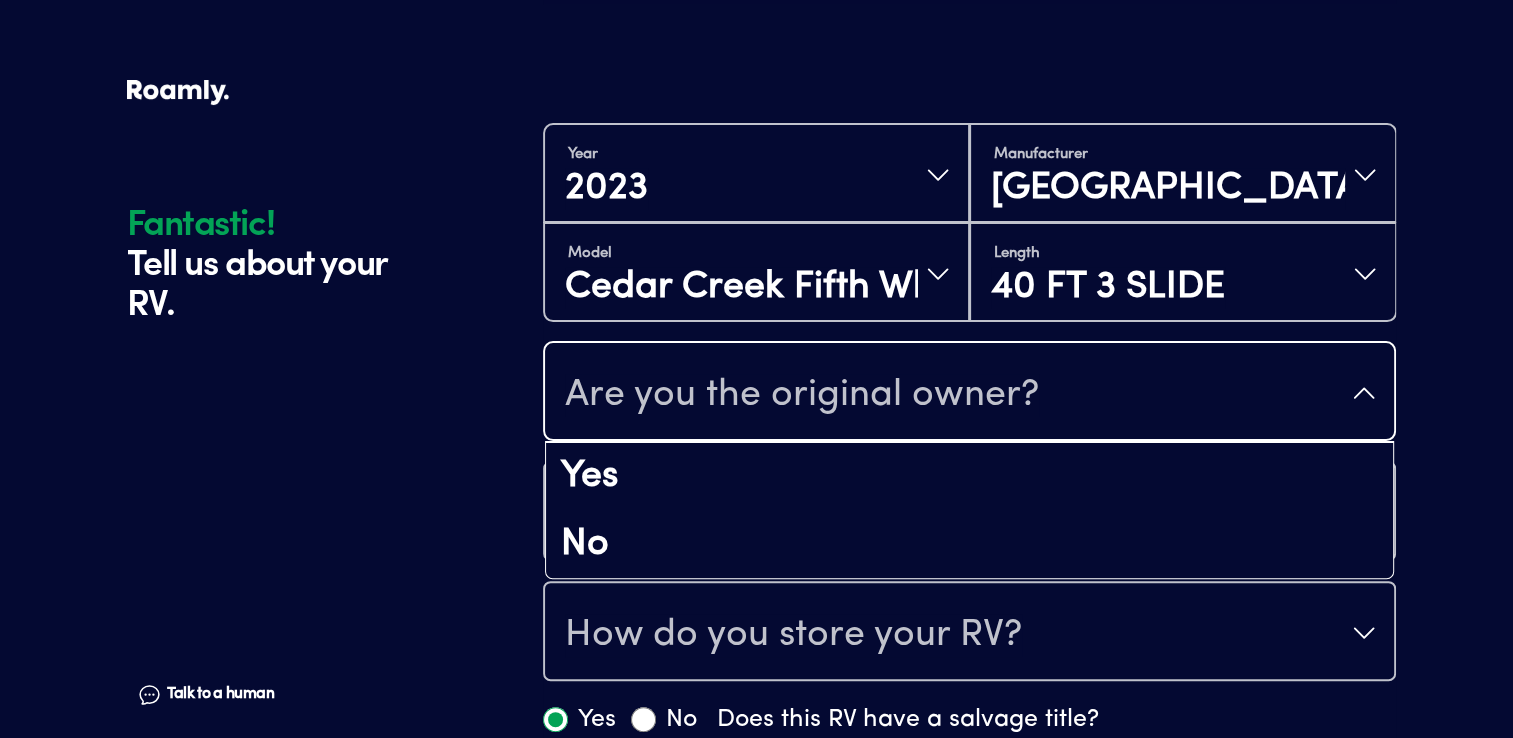 click on "Yes" at bounding box center (969, 477) 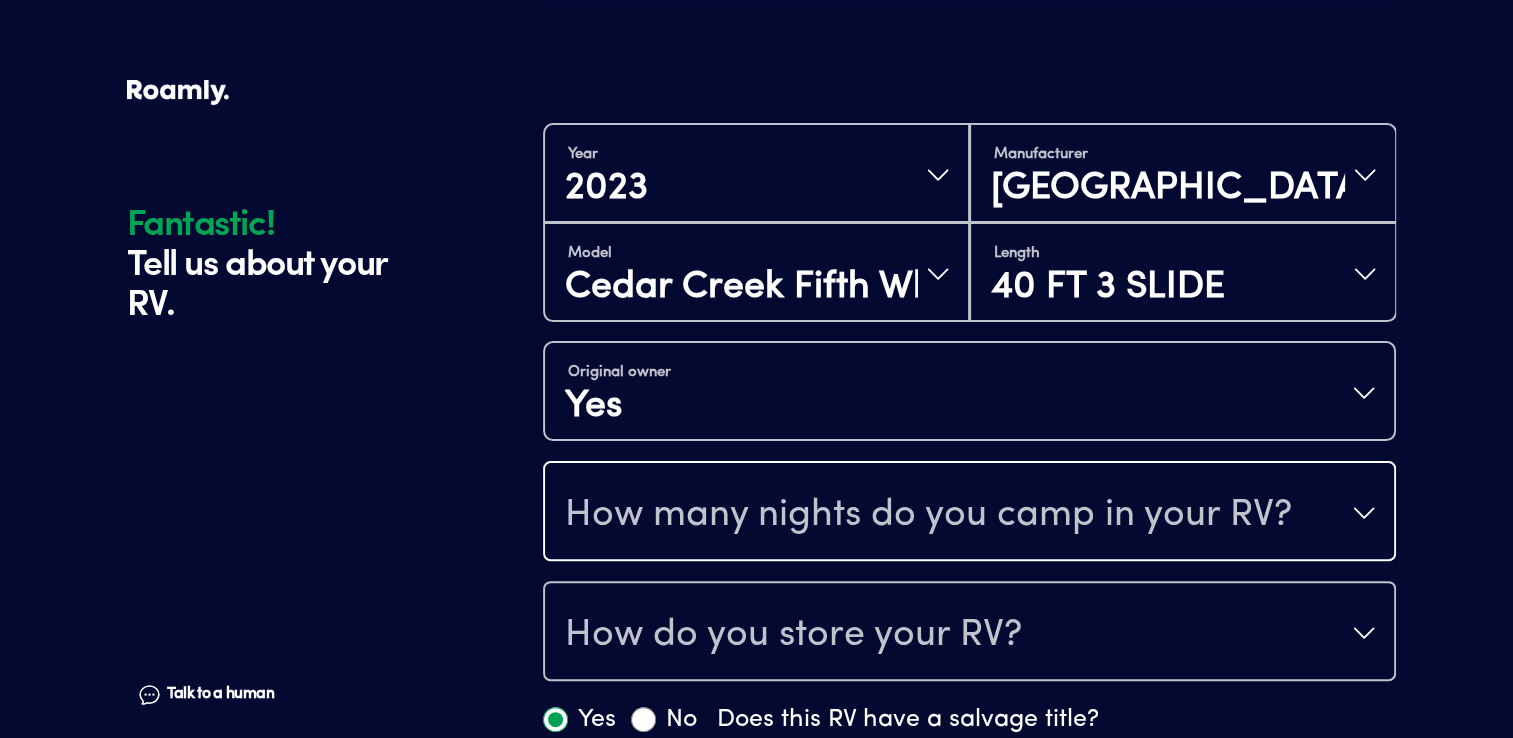 click on "How many nights do you camp in your RV?" at bounding box center (969, 513) 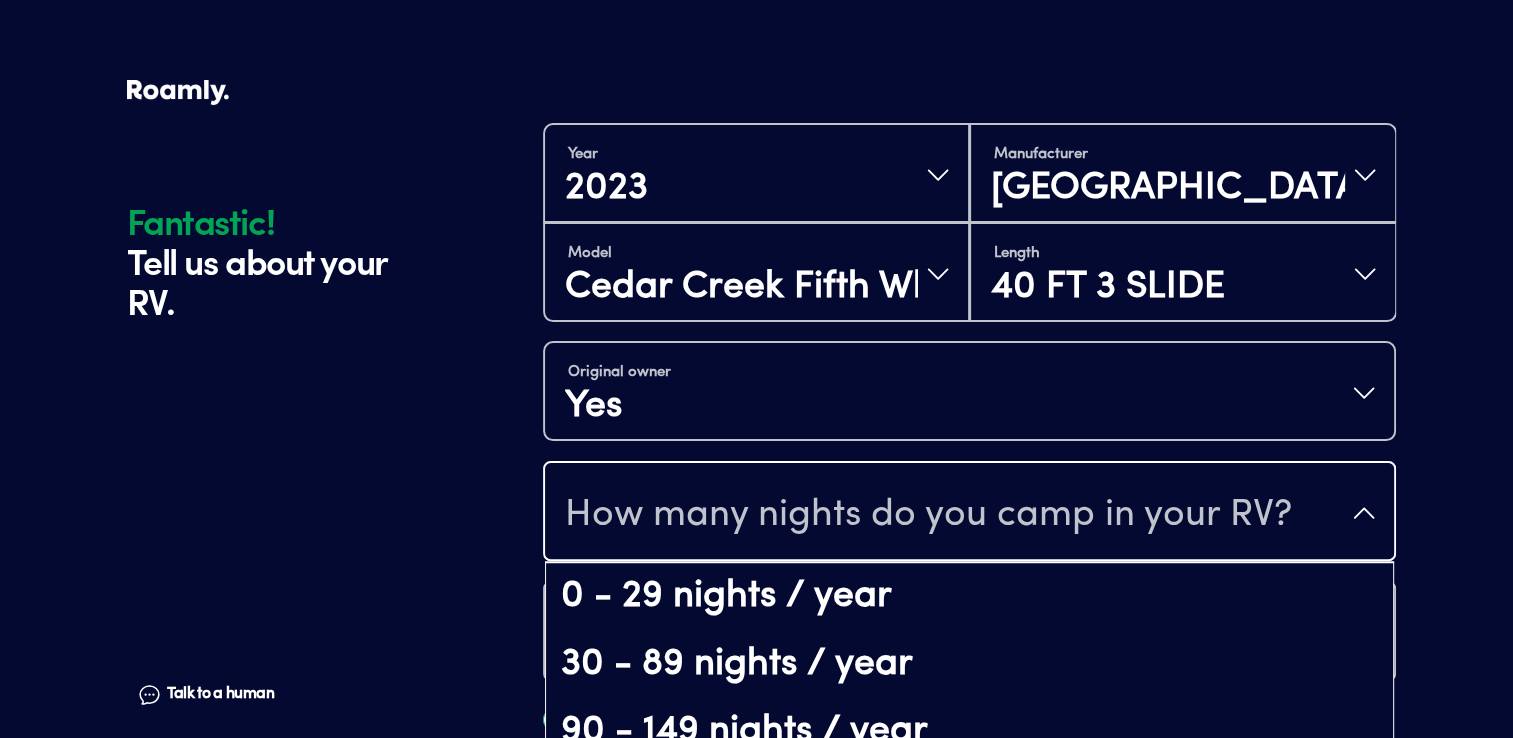 click on "0 - 29 nights / year" at bounding box center [969, 597] 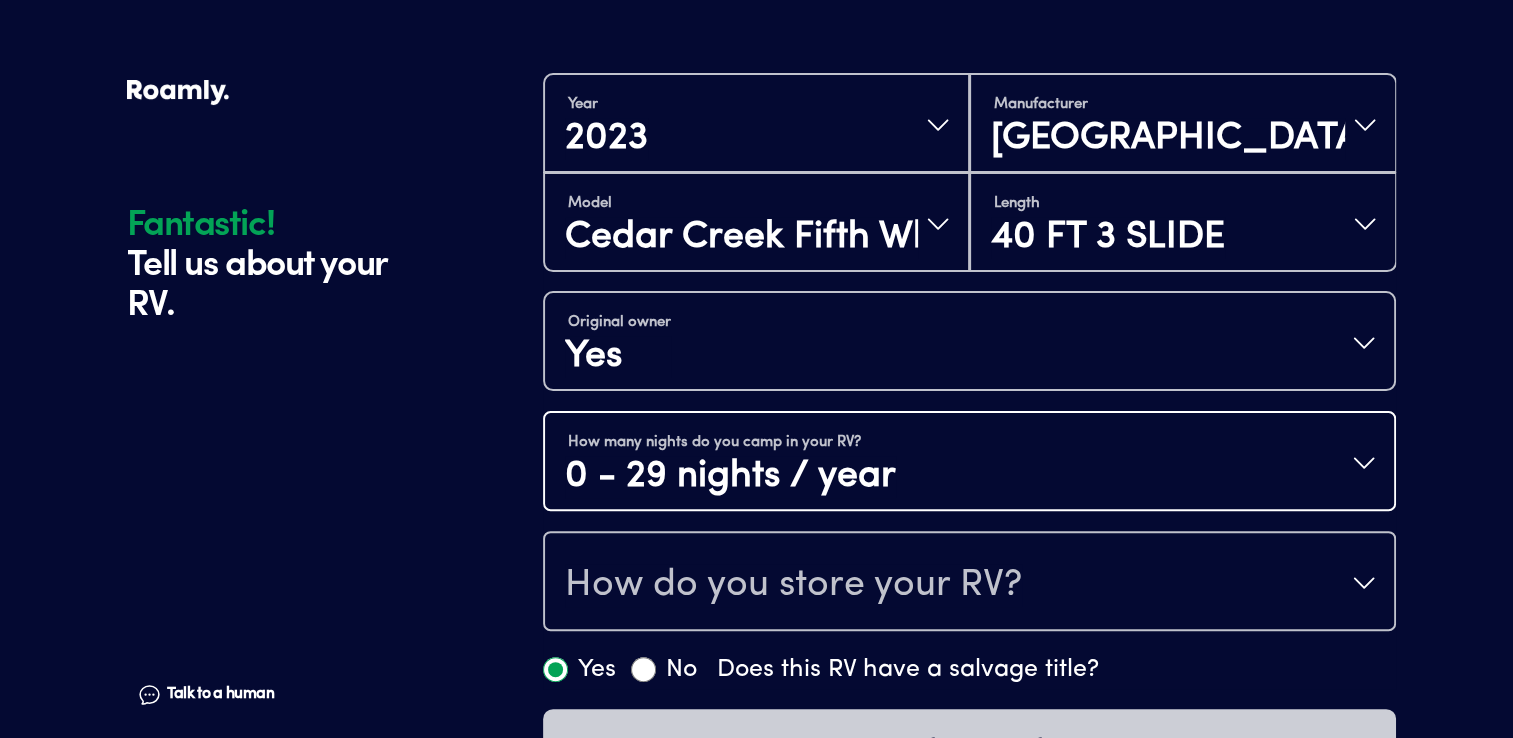 scroll, scrollTop: 493, scrollLeft: 0, axis: vertical 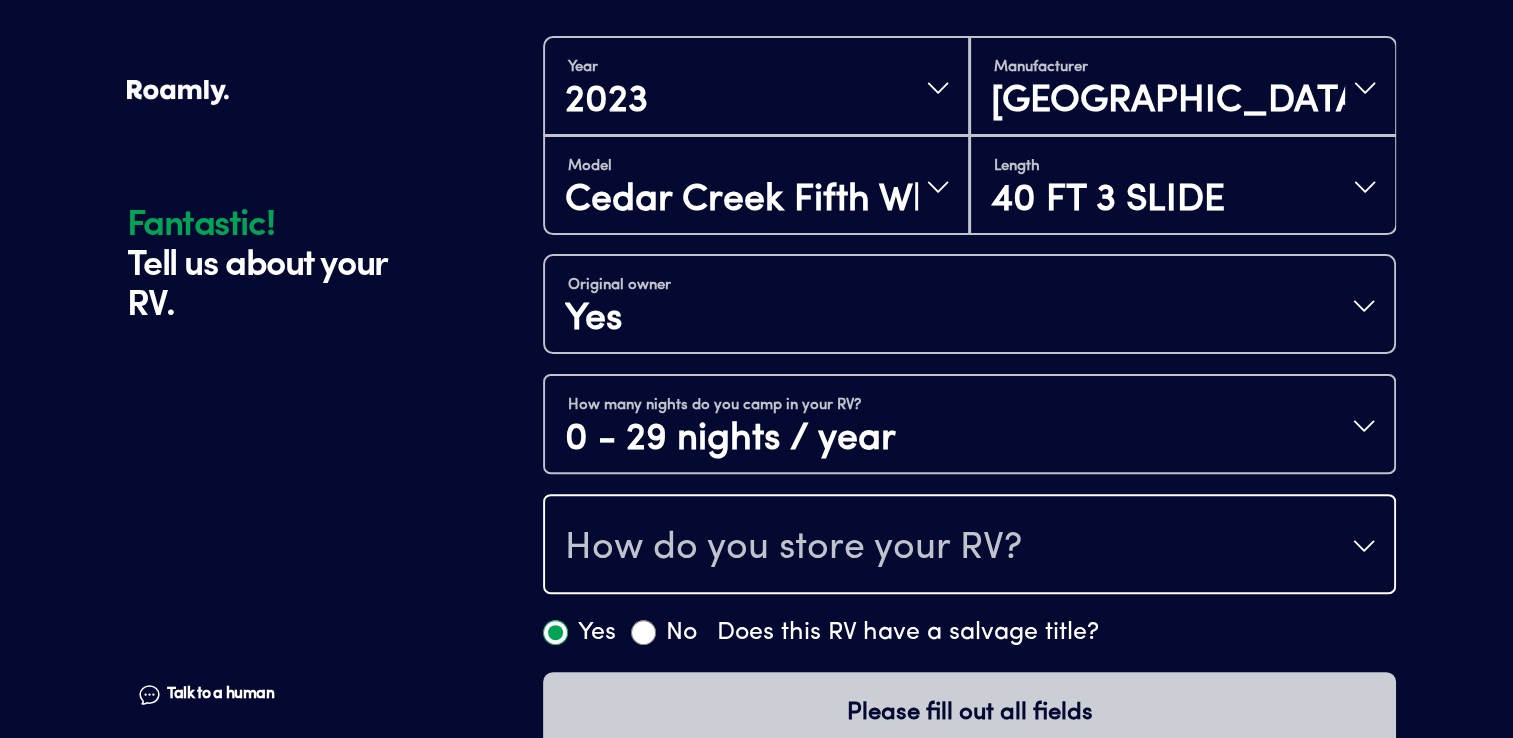 click on "How do you store your RV?" at bounding box center [969, 546] 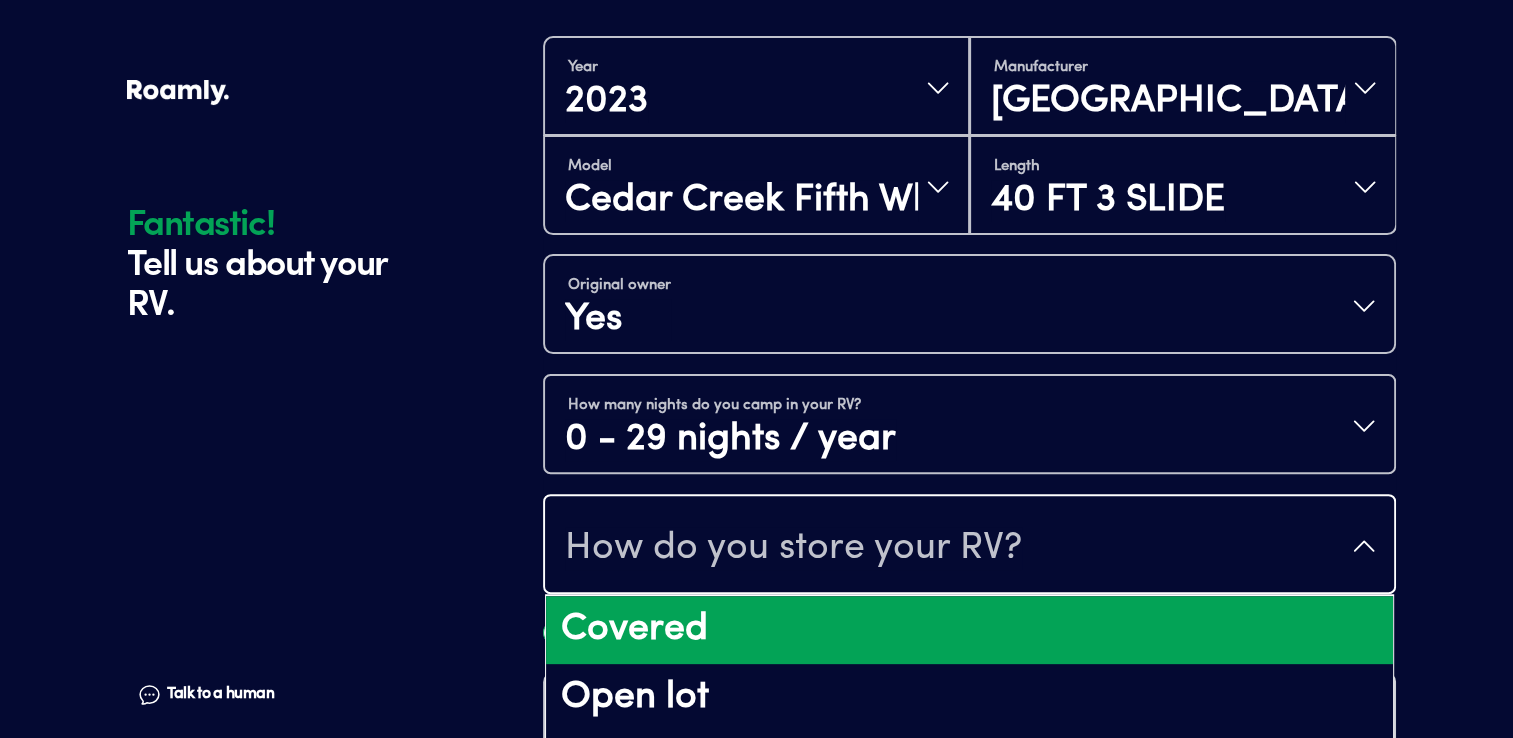 click on "Covered" at bounding box center [969, 630] 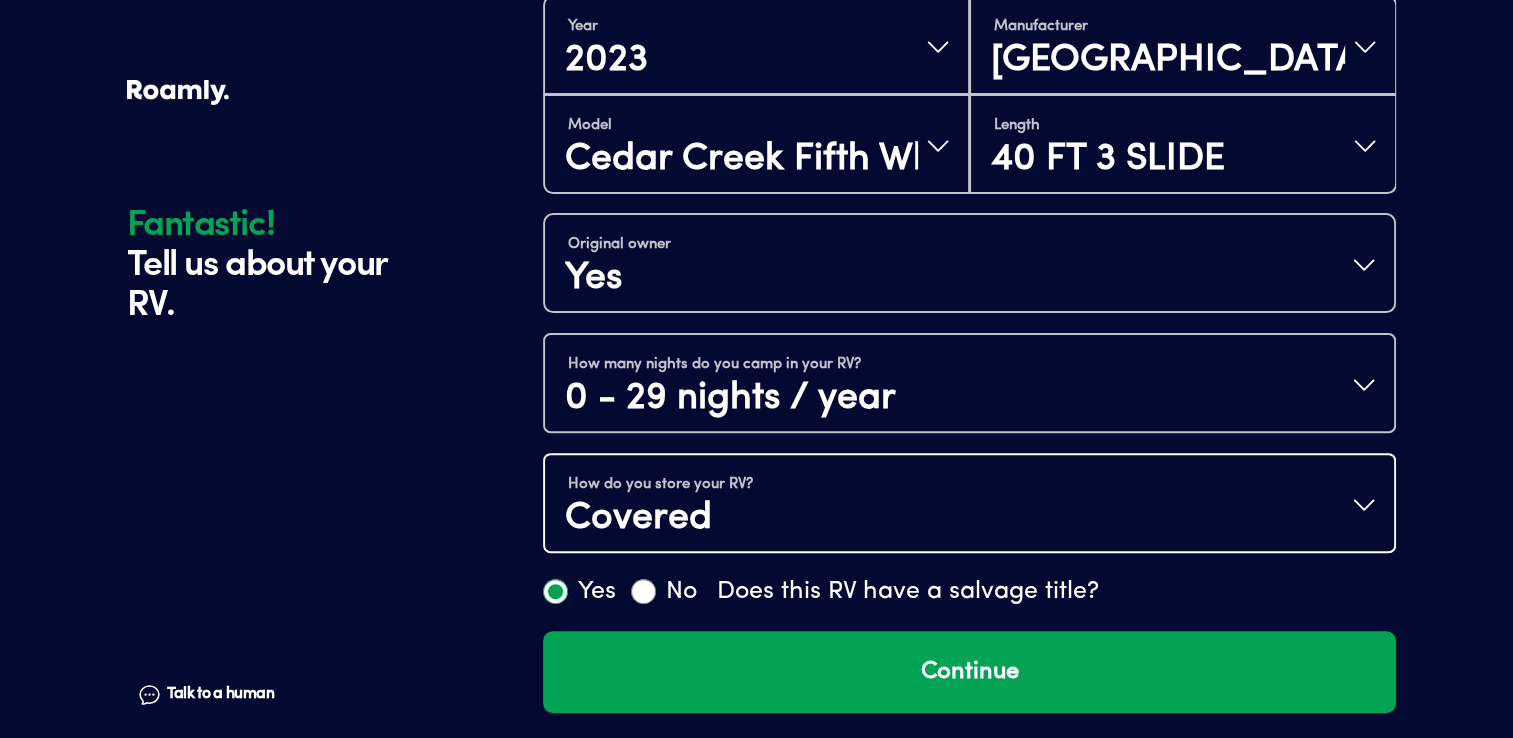 scroll, scrollTop: 538, scrollLeft: 0, axis: vertical 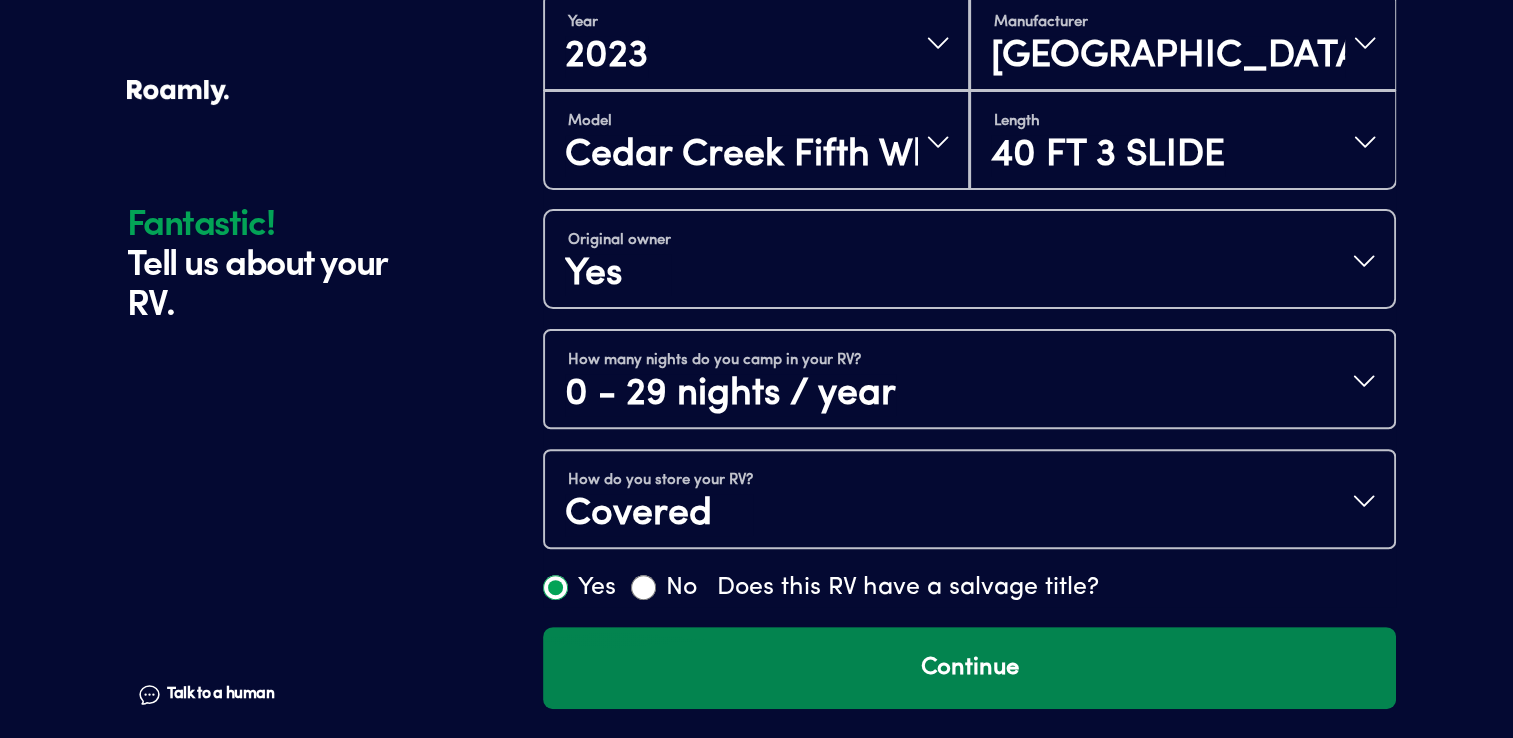 click on "Continue" at bounding box center [969, 668] 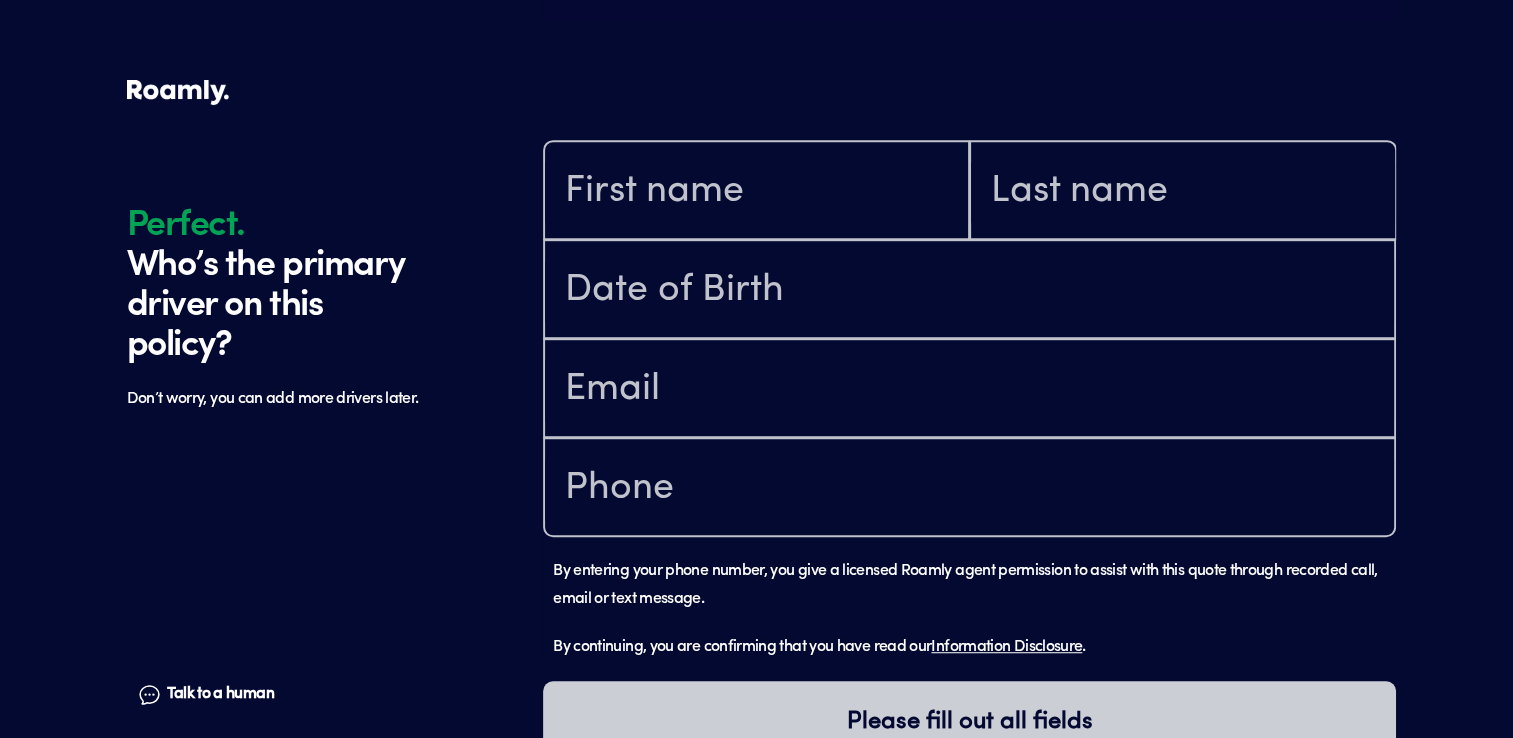 scroll, scrollTop: 1184, scrollLeft: 0, axis: vertical 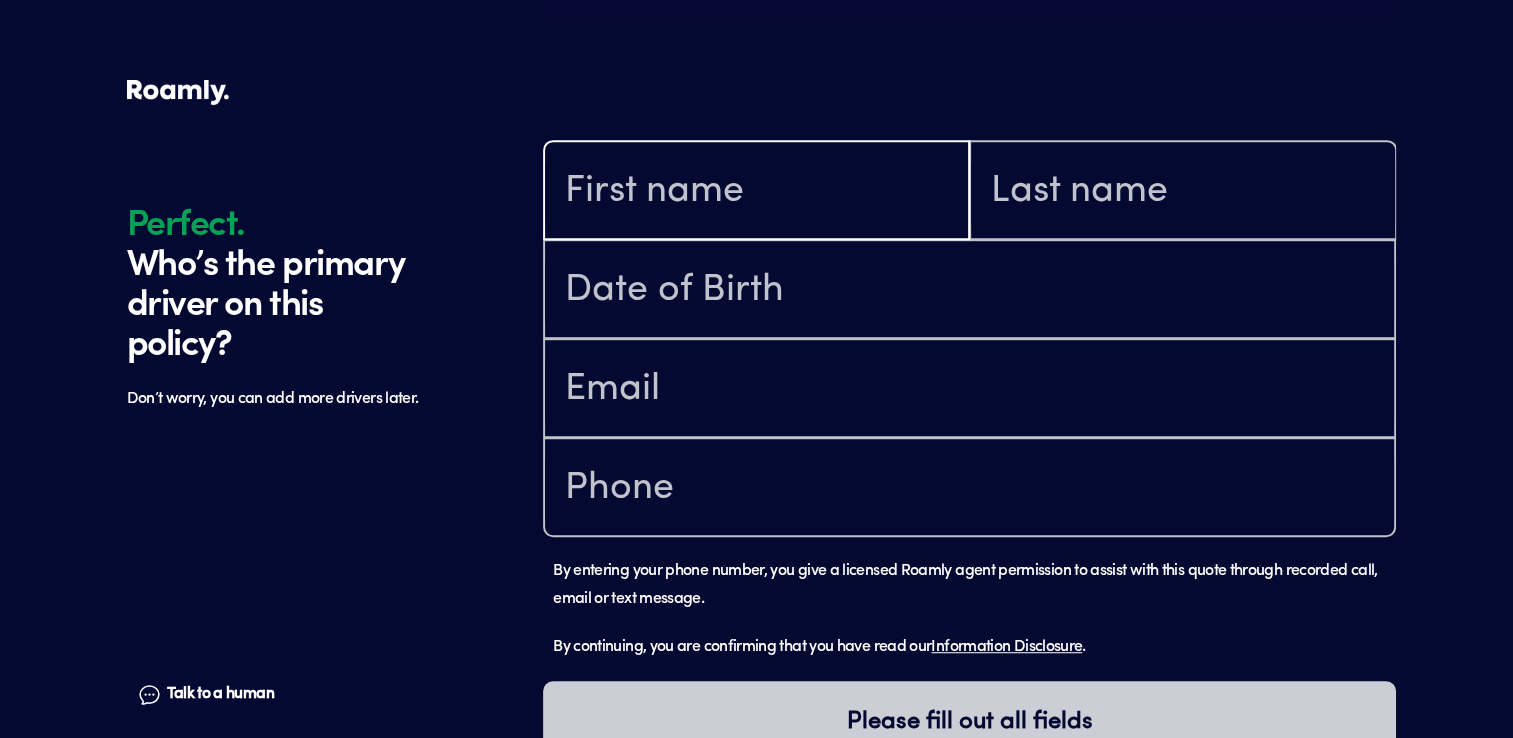 click at bounding box center (756, 192) 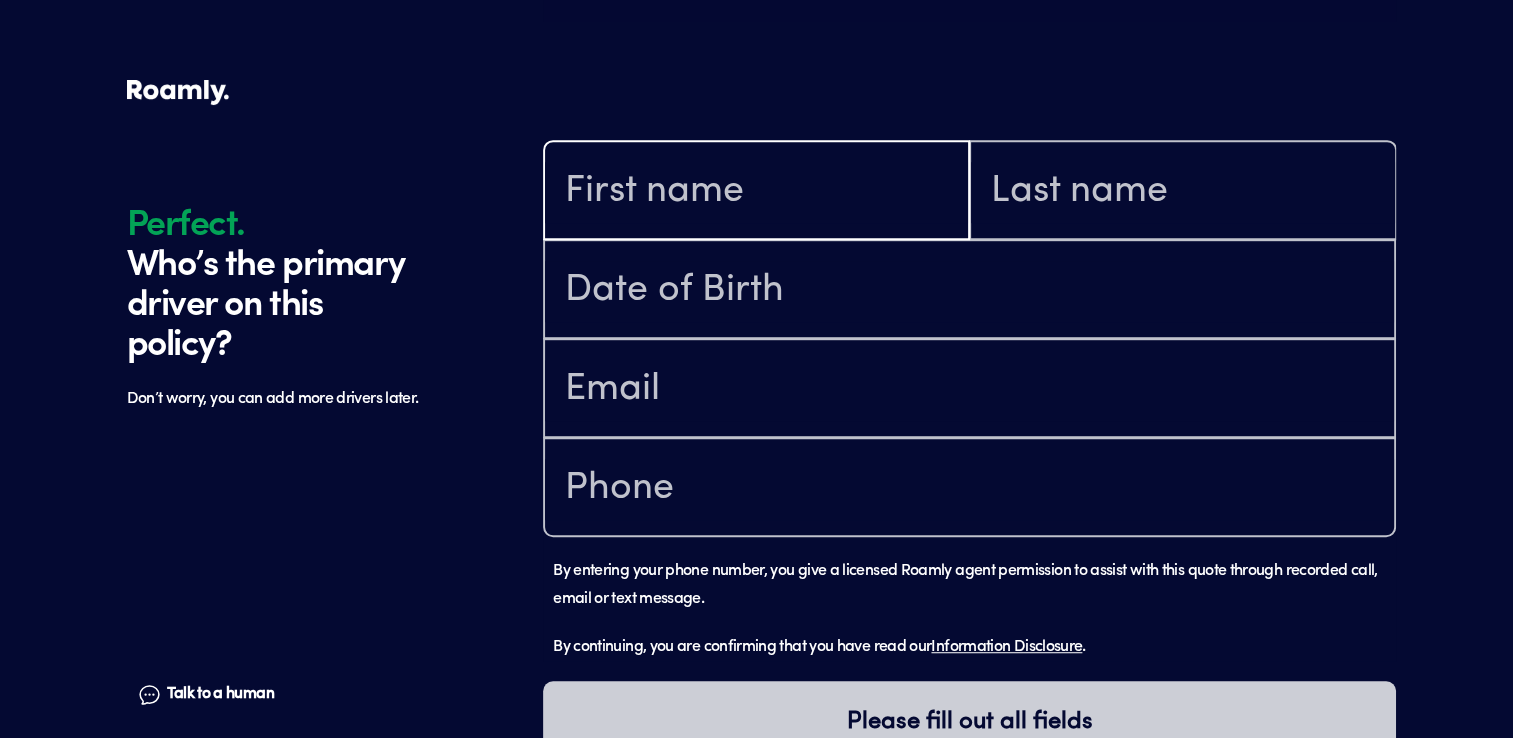 type on "Tim" 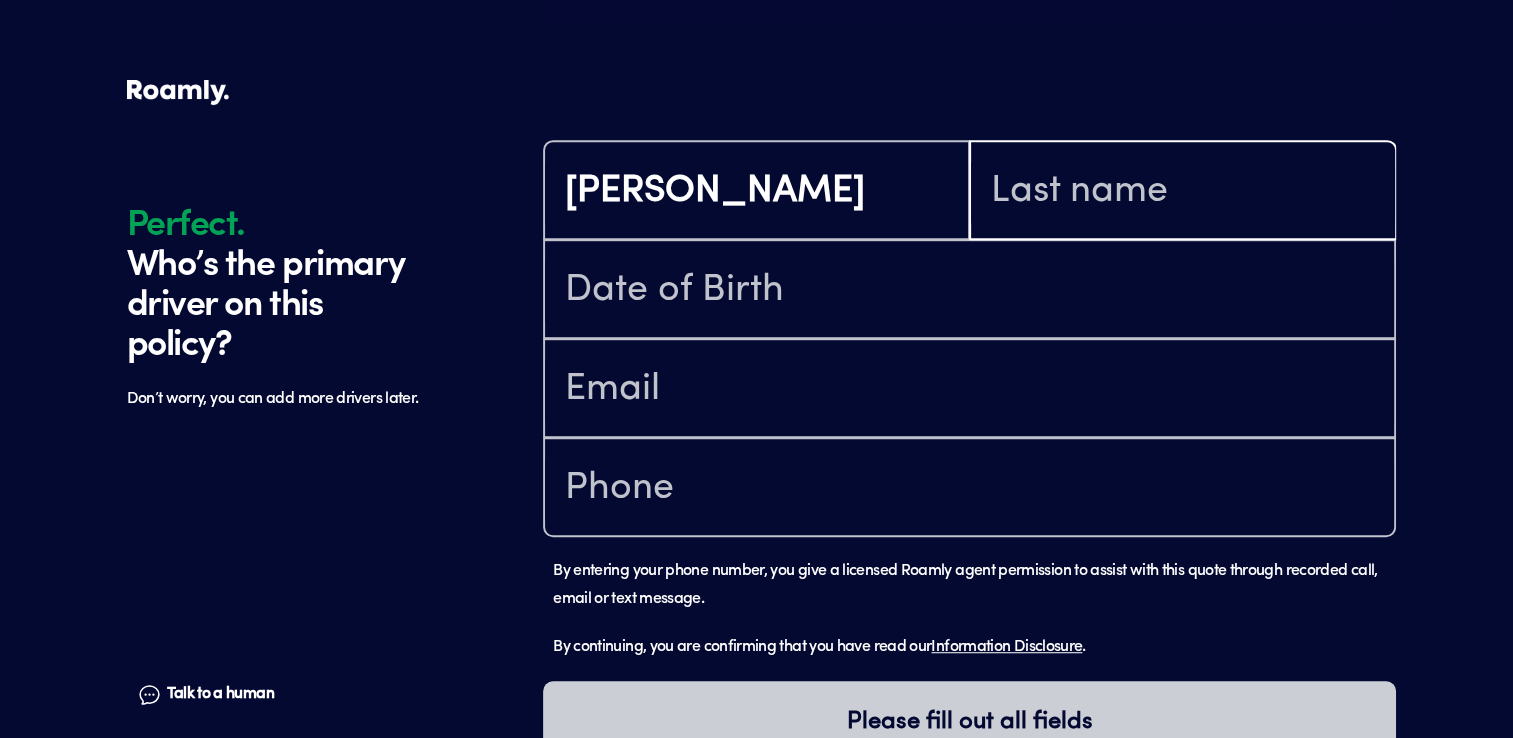 type on "Richardson" 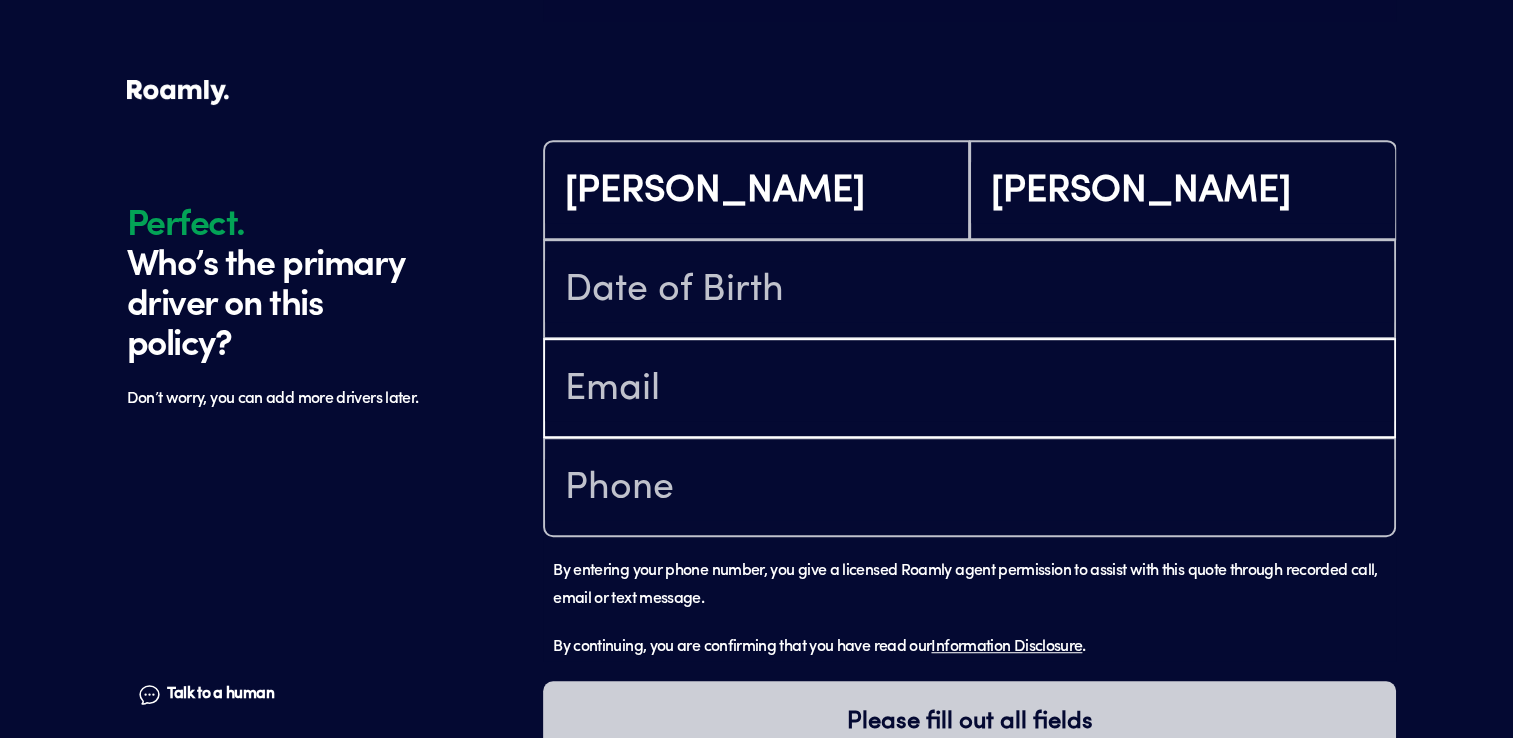 type on "trich33@windstream.net" 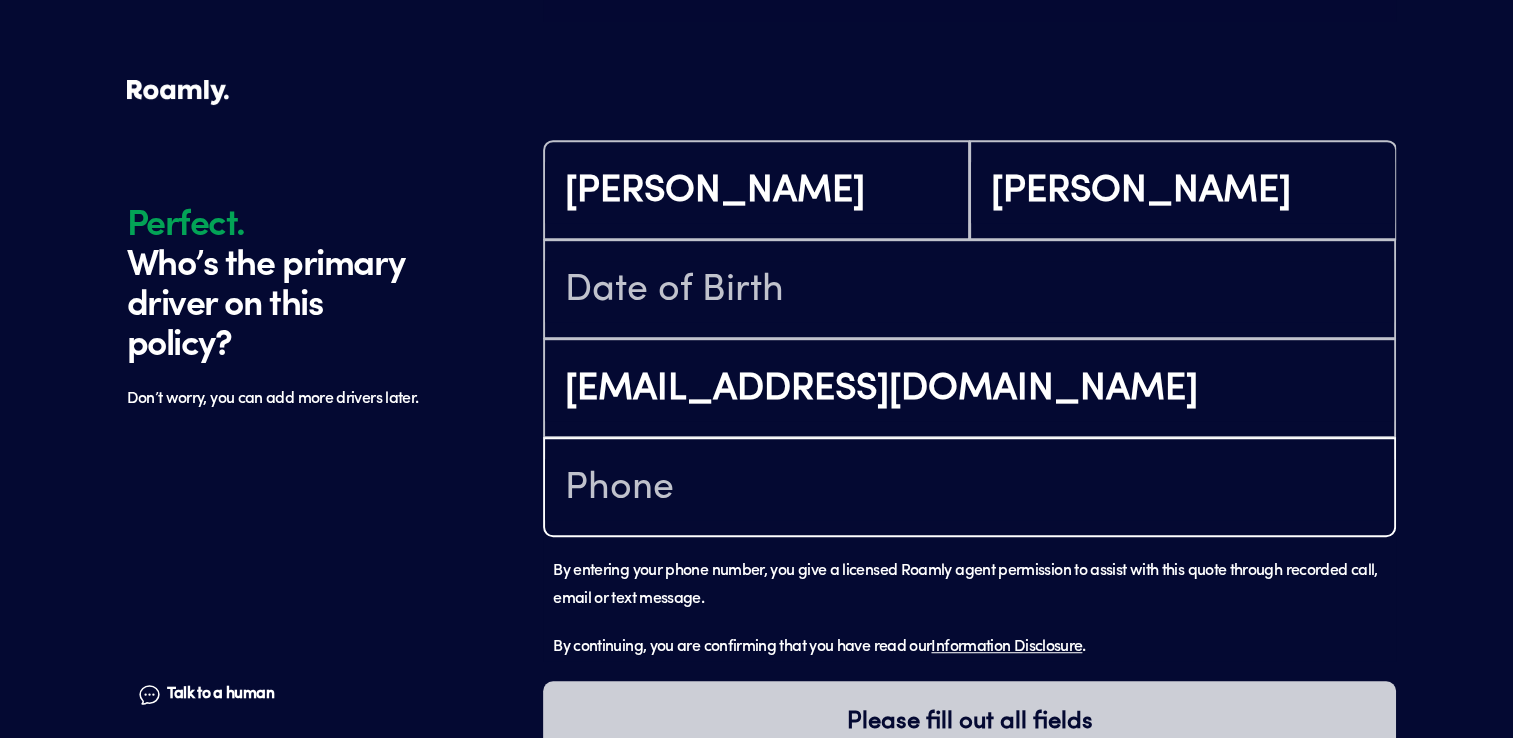 type on "(386) 362-9109" 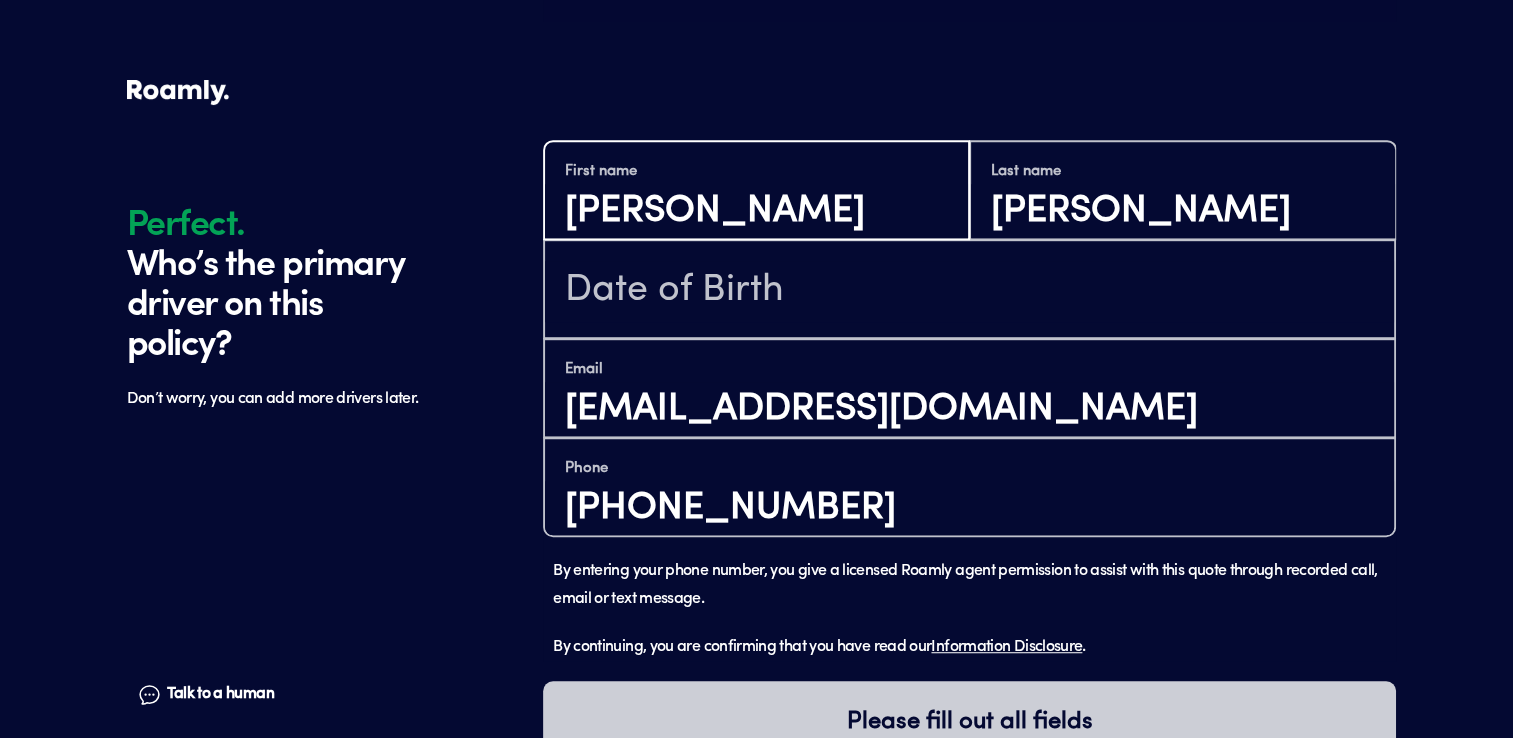 type on "Timothy" 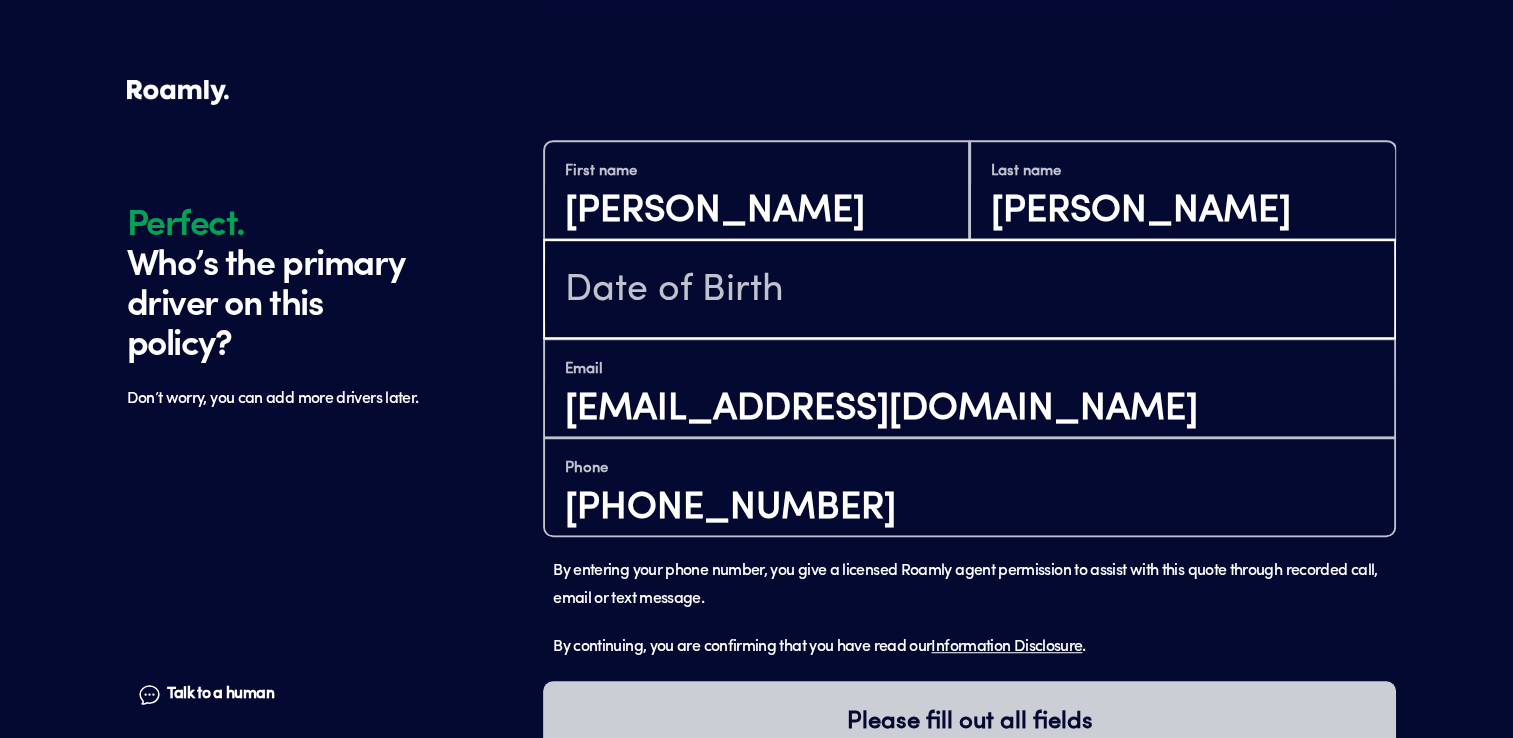 click at bounding box center (969, 291) 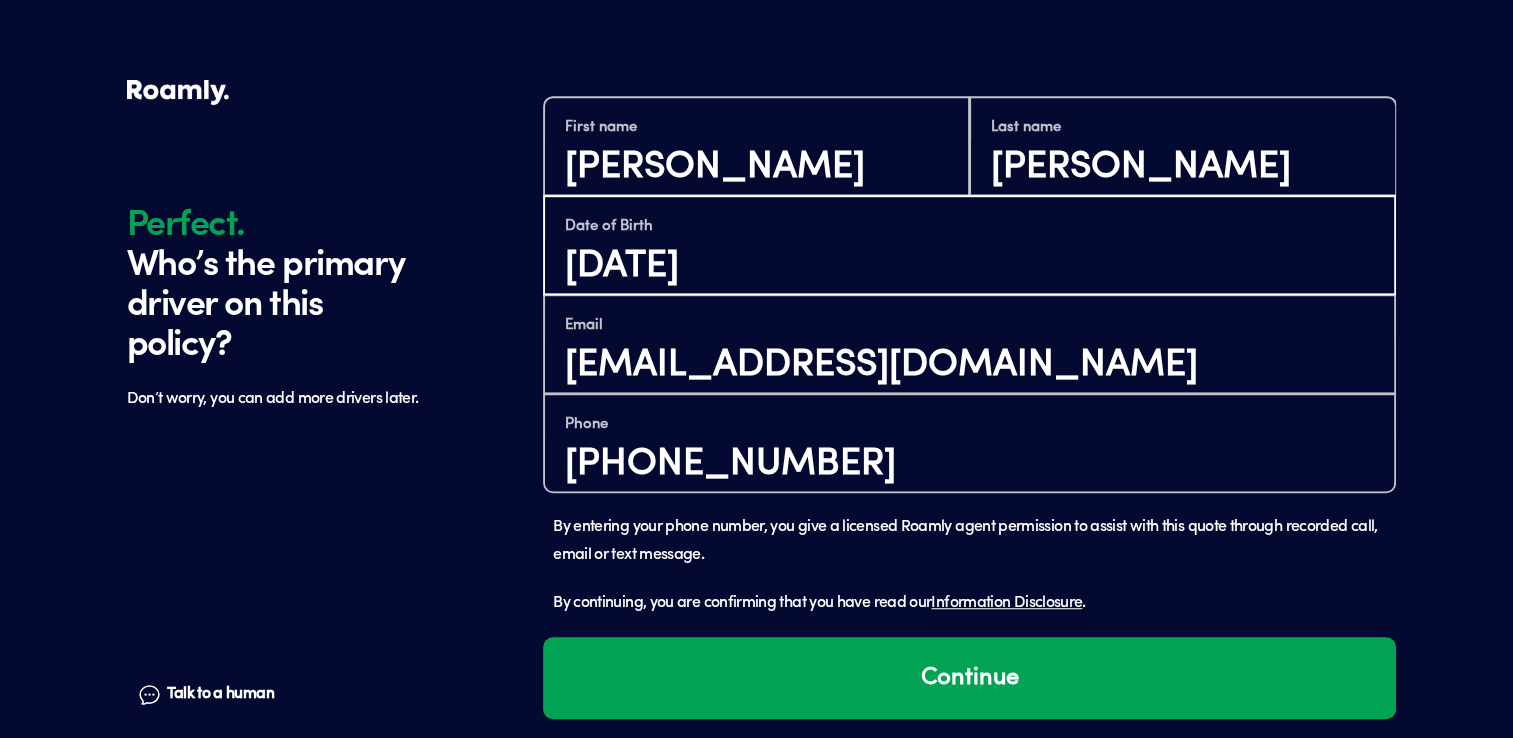 scroll, scrollTop: 1238, scrollLeft: 0, axis: vertical 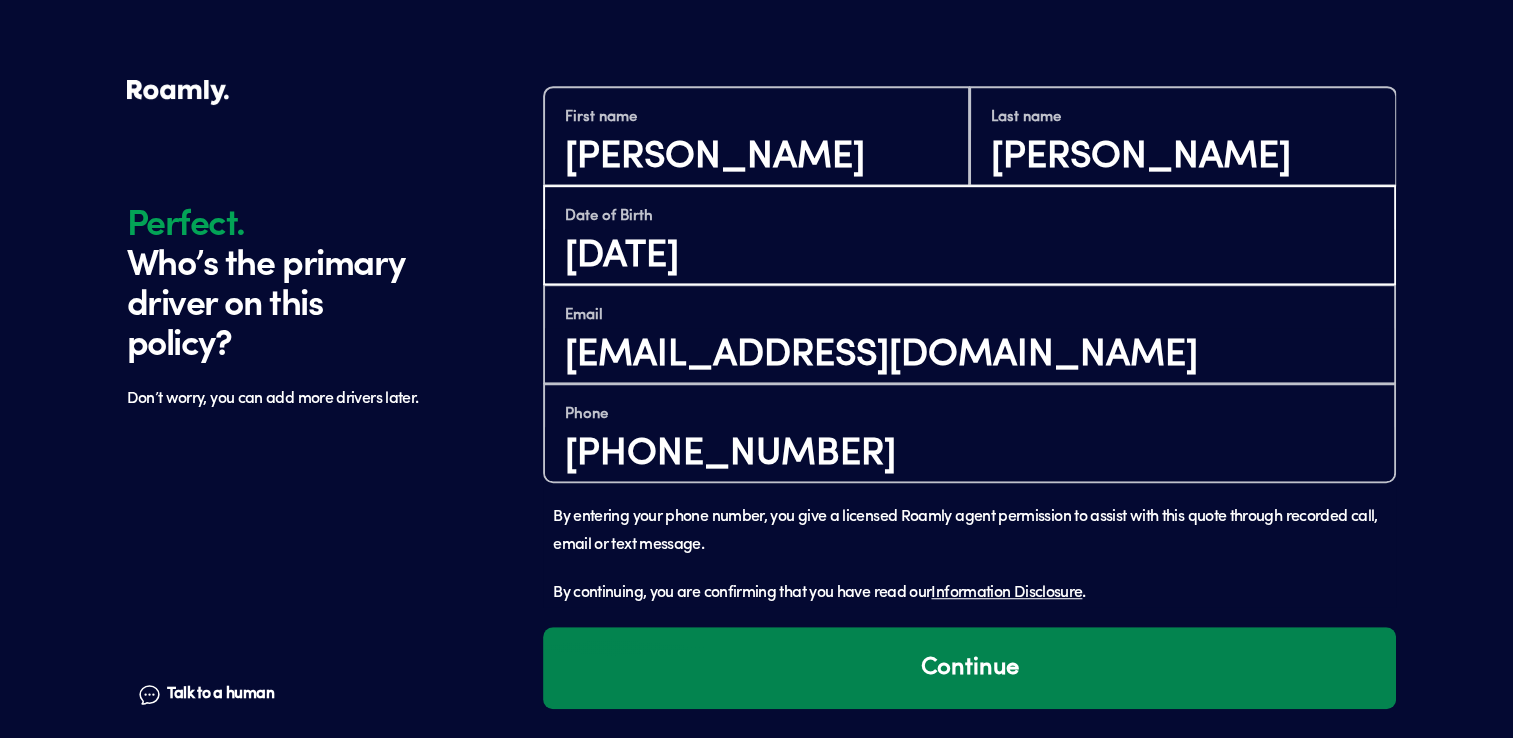 type on "08/29/1969" 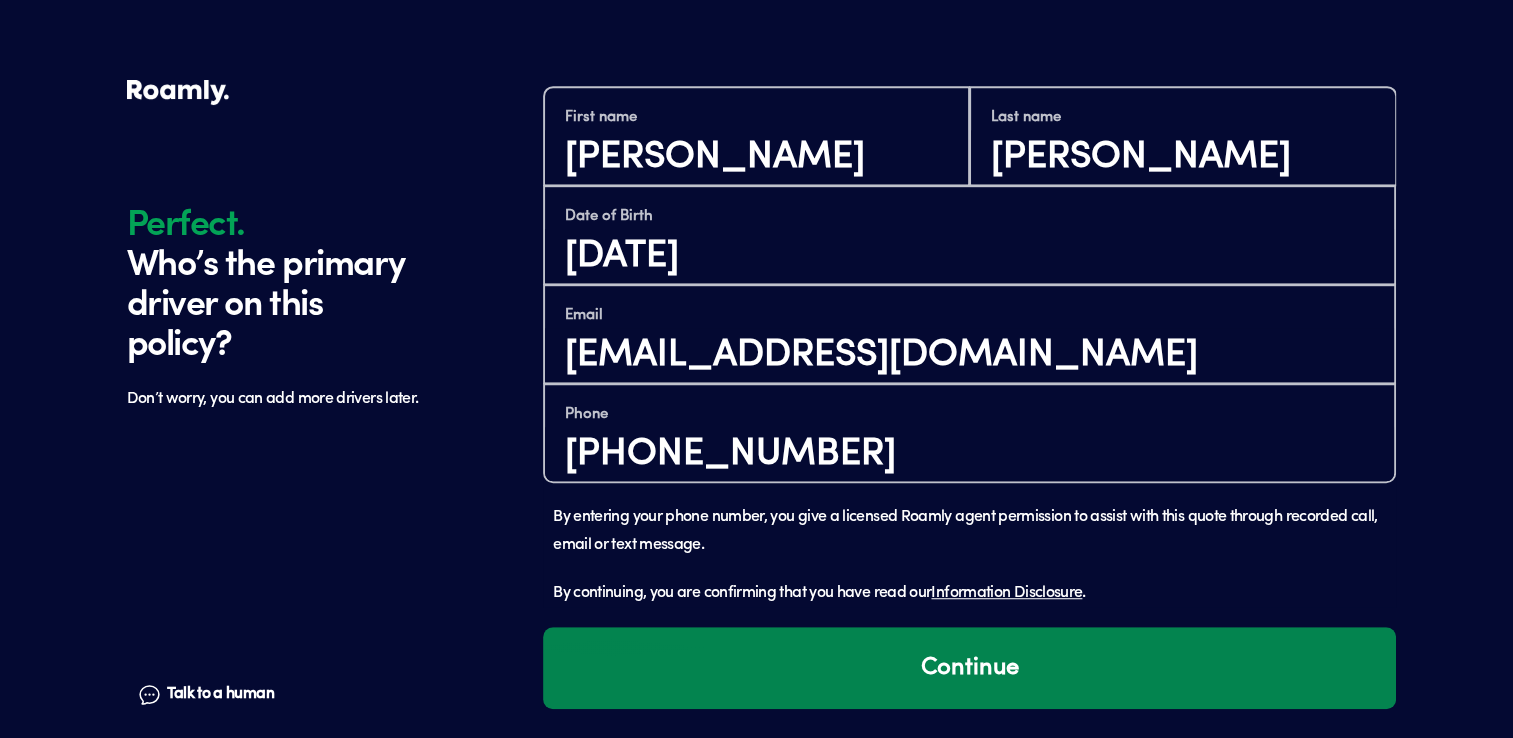 click on "Continue" at bounding box center (969, 668) 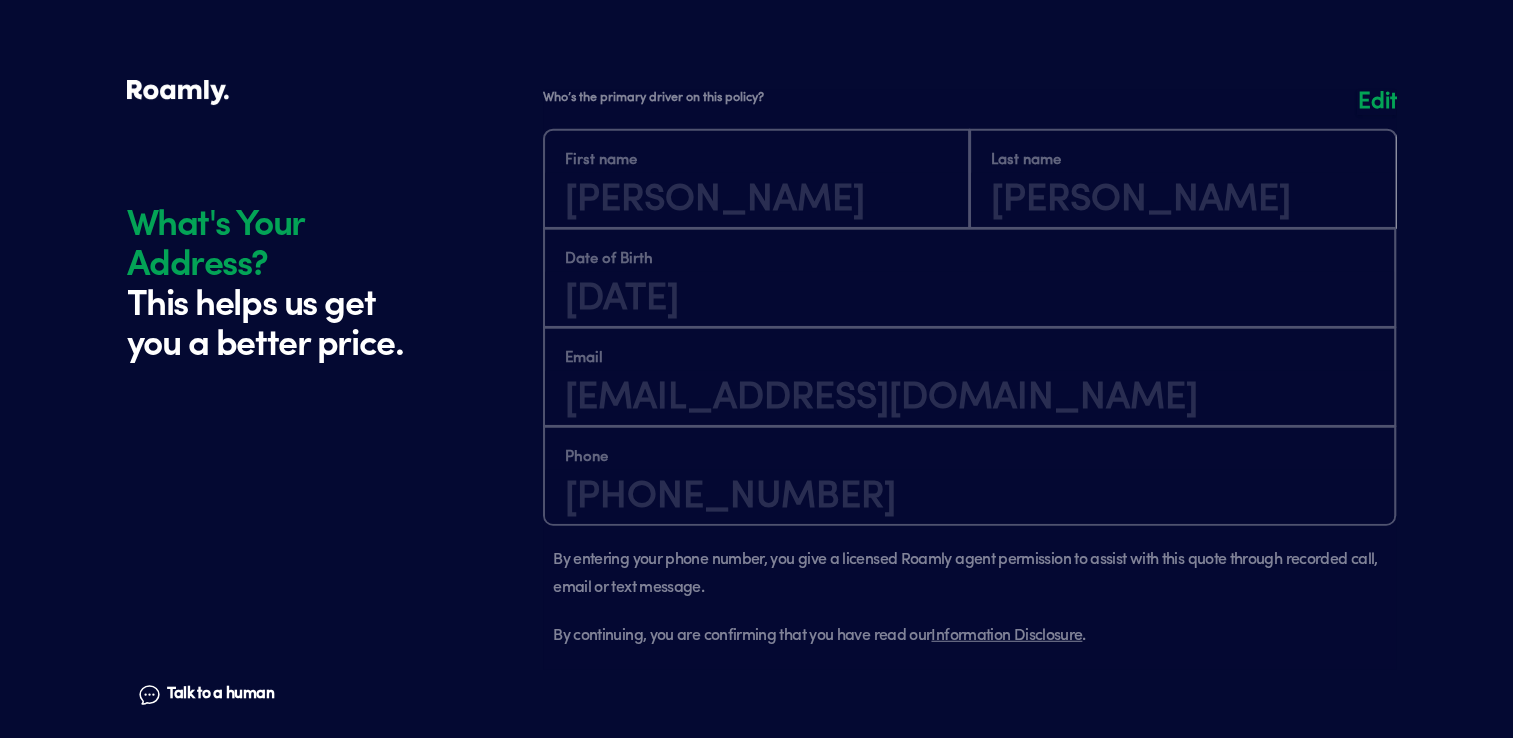 scroll, scrollTop: 1866, scrollLeft: 0, axis: vertical 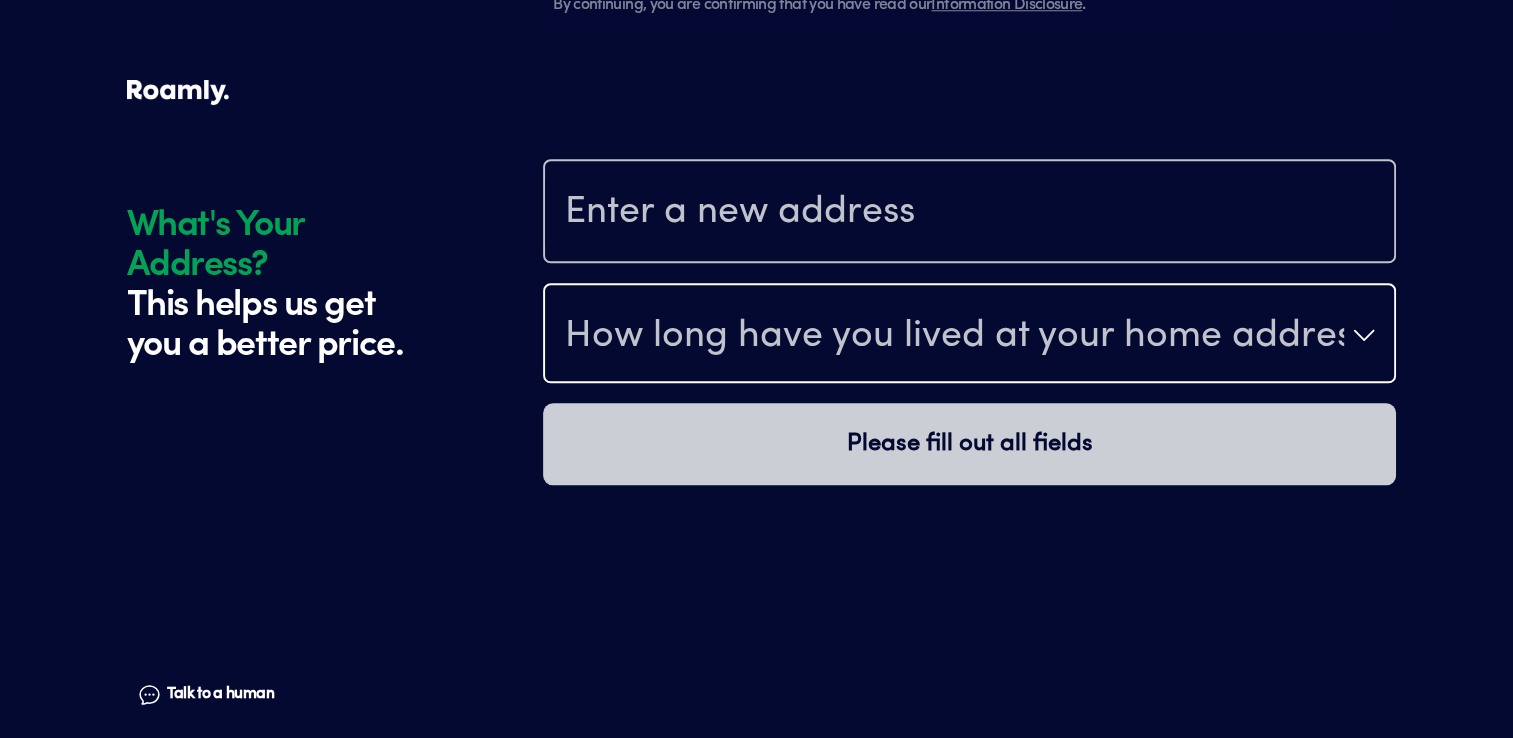 click on "How long have you lived at your home address?" at bounding box center [969, 335] 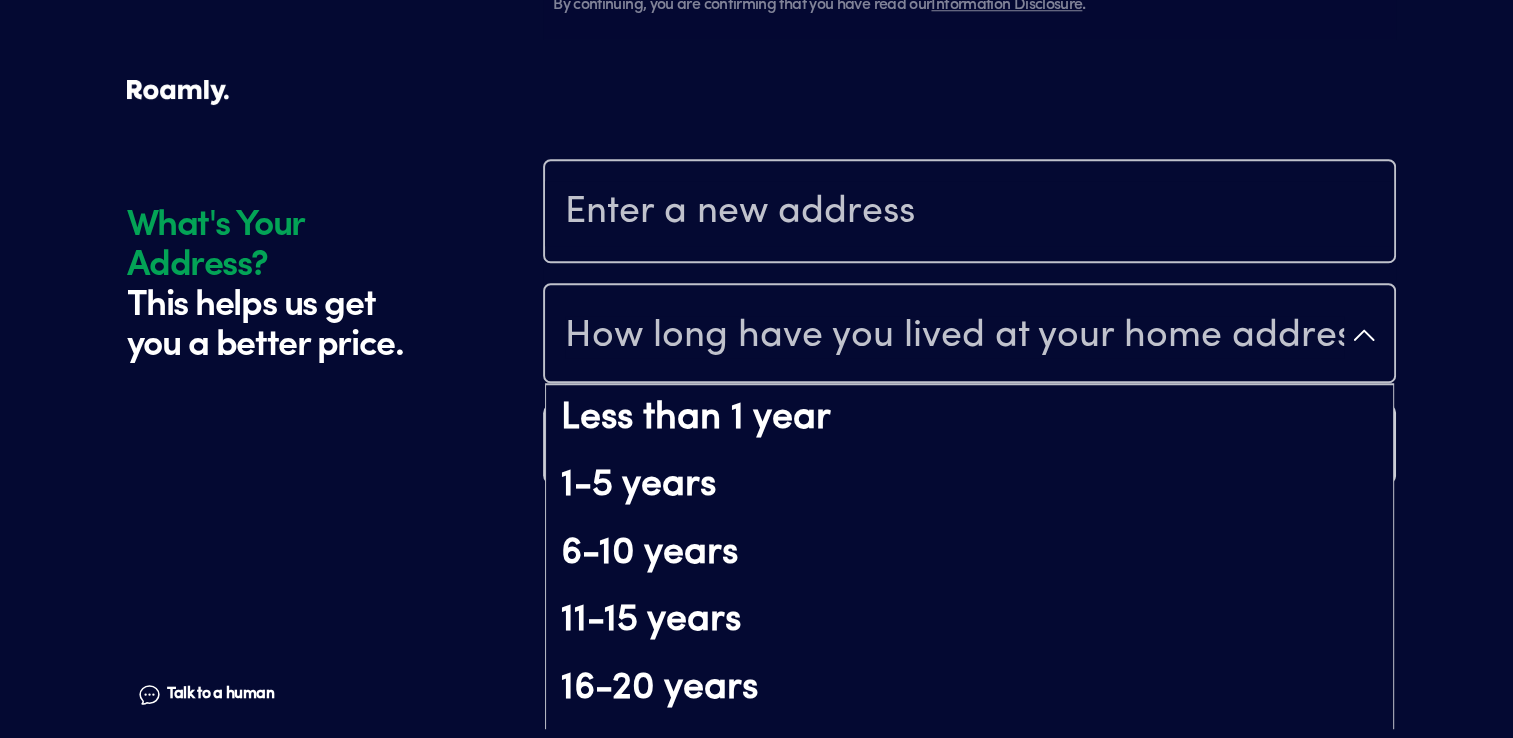 scroll, scrollTop: 59, scrollLeft: 0, axis: vertical 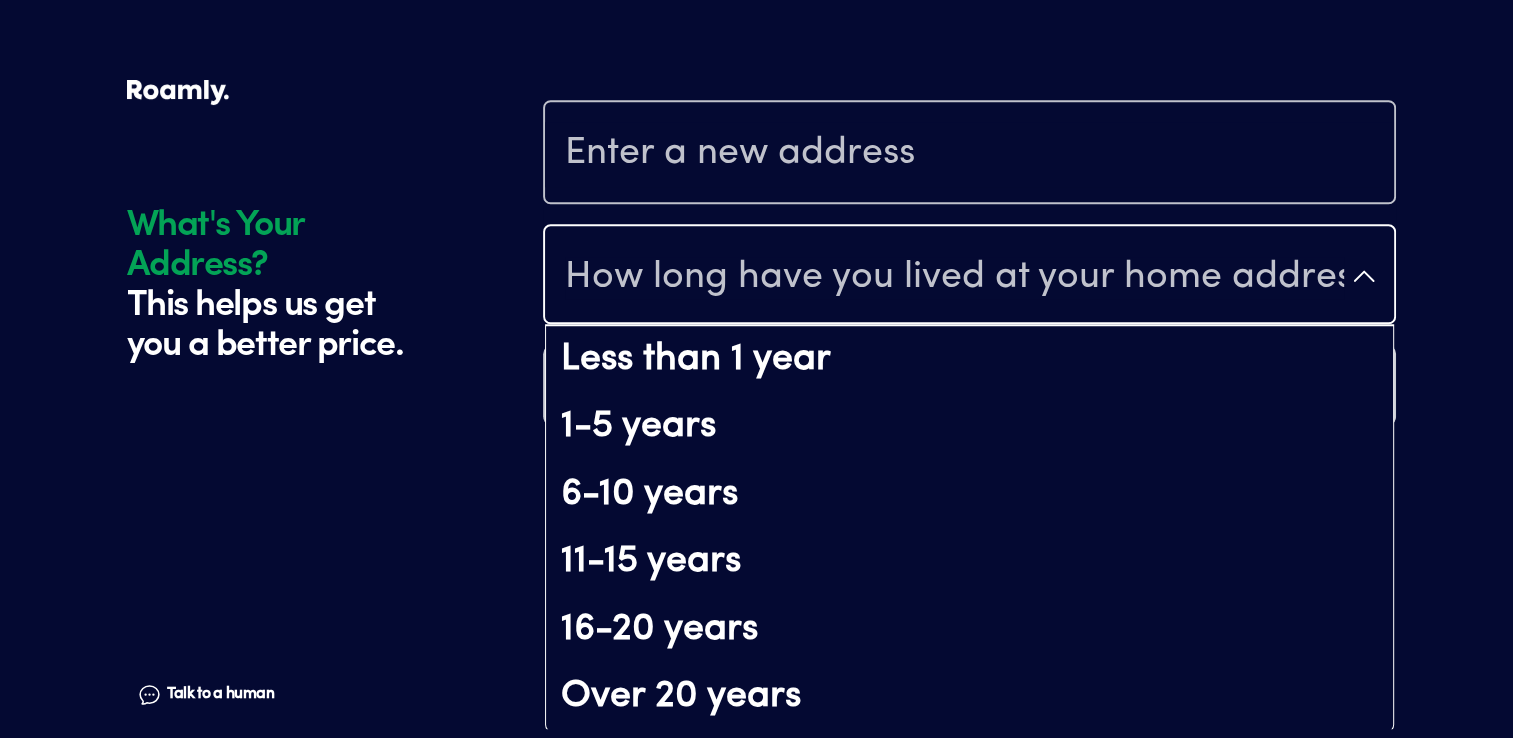click on "Over 20 years" at bounding box center [969, 697] 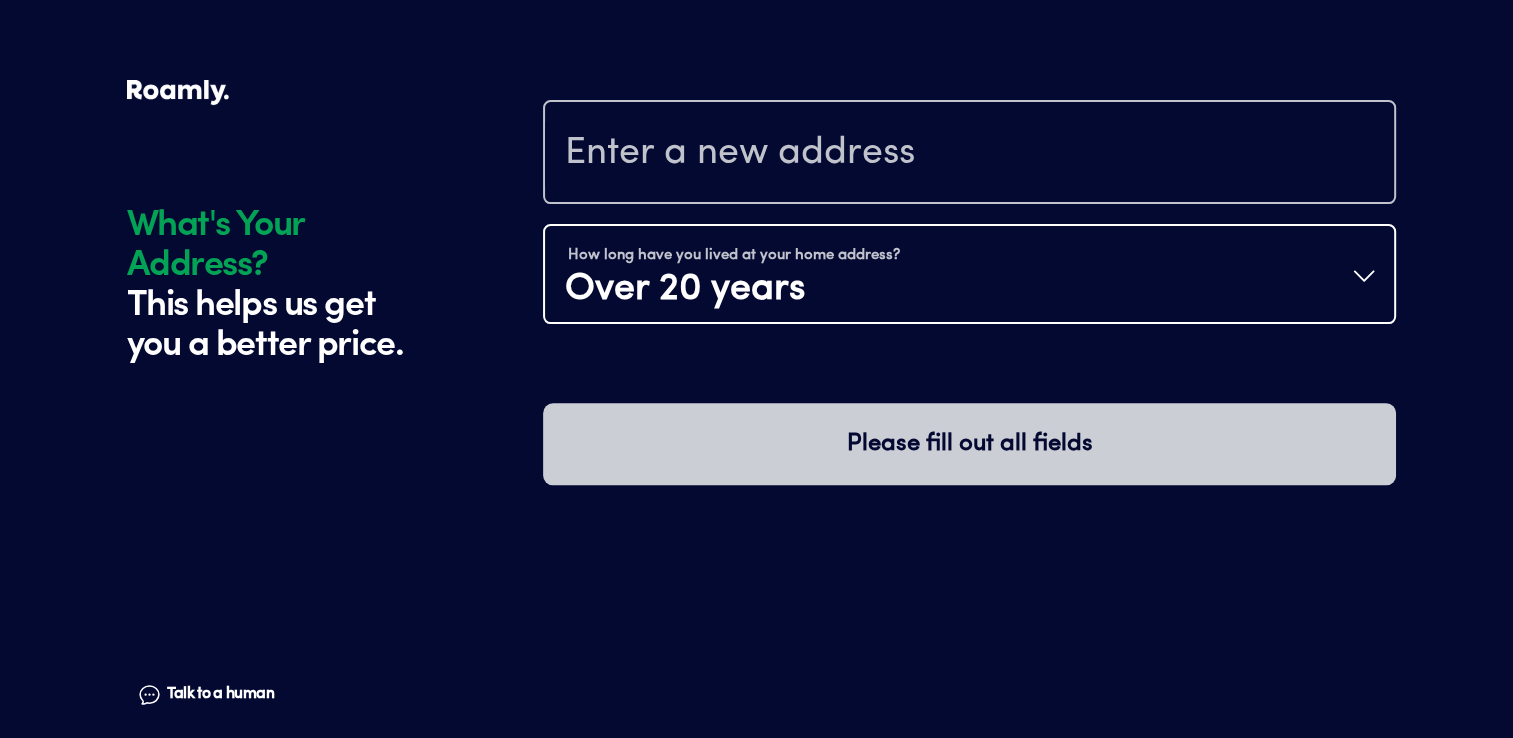 scroll, scrollTop: 0, scrollLeft: 0, axis: both 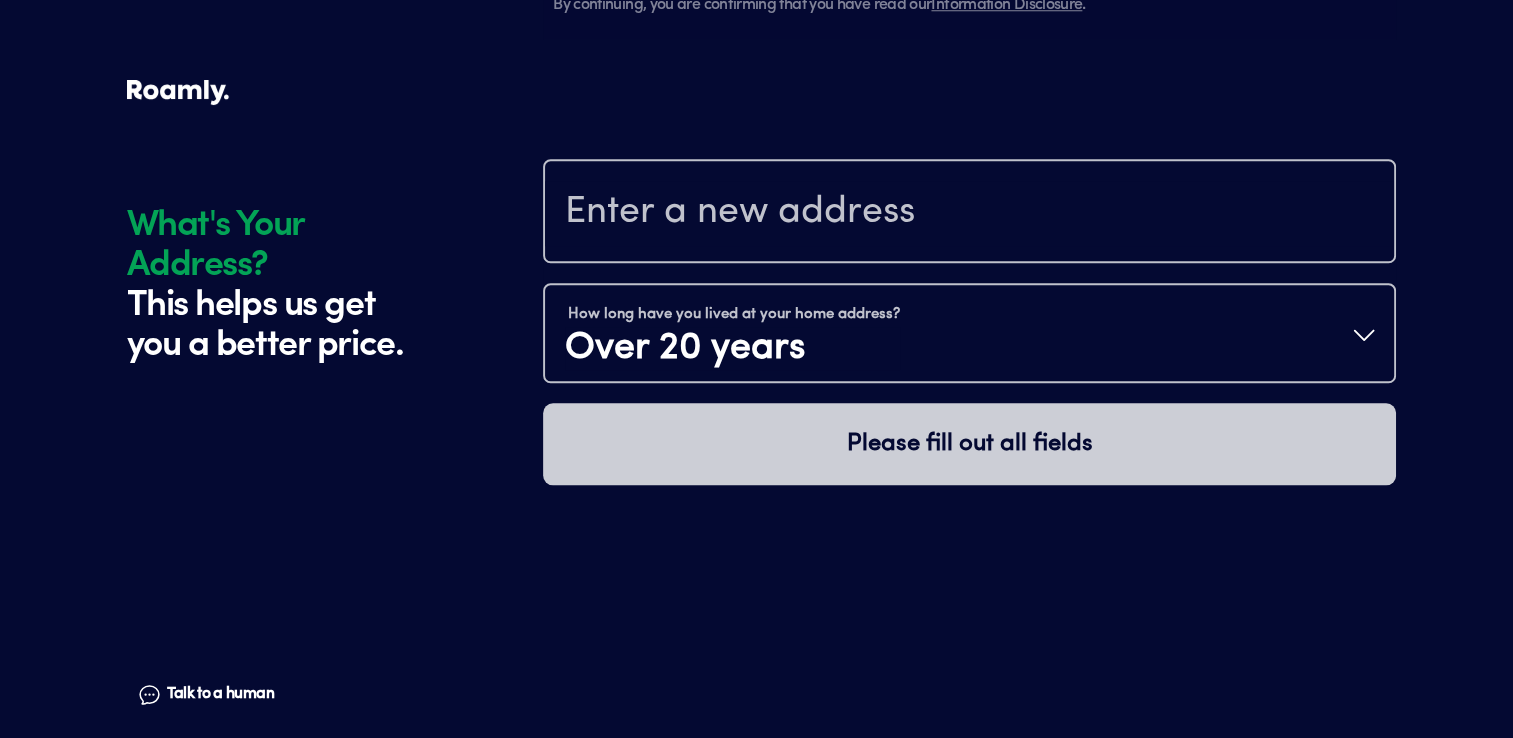 click at bounding box center [969, 213] 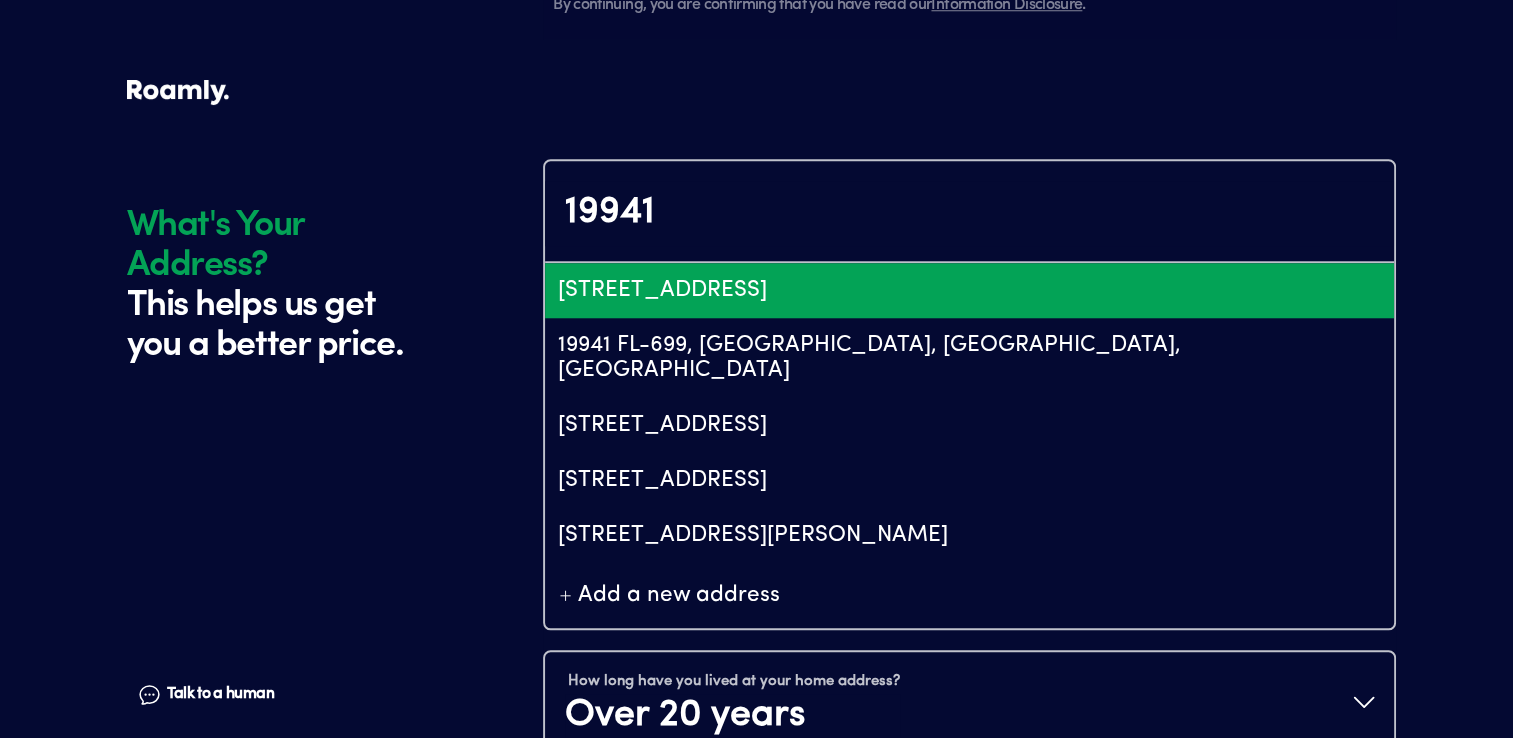 click on "19941 136th Street, Live Oak, FL, USA" at bounding box center (969, 290) 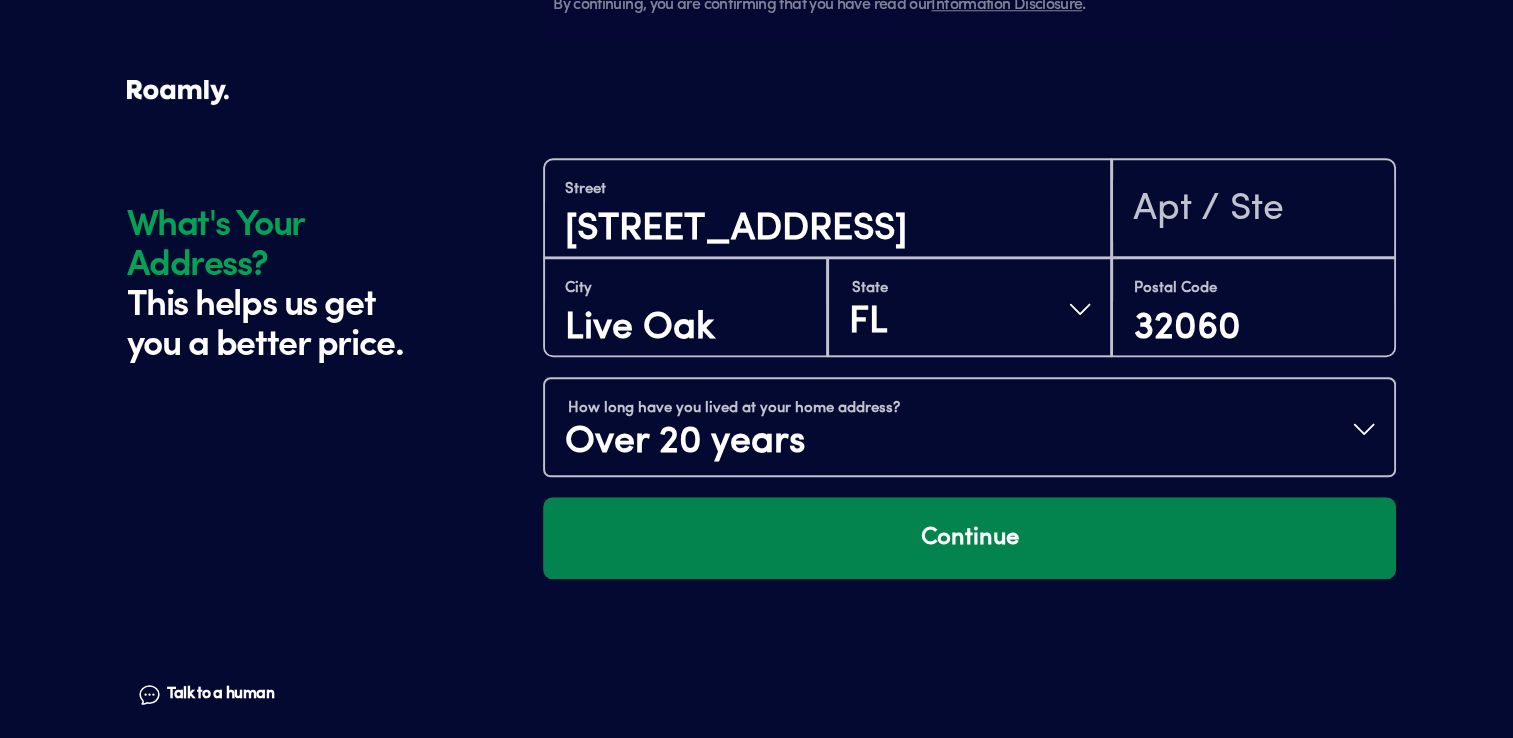 click on "Continue" at bounding box center [969, 538] 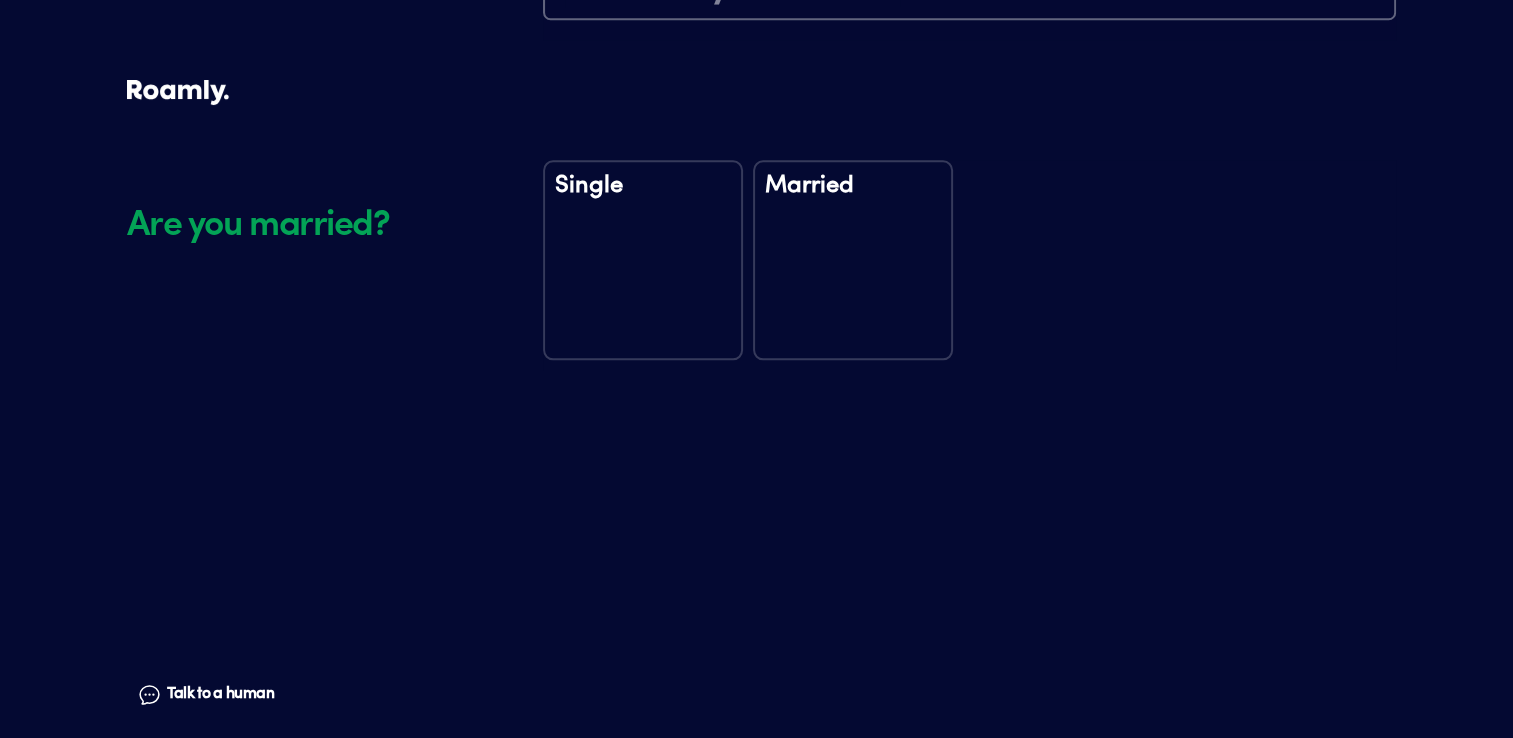 click on "Married" at bounding box center (853, 260) 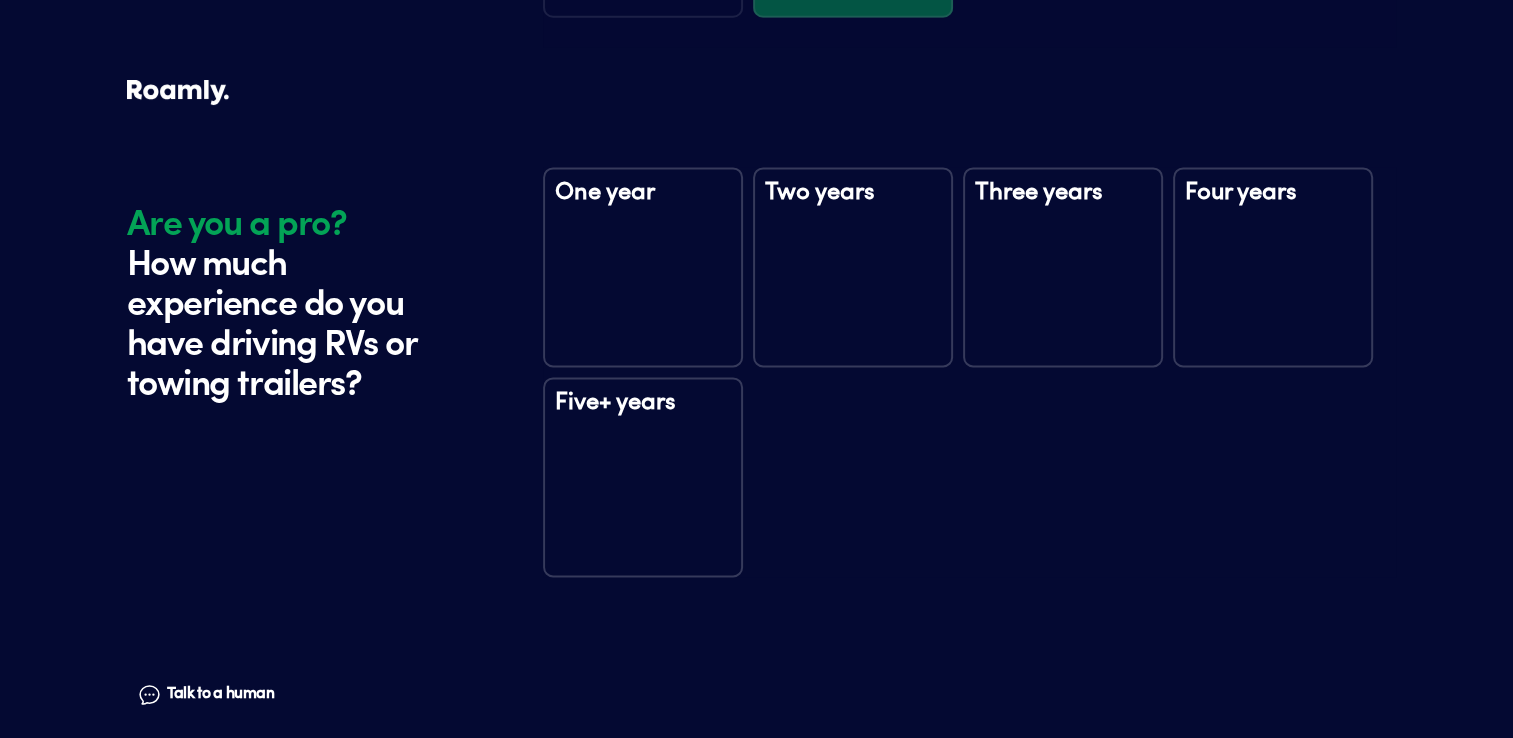 scroll, scrollTop: 2726, scrollLeft: 0, axis: vertical 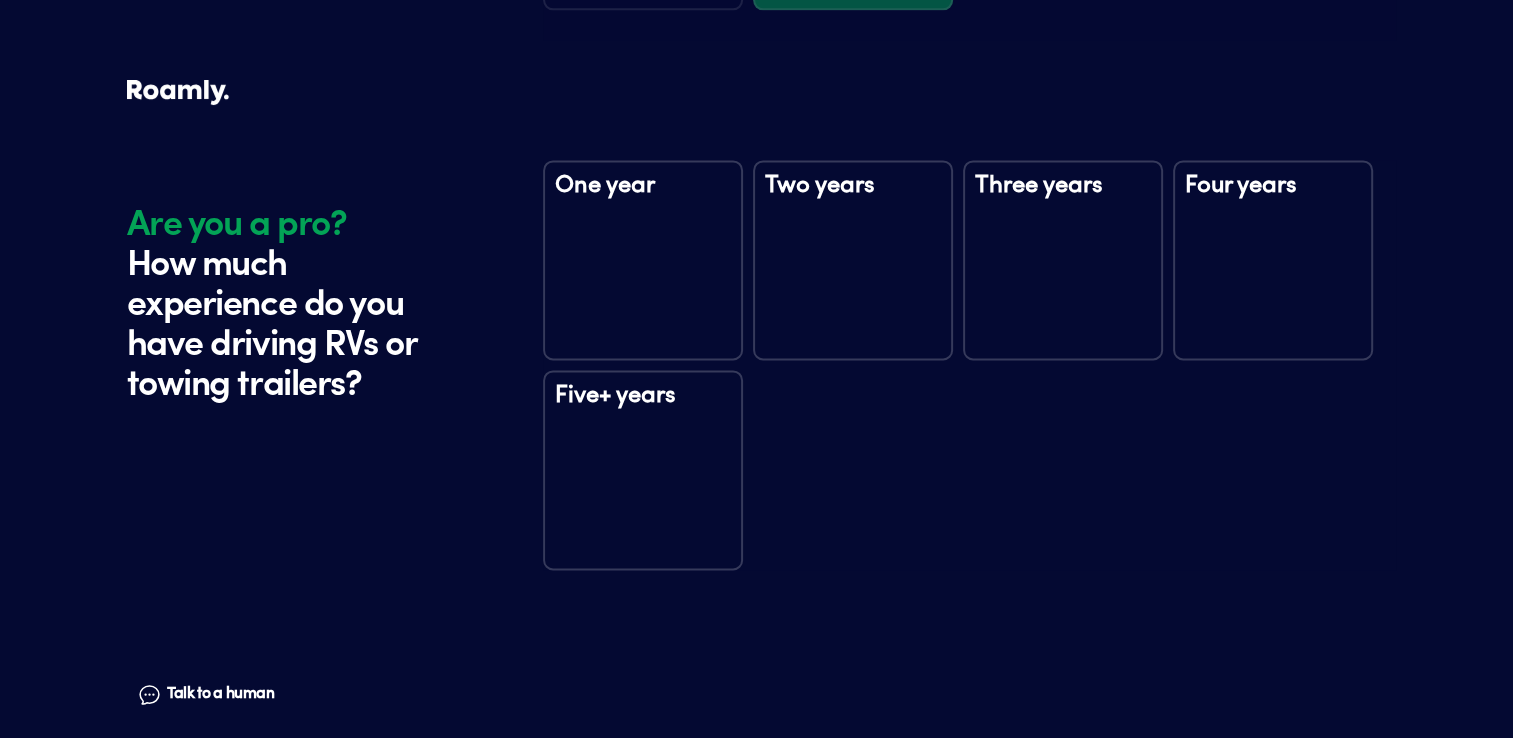 click on "Five+ years" at bounding box center (643, 409) 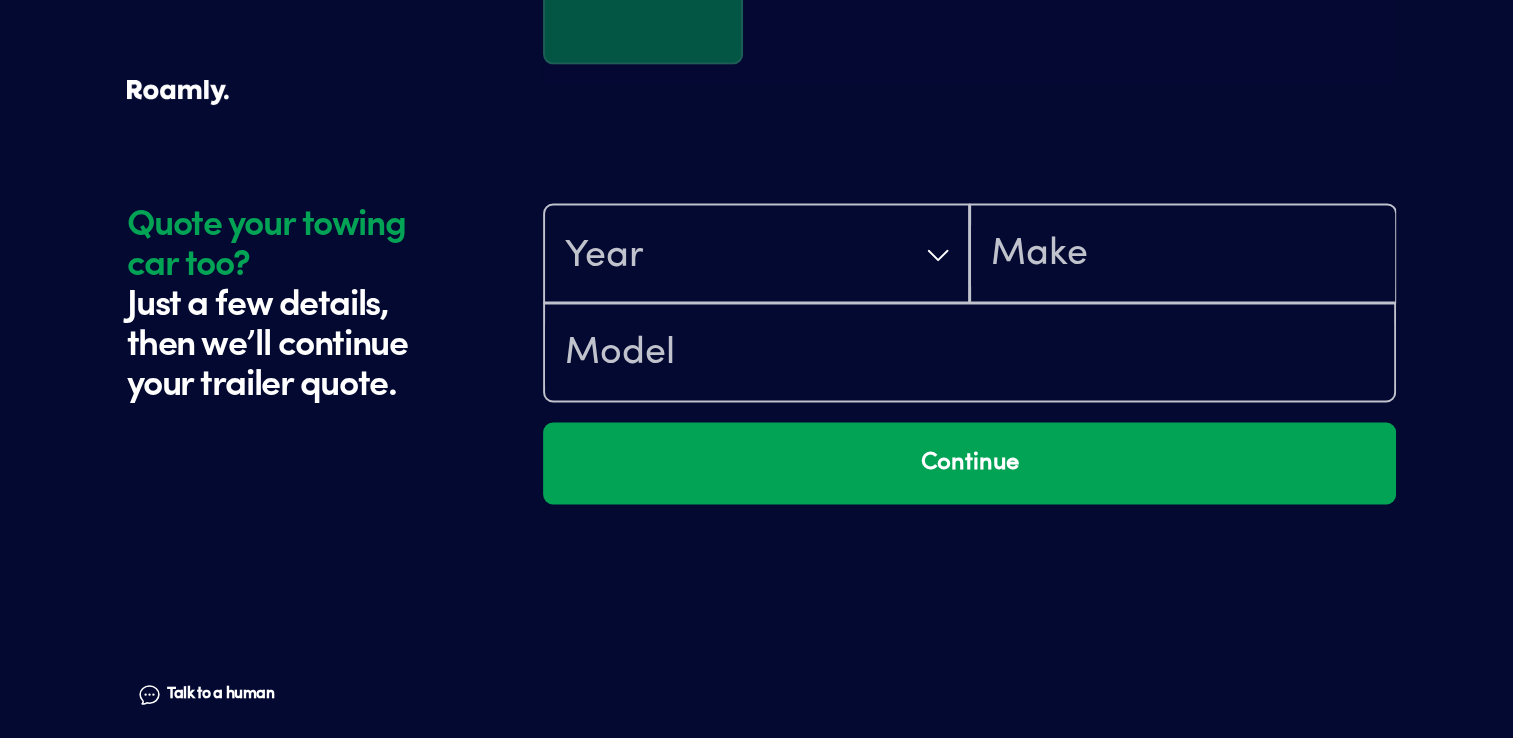 scroll, scrollTop: 3316, scrollLeft: 0, axis: vertical 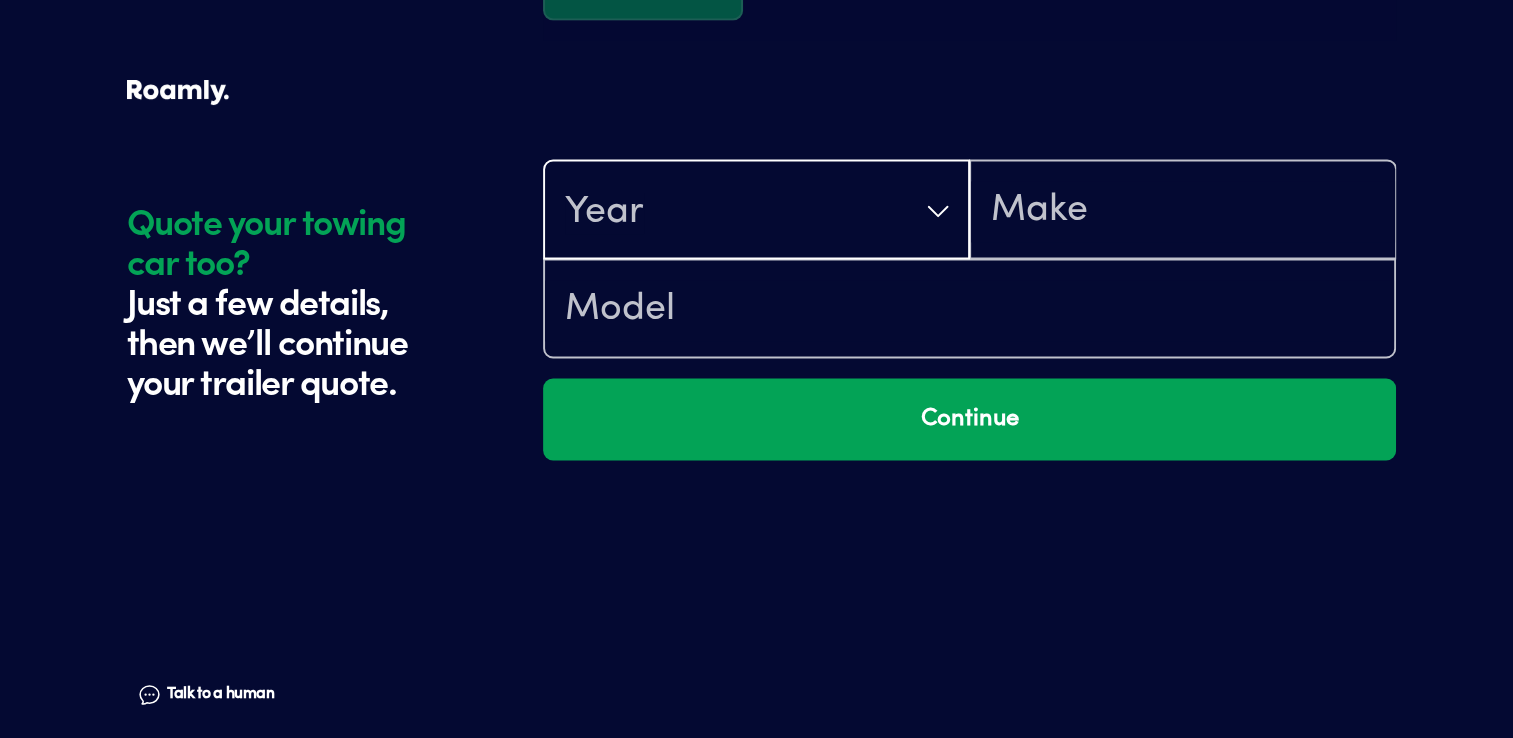 click on "Year" at bounding box center (756, 211) 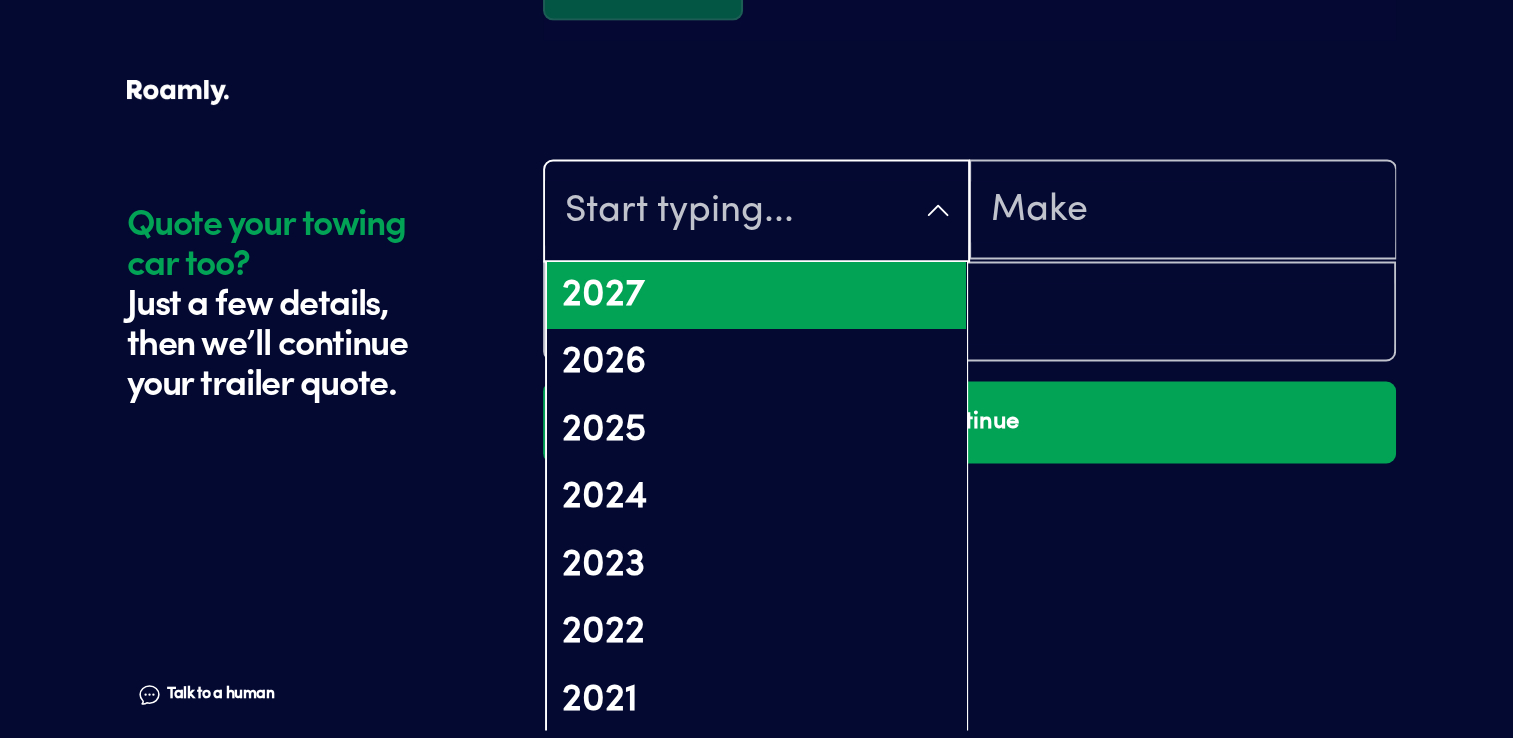 click on "2023" at bounding box center (756, 566) 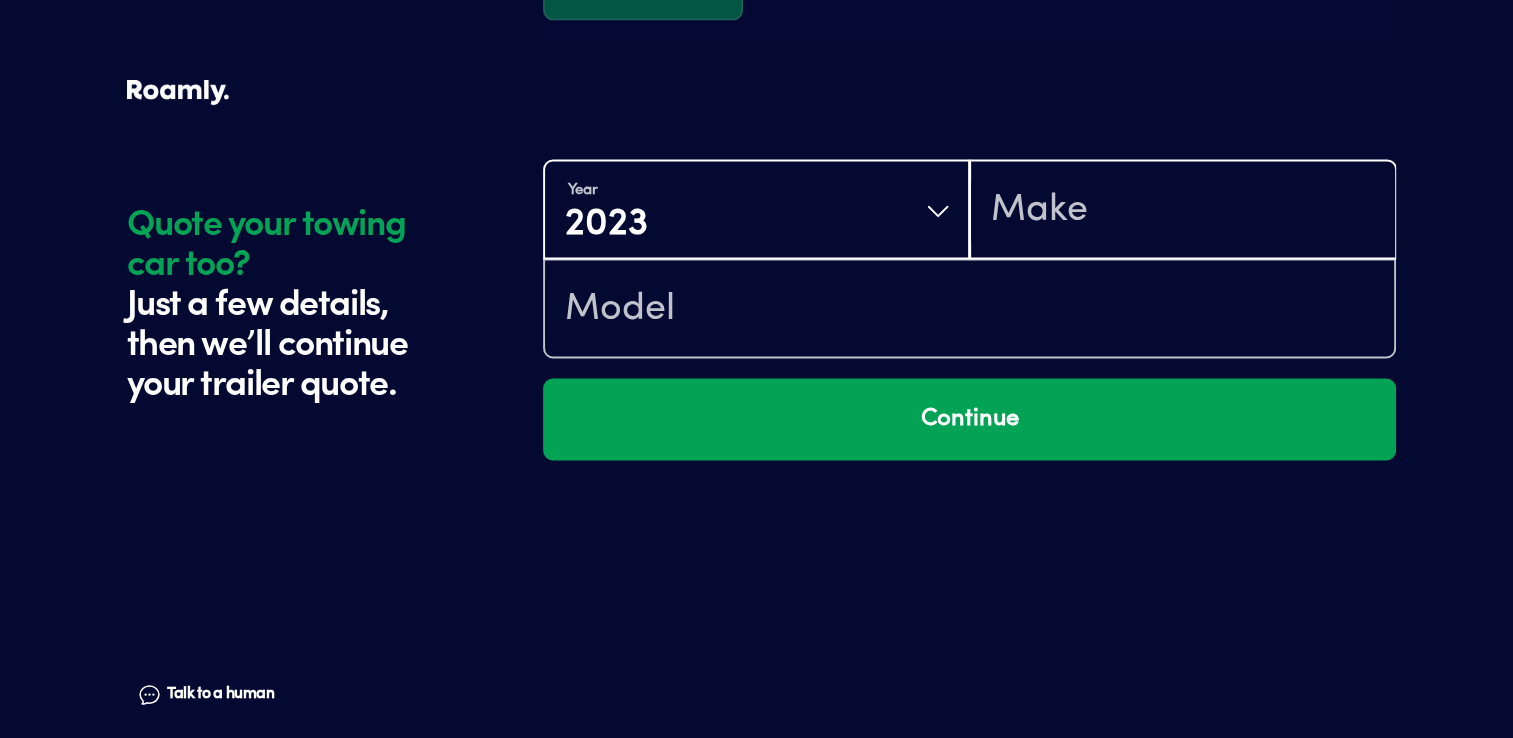 click at bounding box center (1182, 211) 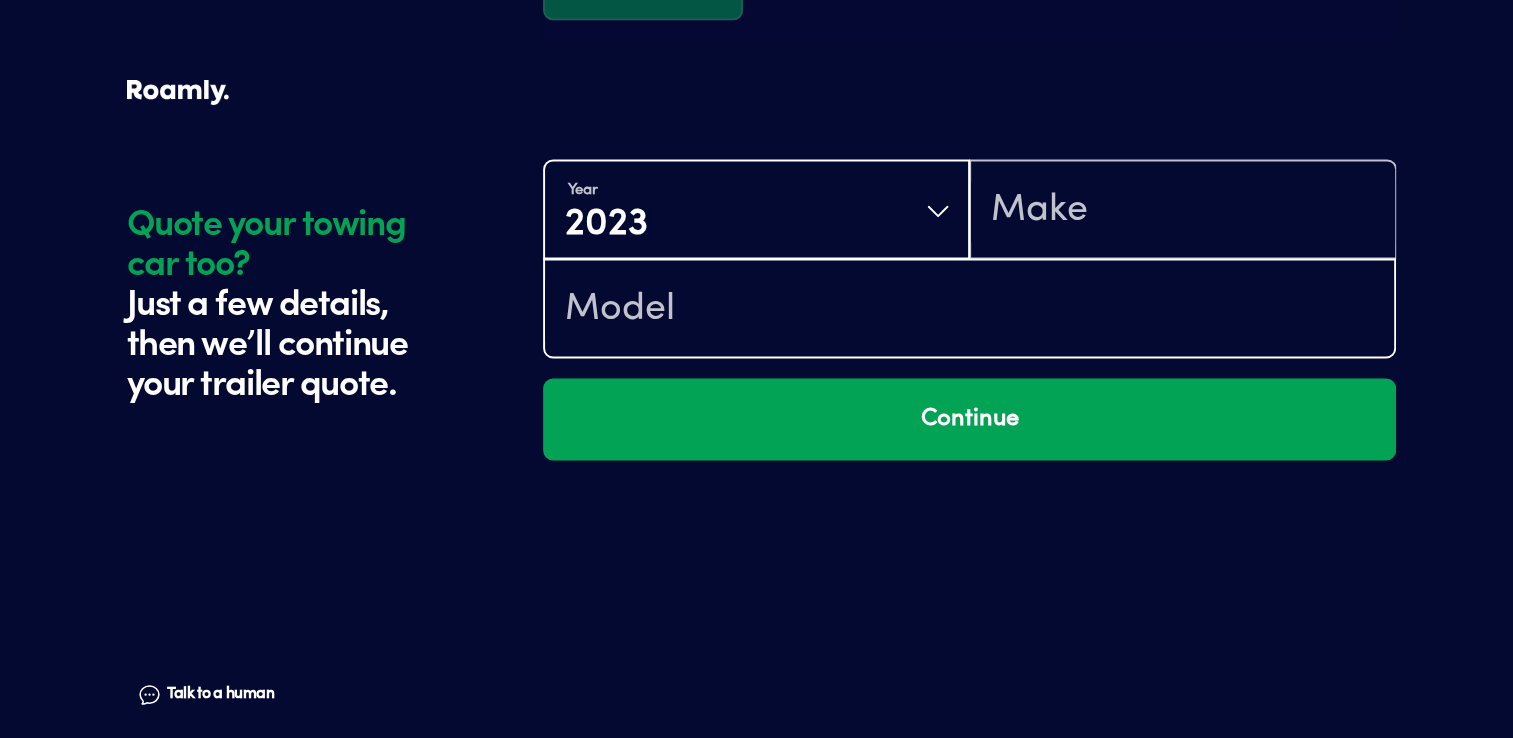click at bounding box center (969, 310) 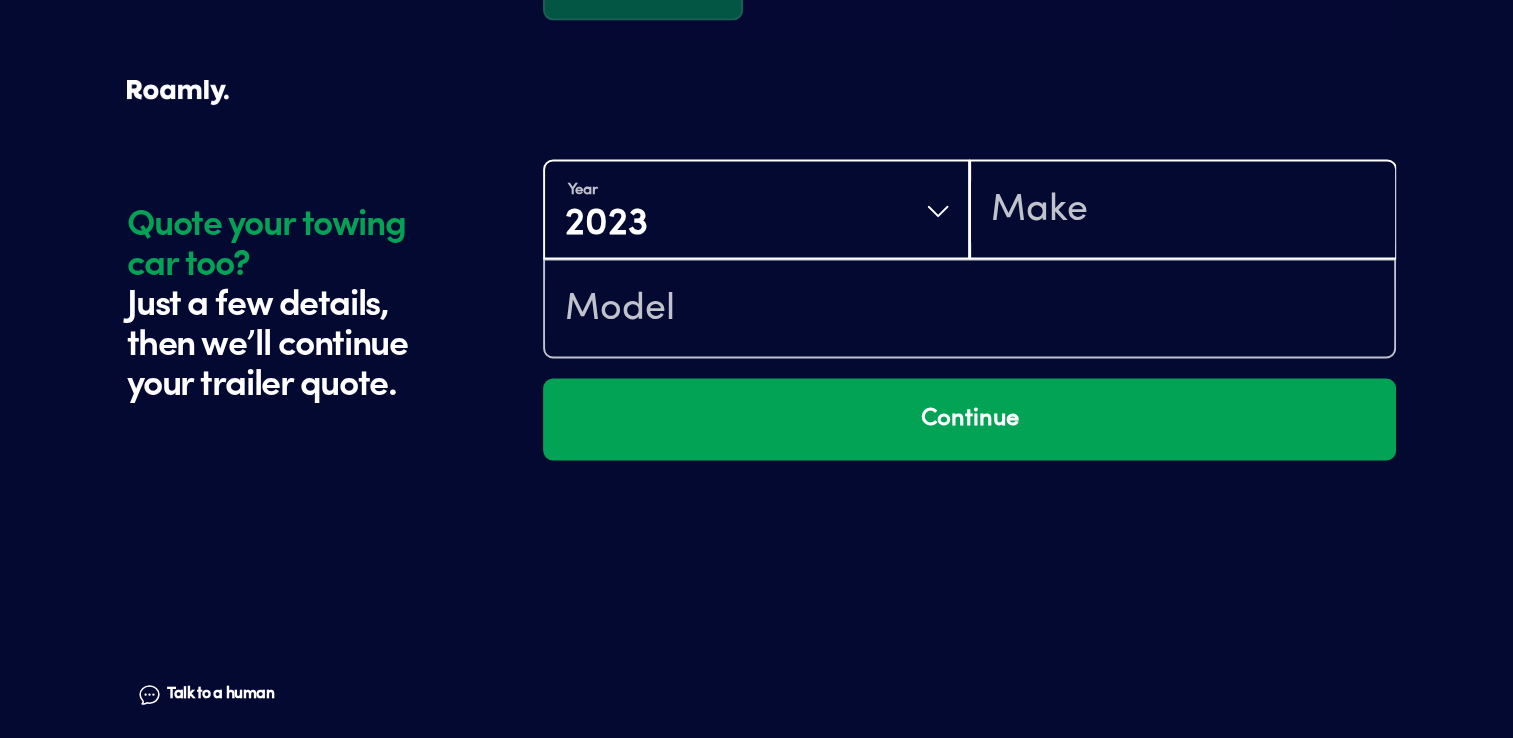 click at bounding box center (1182, 211) 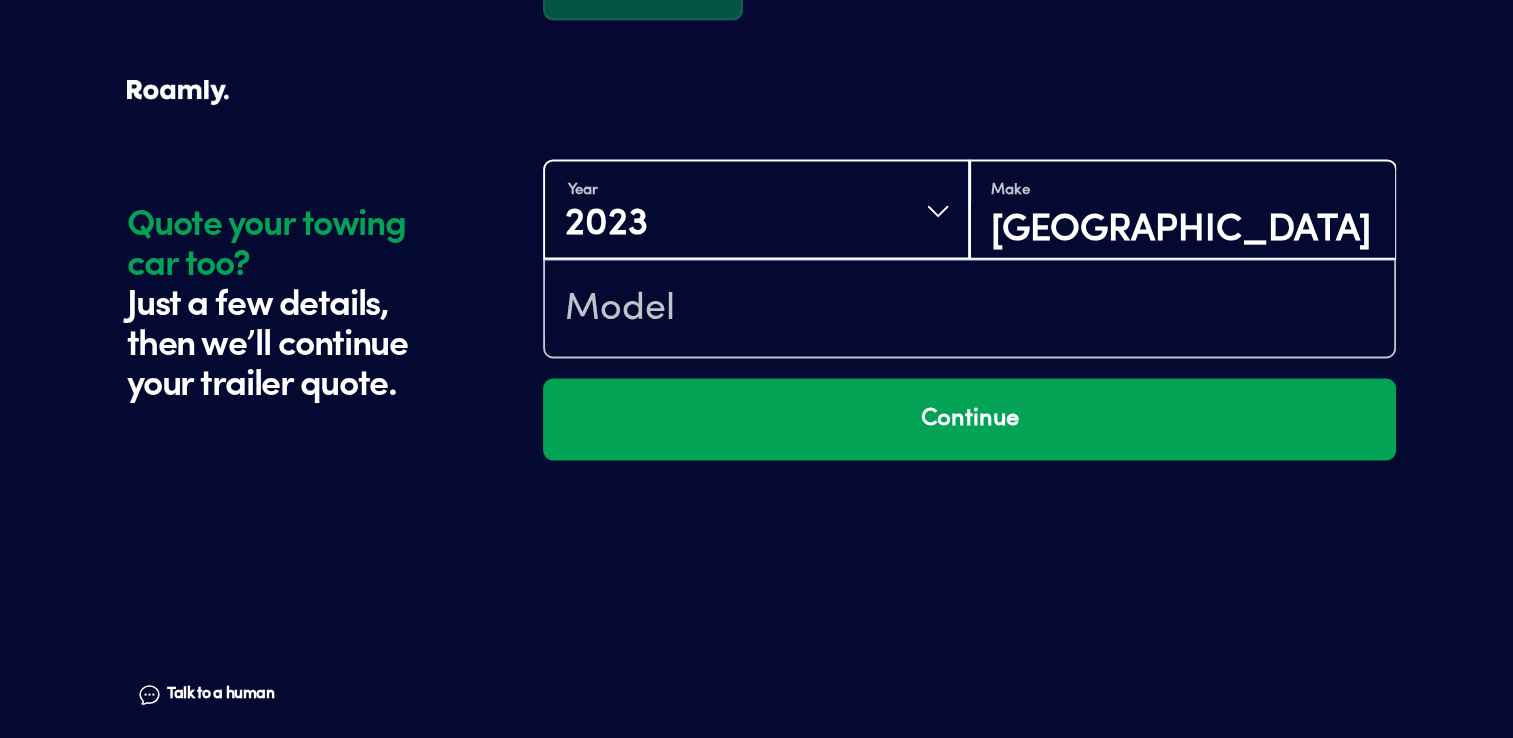 type on "Cedar Creek" 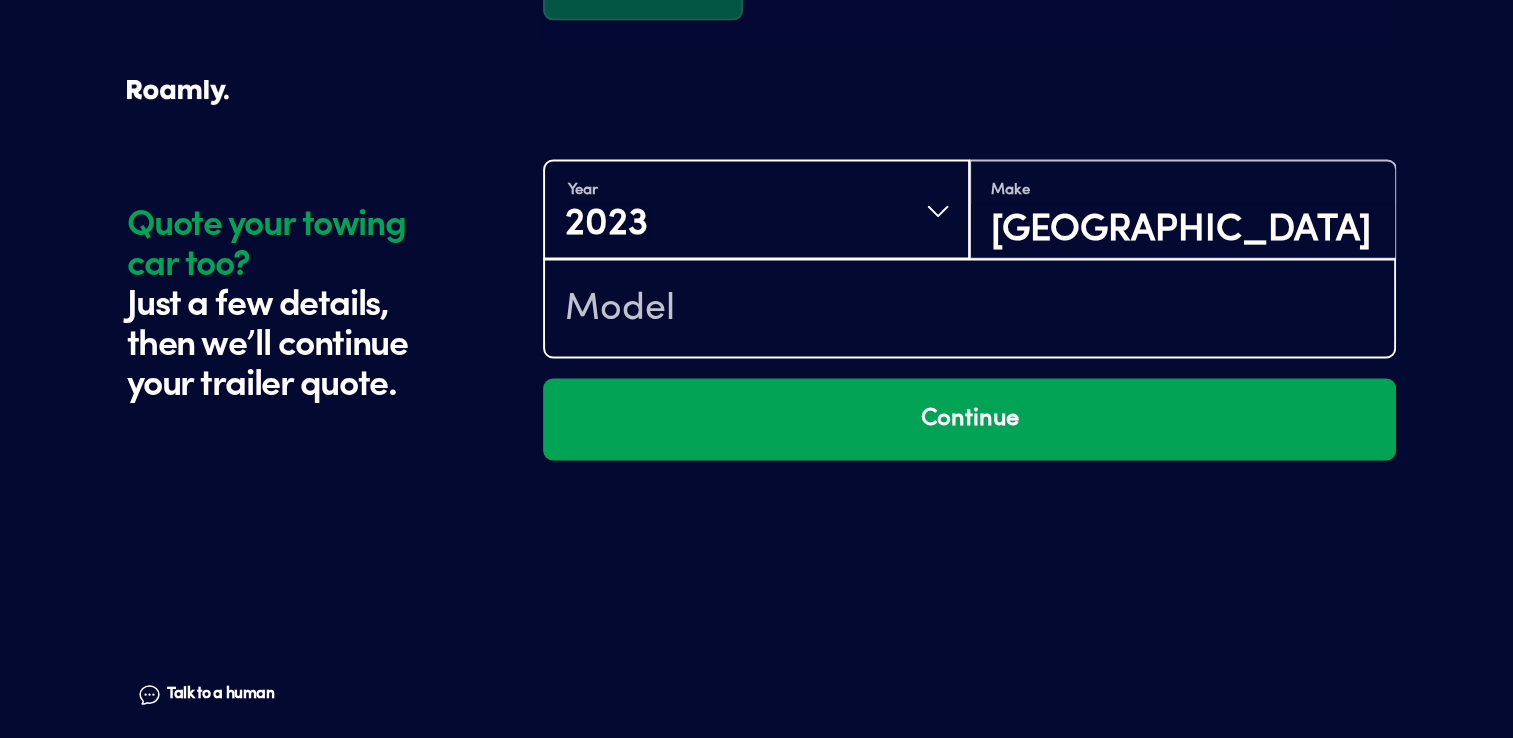 click at bounding box center [969, 310] 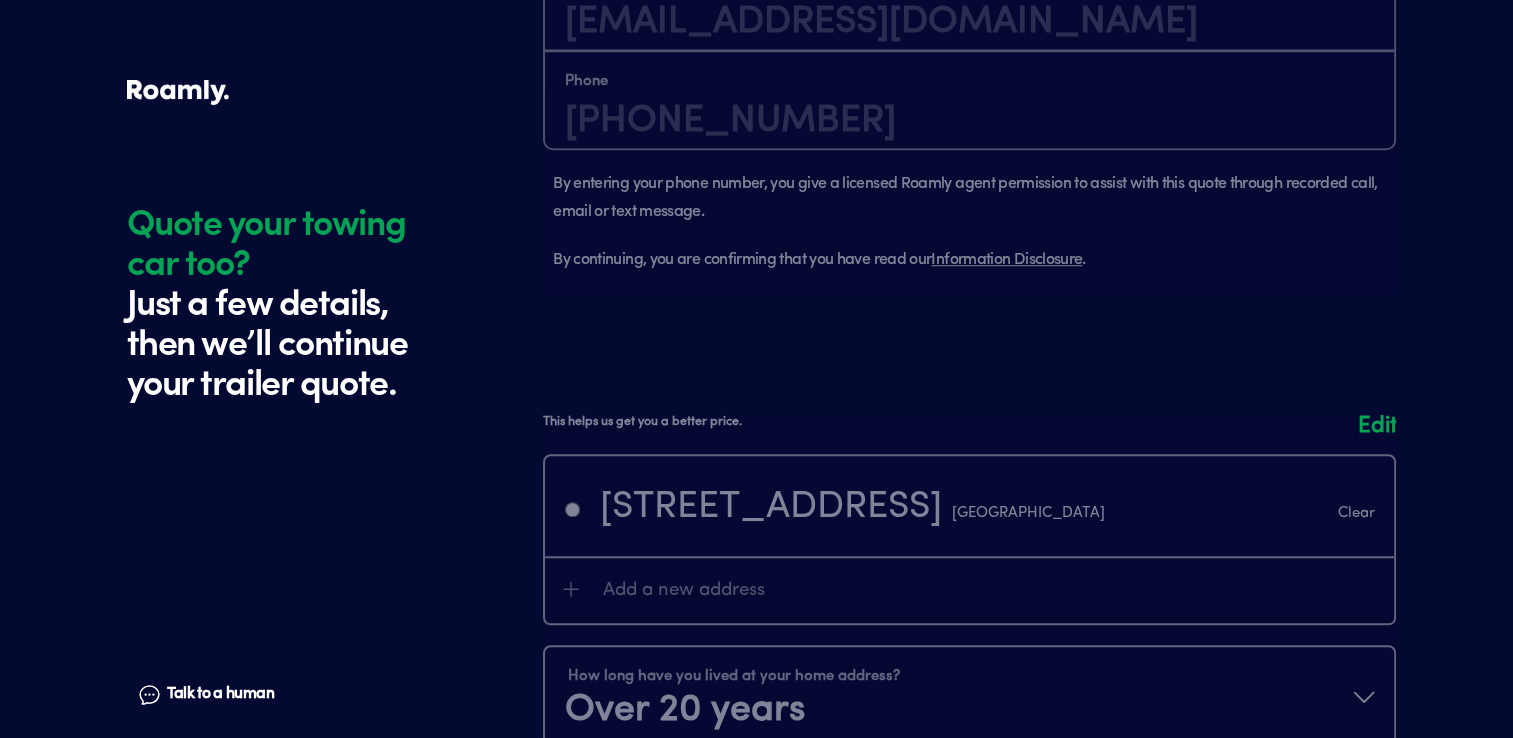 scroll, scrollTop: 1606, scrollLeft: 0, axis: vertical 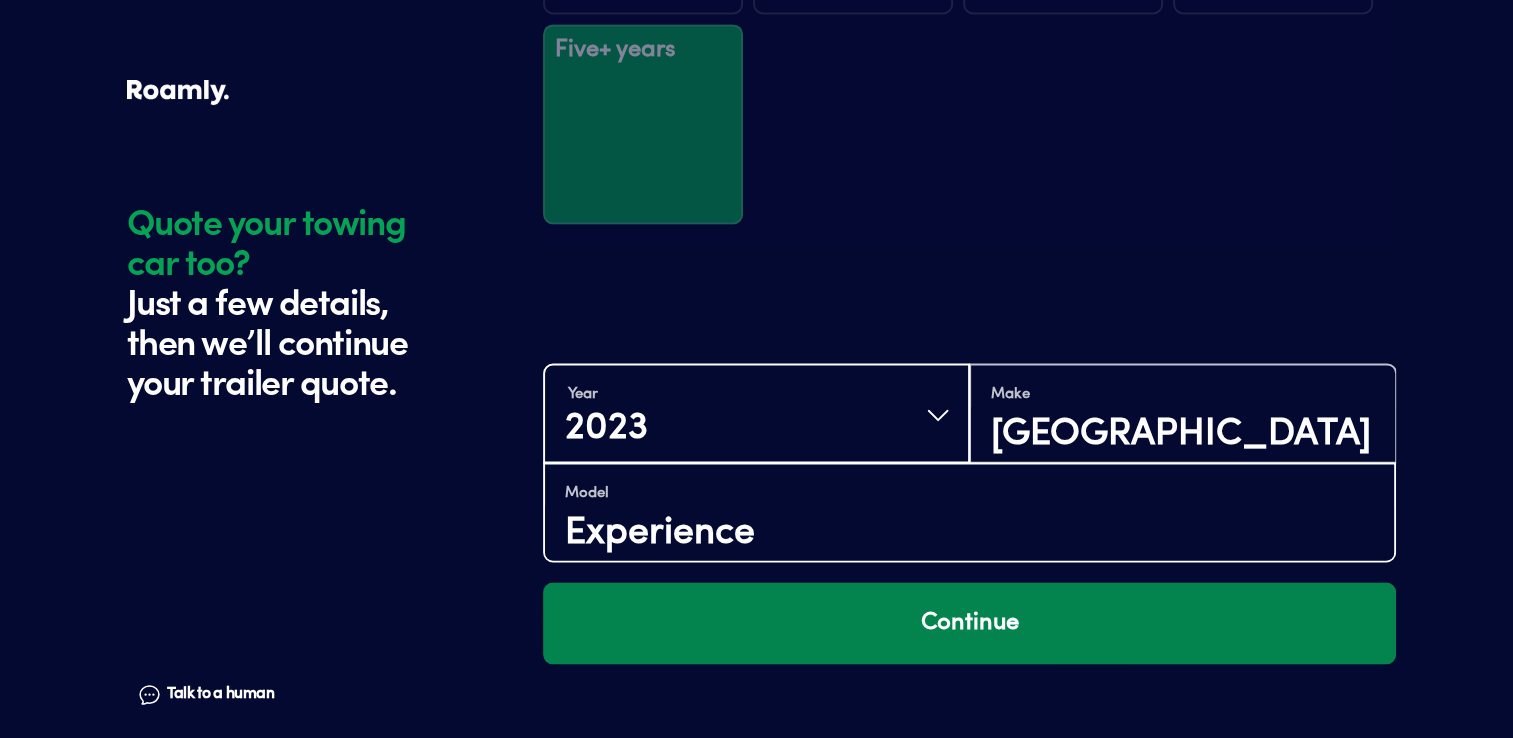 type on "Experience" 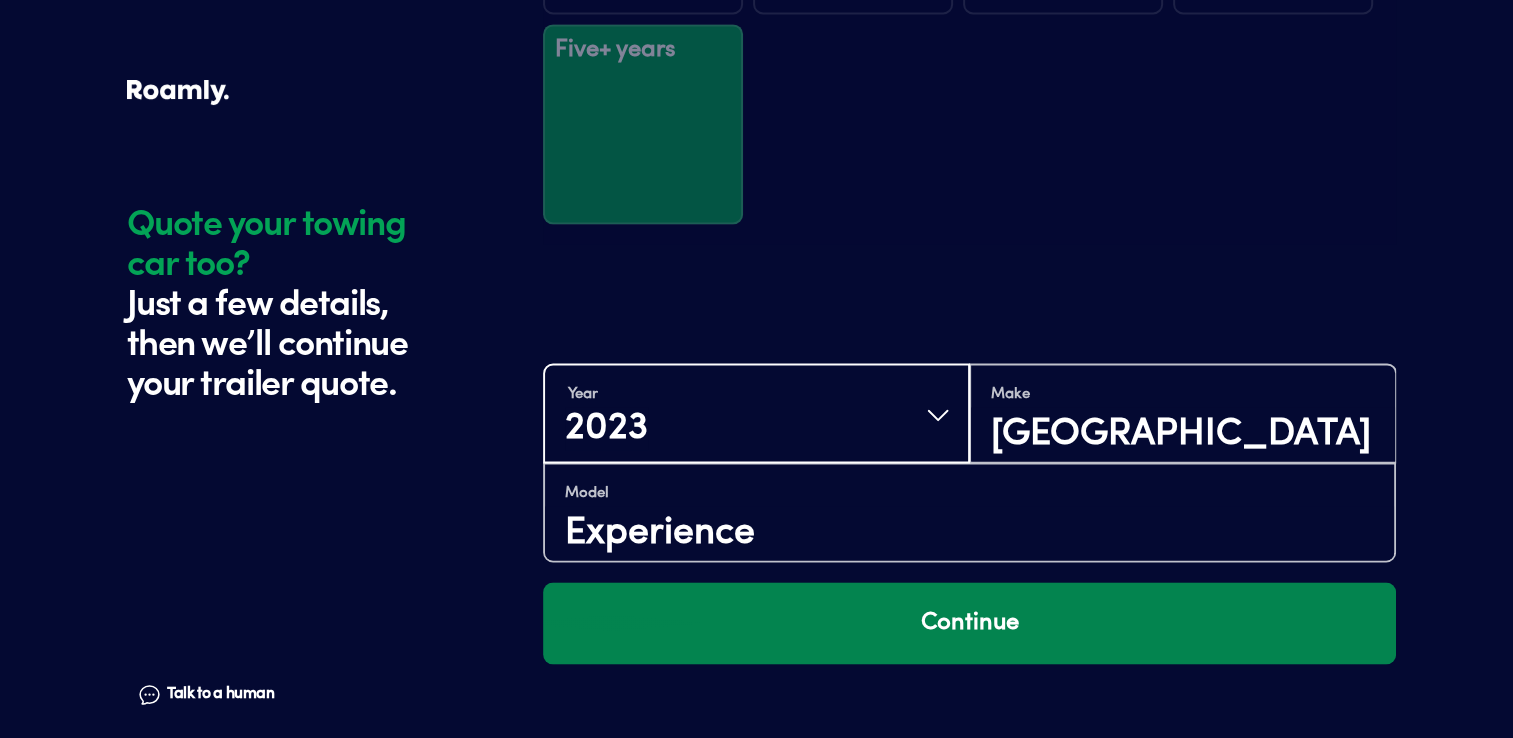 click on "Continue" at bounding box center [969, 623] 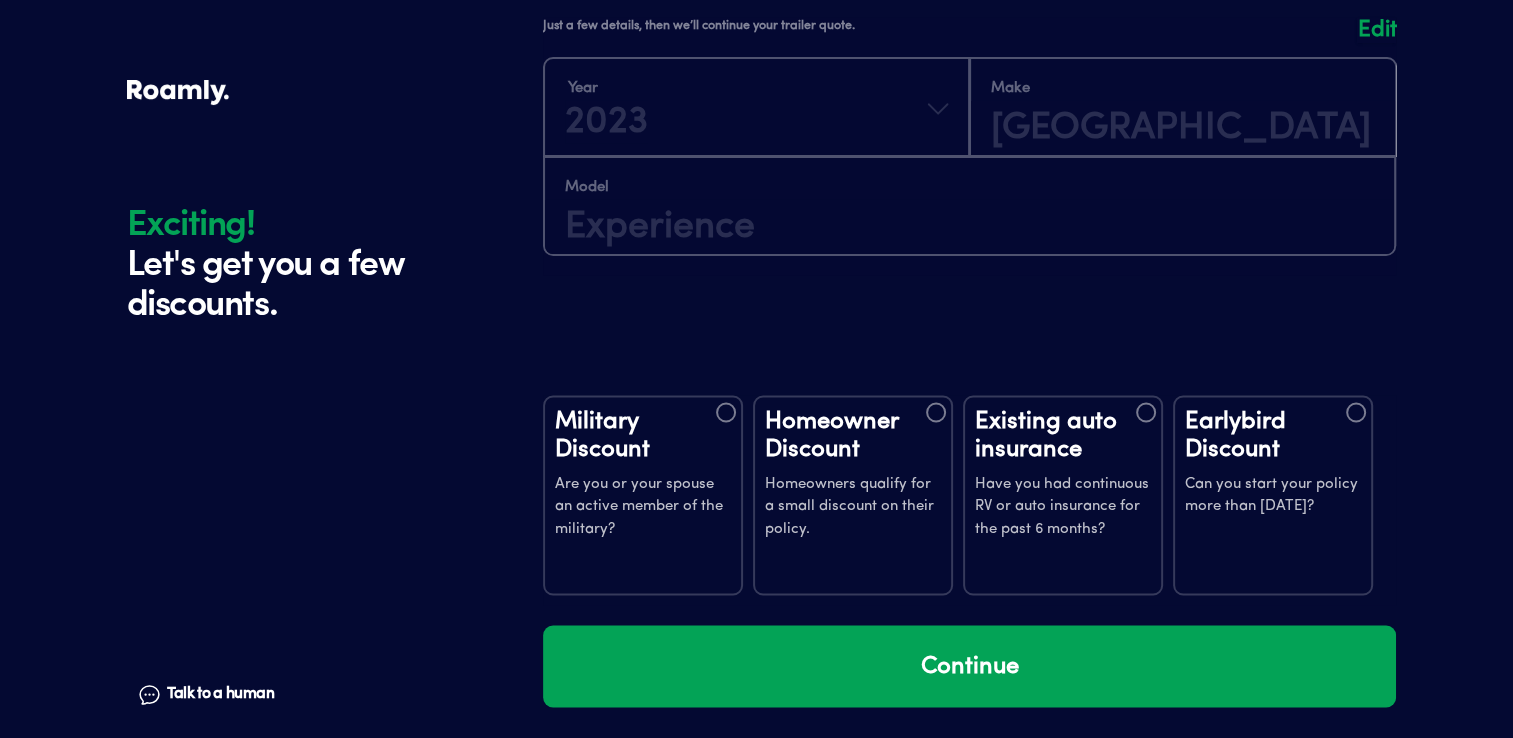 scroll, scrollTop: 3694, scrollLeft: 0, axis: vertical 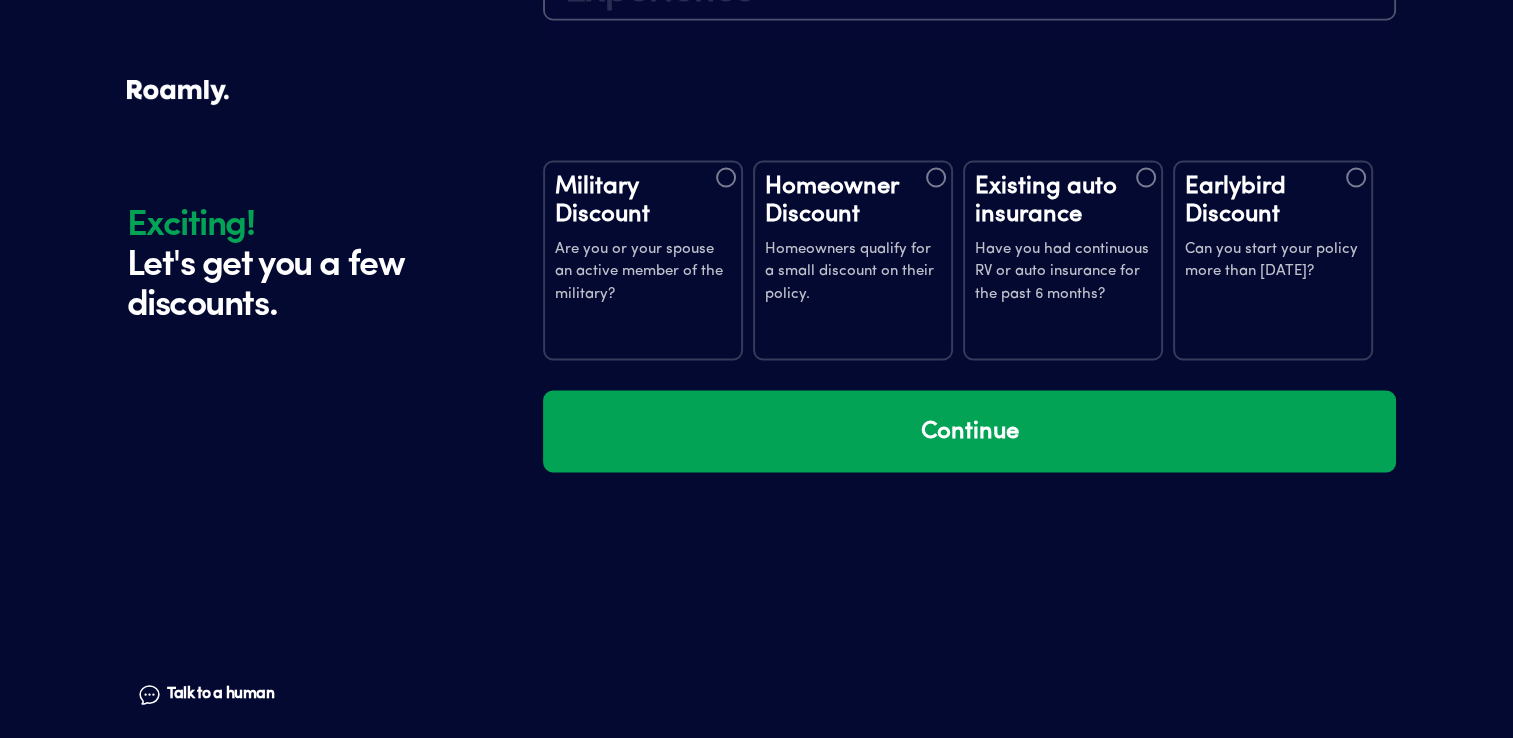 click on "Homeowner Discount" at bounding box center [853, 200] 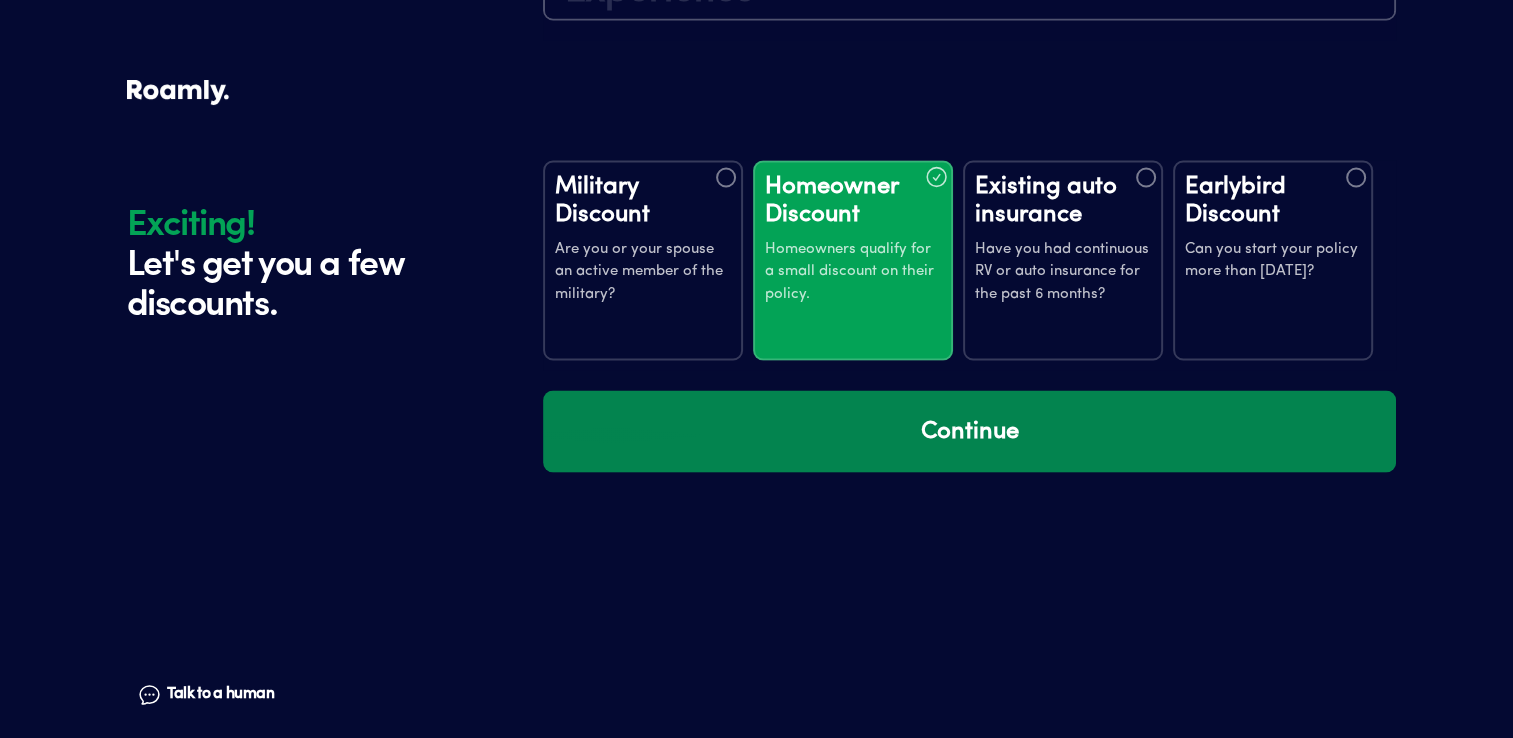 click on "Continue" at bounding box center [969, 431] 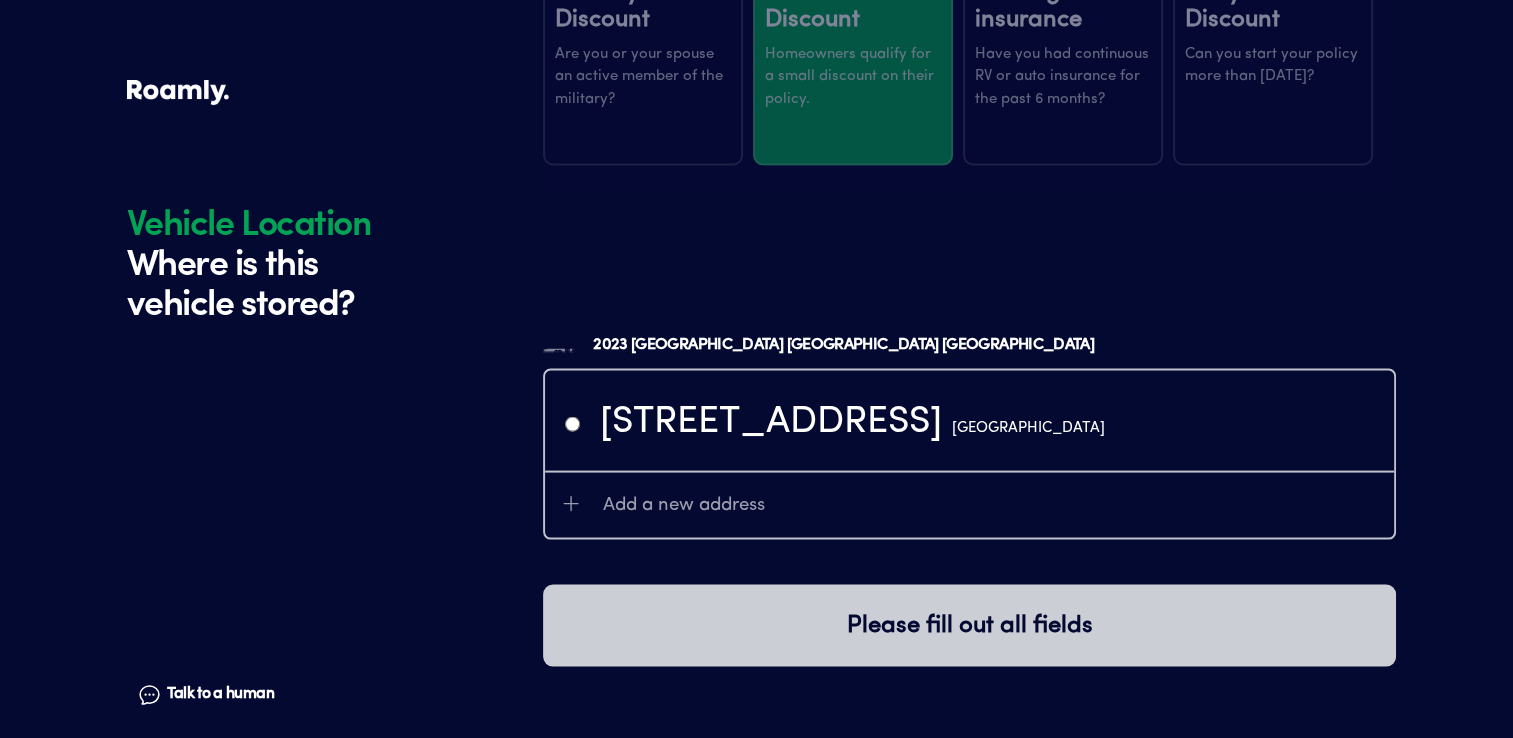 scroll, scrollTop: 3922, scrollLeft: 0, axis: vertical 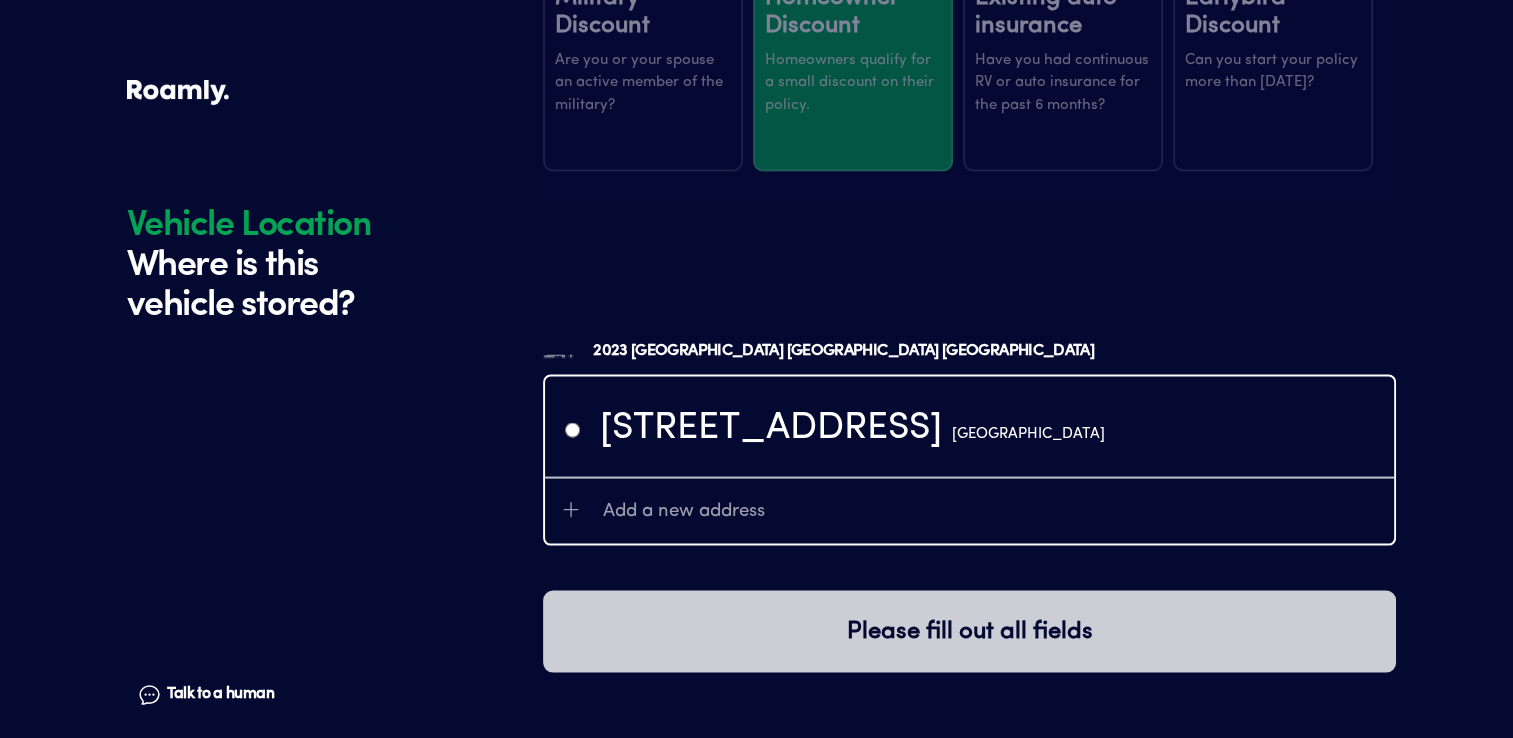 click at bounding box center [572, 430] 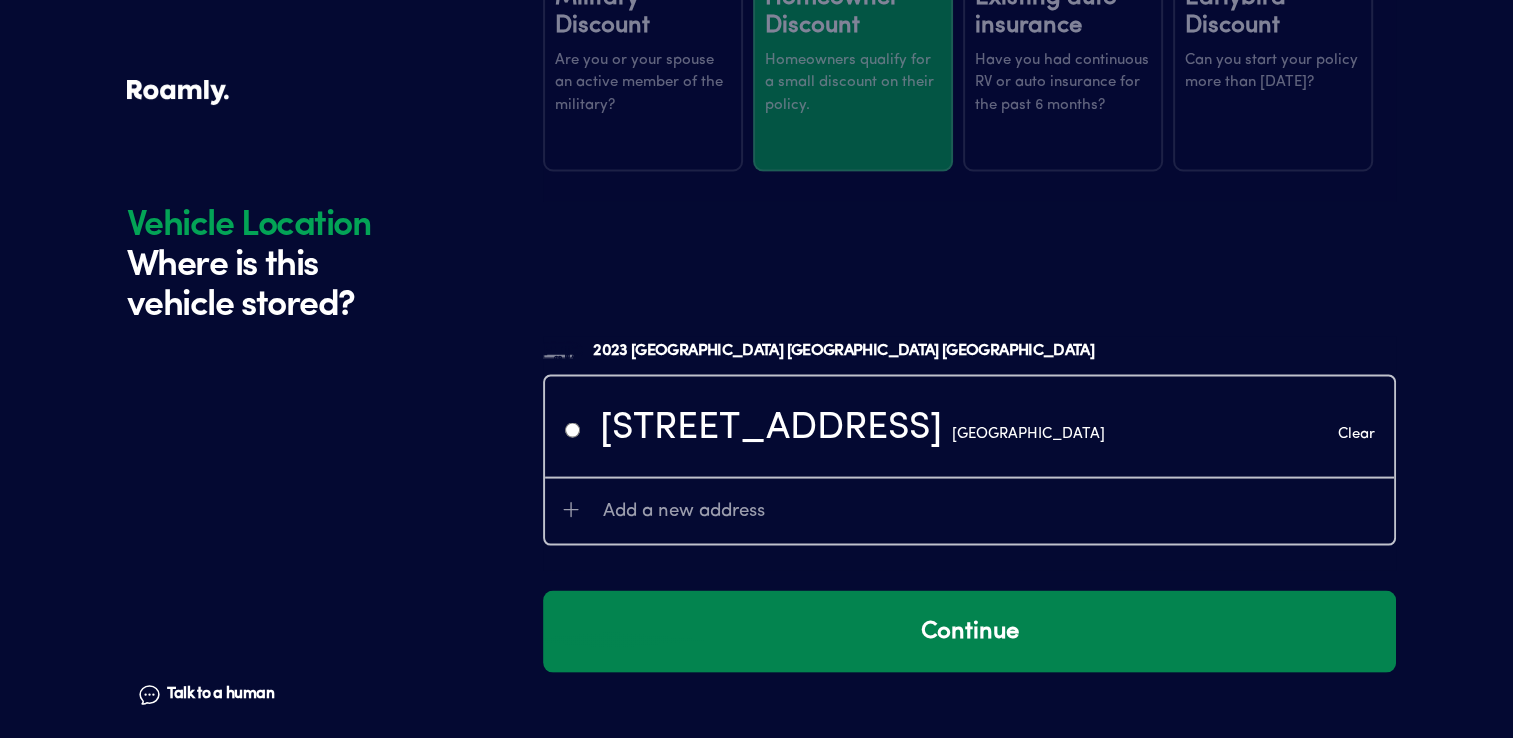 click on "Continue" at bounding box center (969, 632) 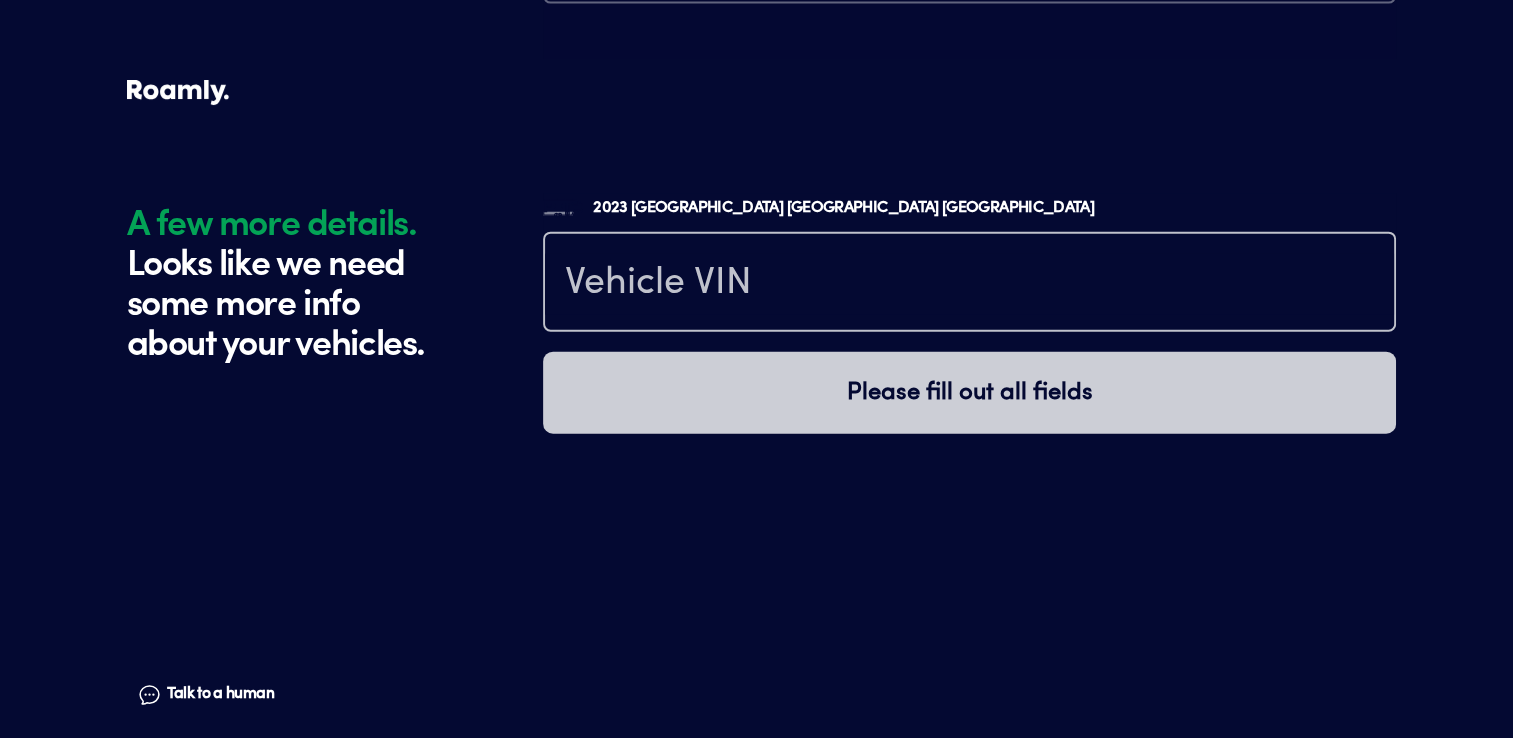 scroll, scrollTop: 4522, scrollLeft: 0, axis: vertical 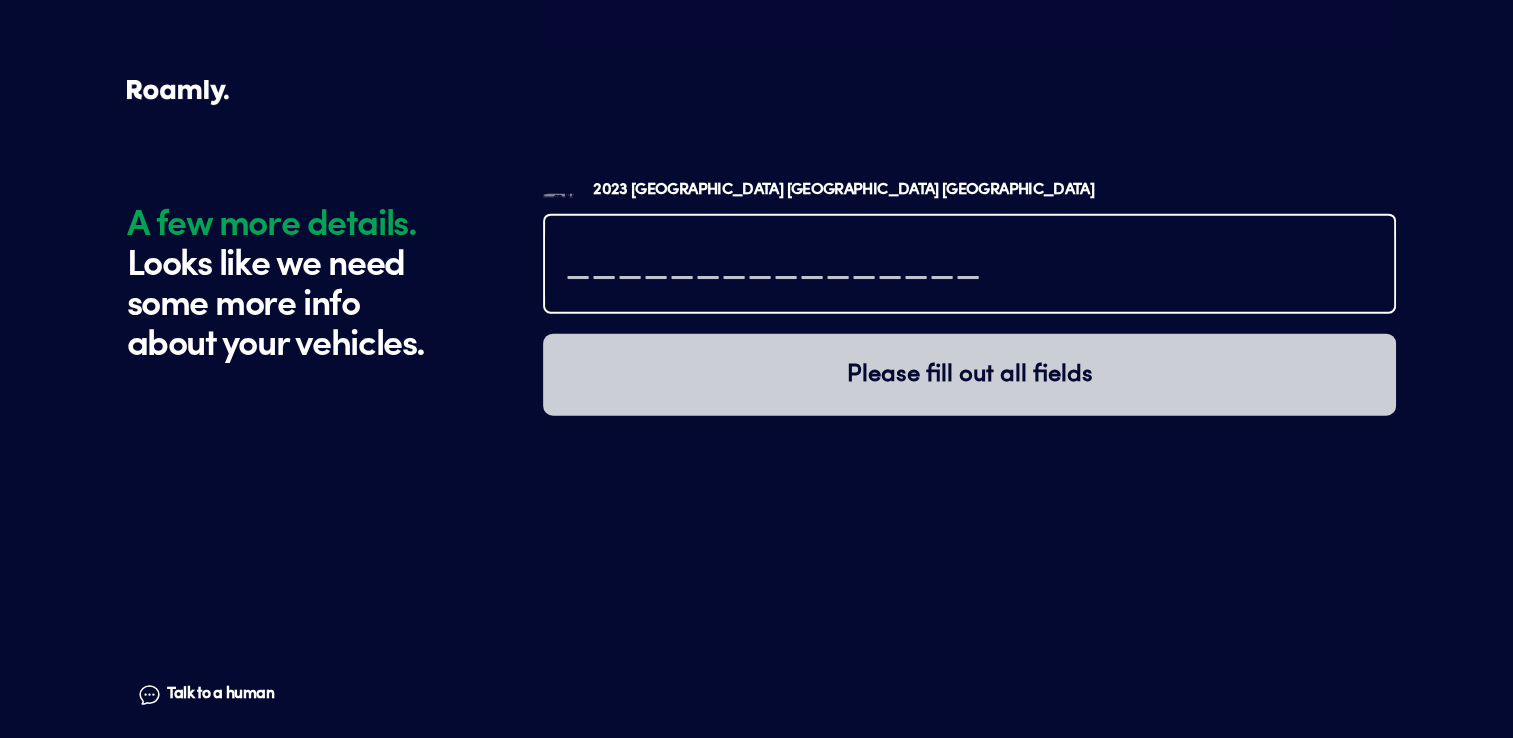 paste on "4X4FCRK26PS232079" 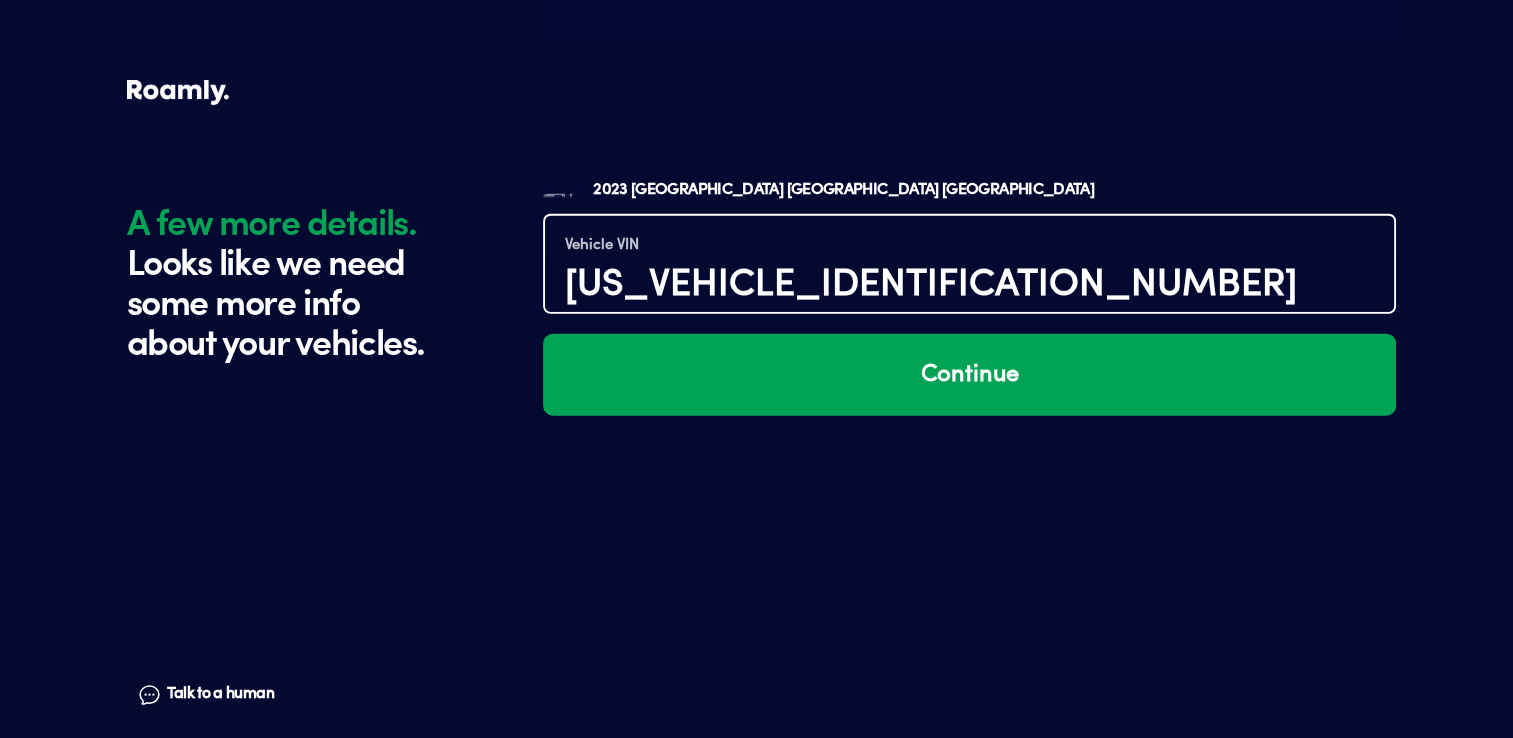 type on "4X4FCRK26PS232079" 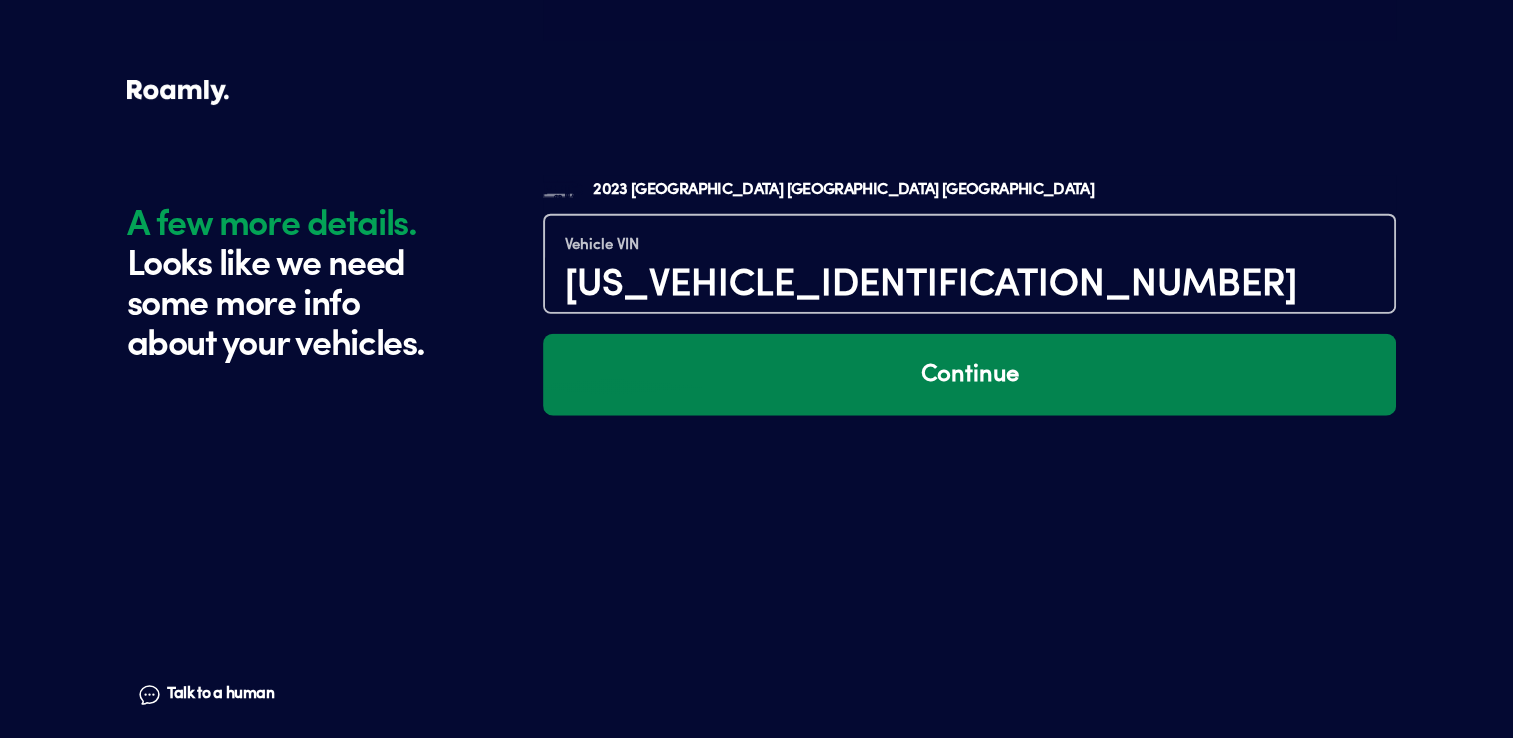 click on "Continue" at bounding box center [969, 375] 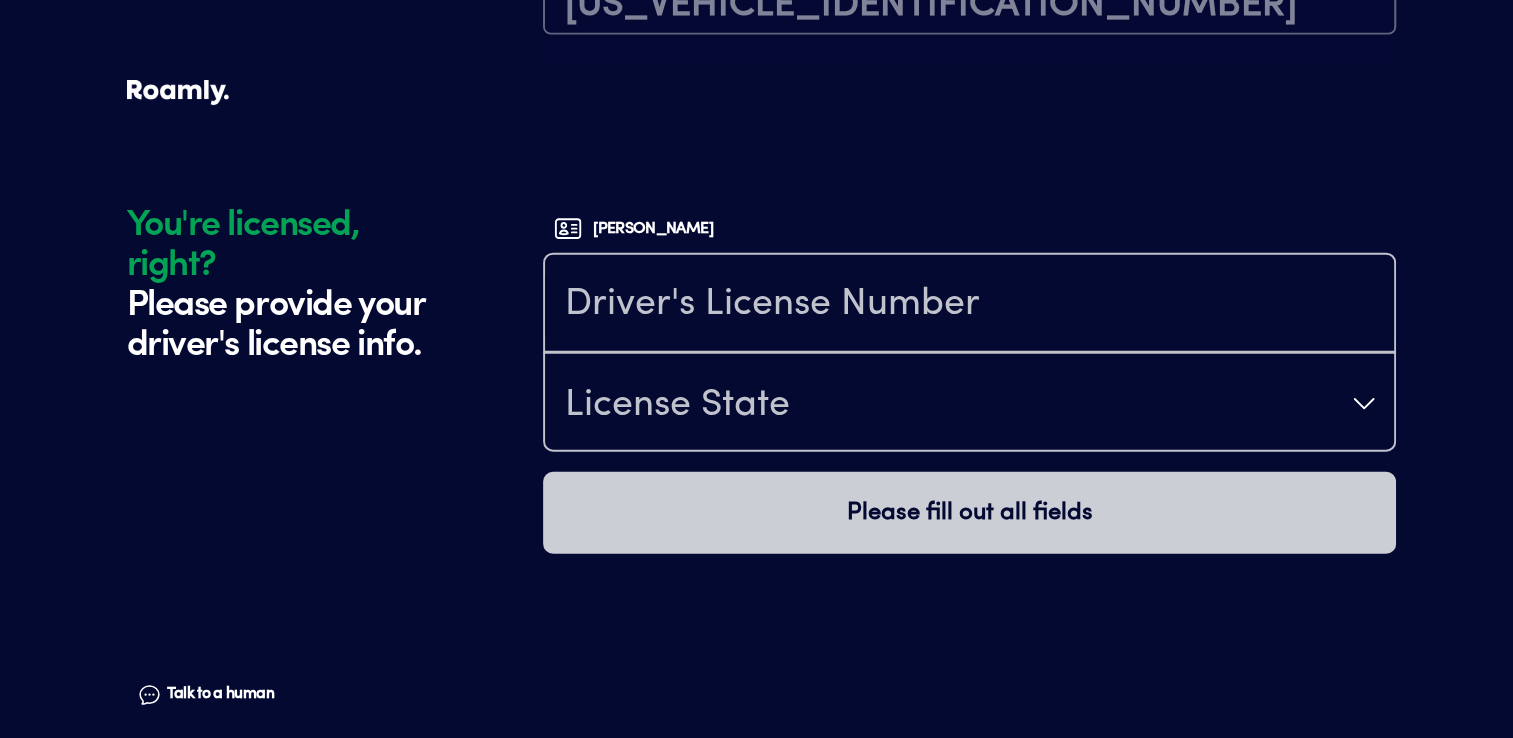 scroll, scrollTop: 4864, scrollLeft: 0, axis: vertical 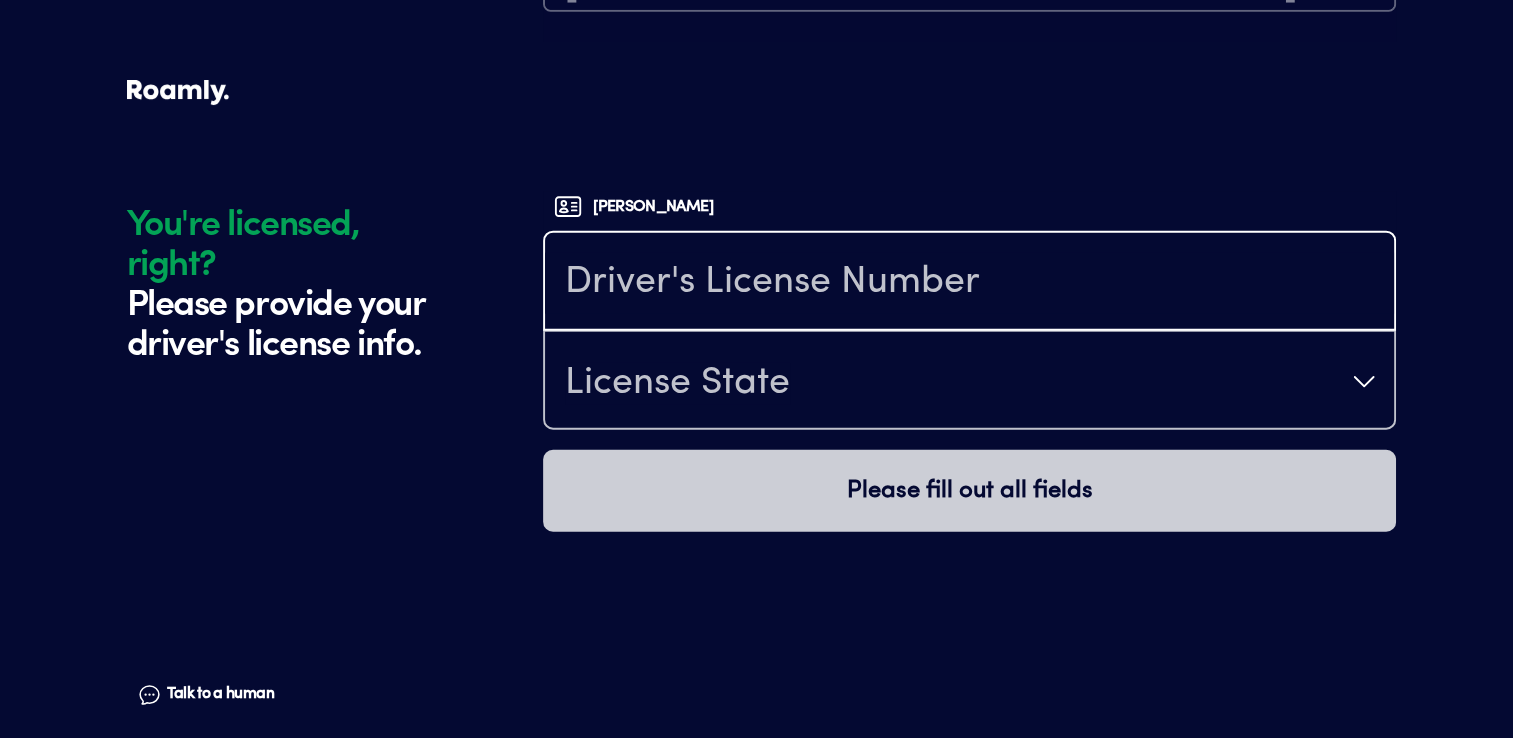 click at bounding box center (969, 283) 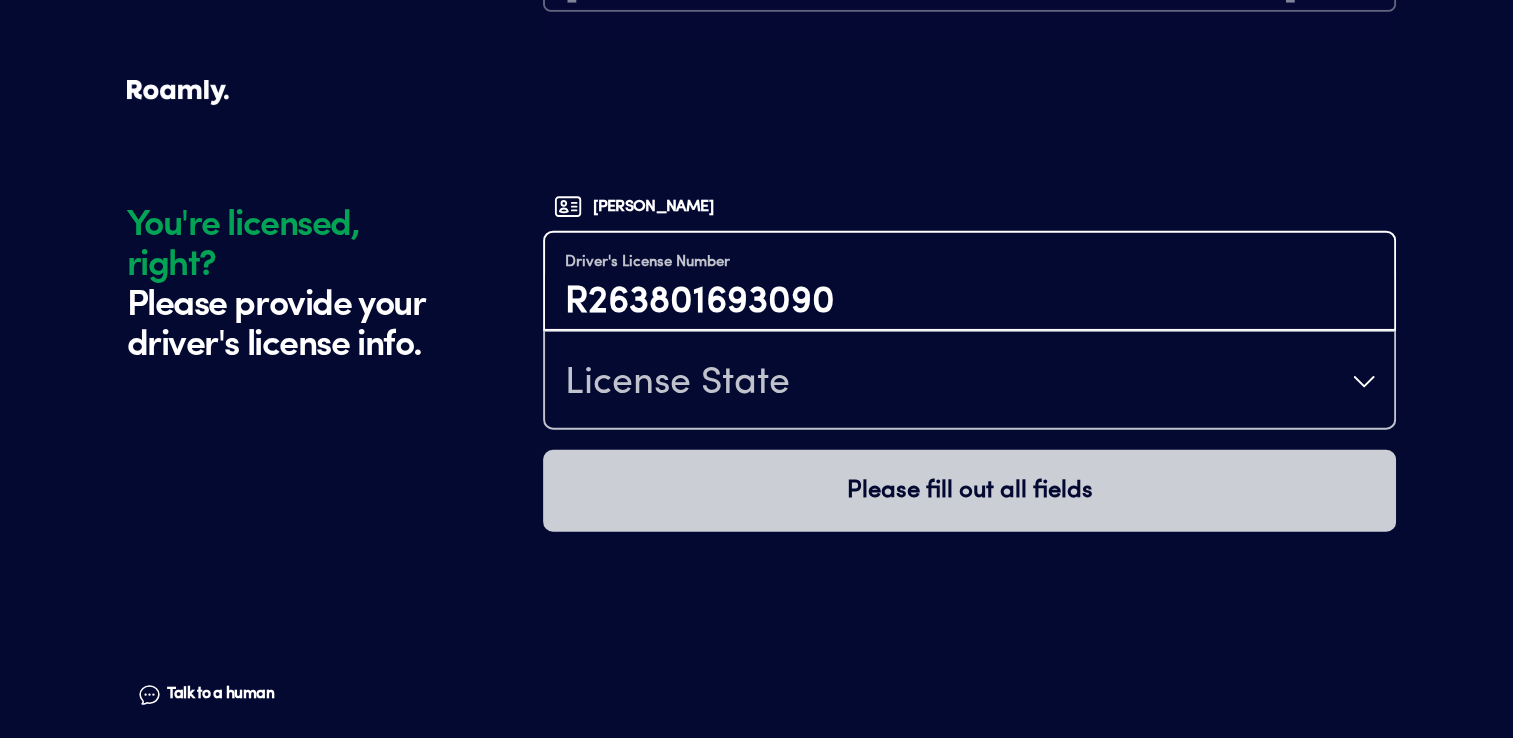 type on "R263801693090" 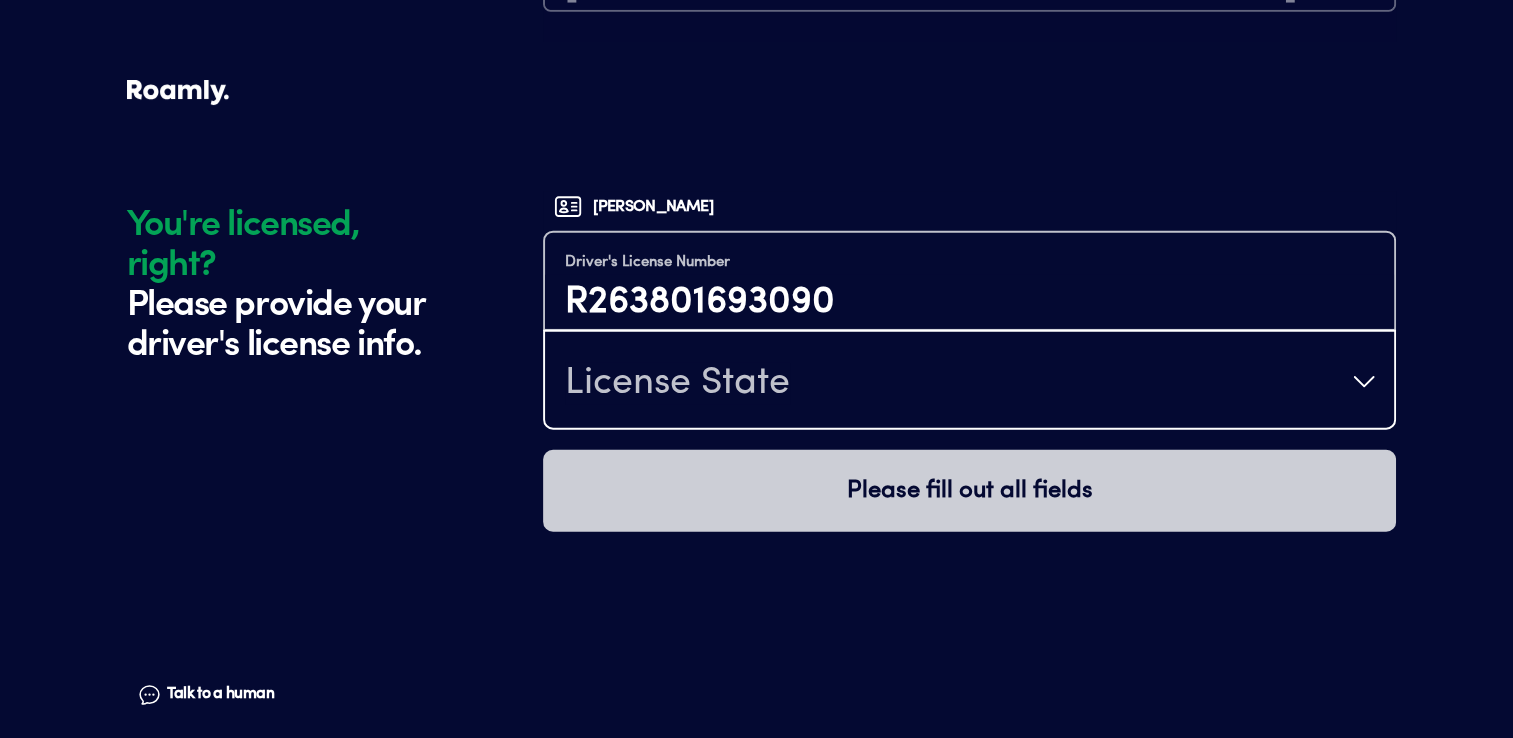 click on "License State" at bounding box center (969, 382) 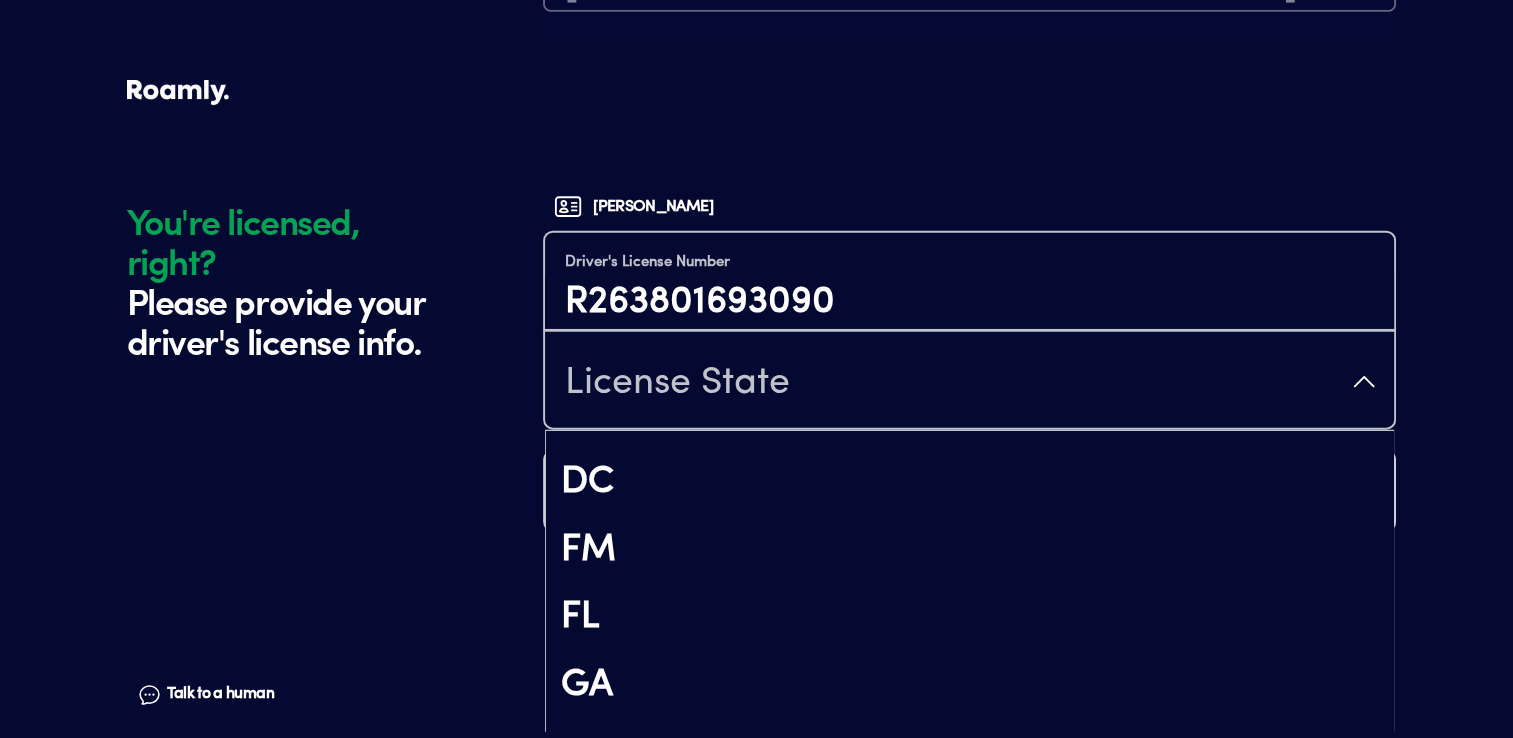 scroll, scrollTop: 598, scrollLeft: 0, axis: vertical 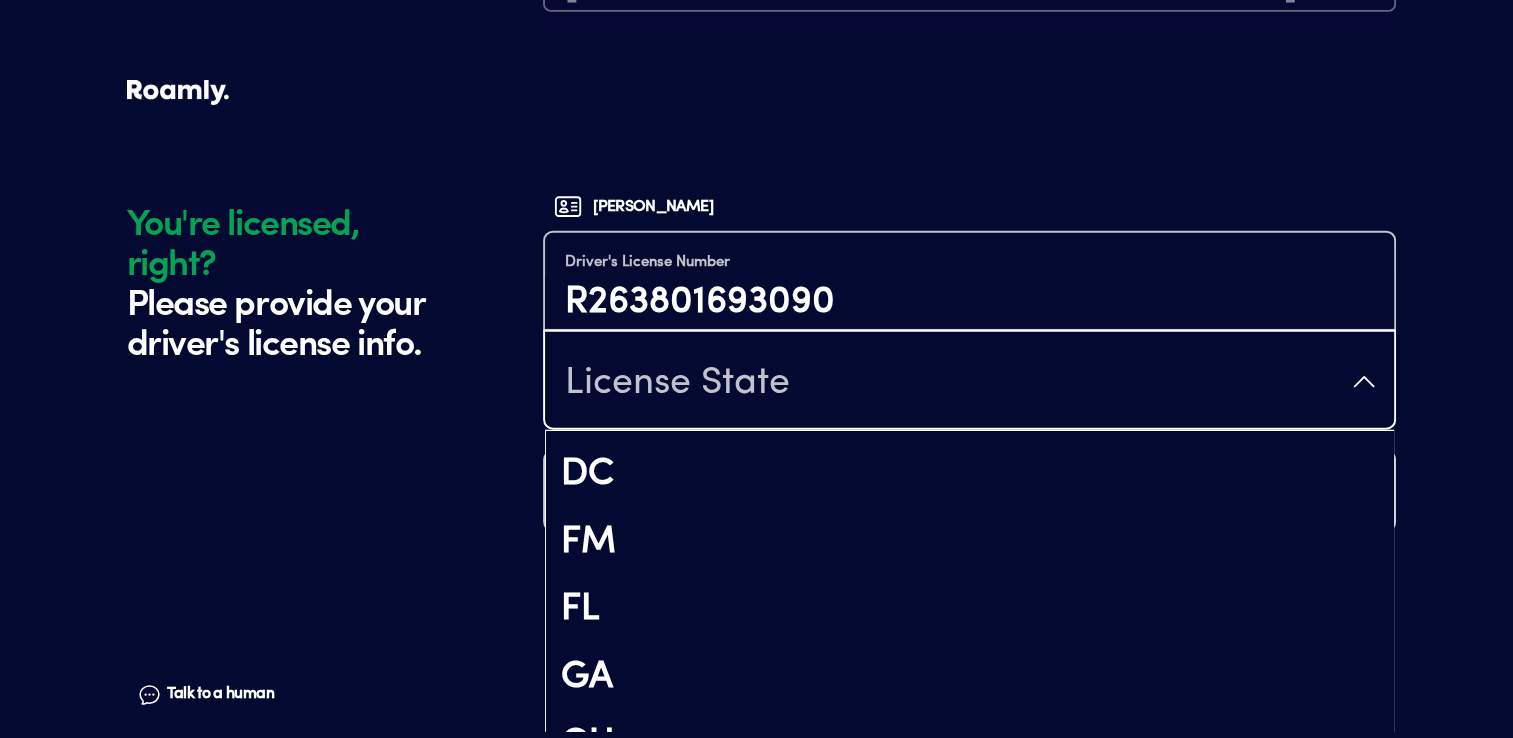click on "FL" at bounding box center [969, 610] 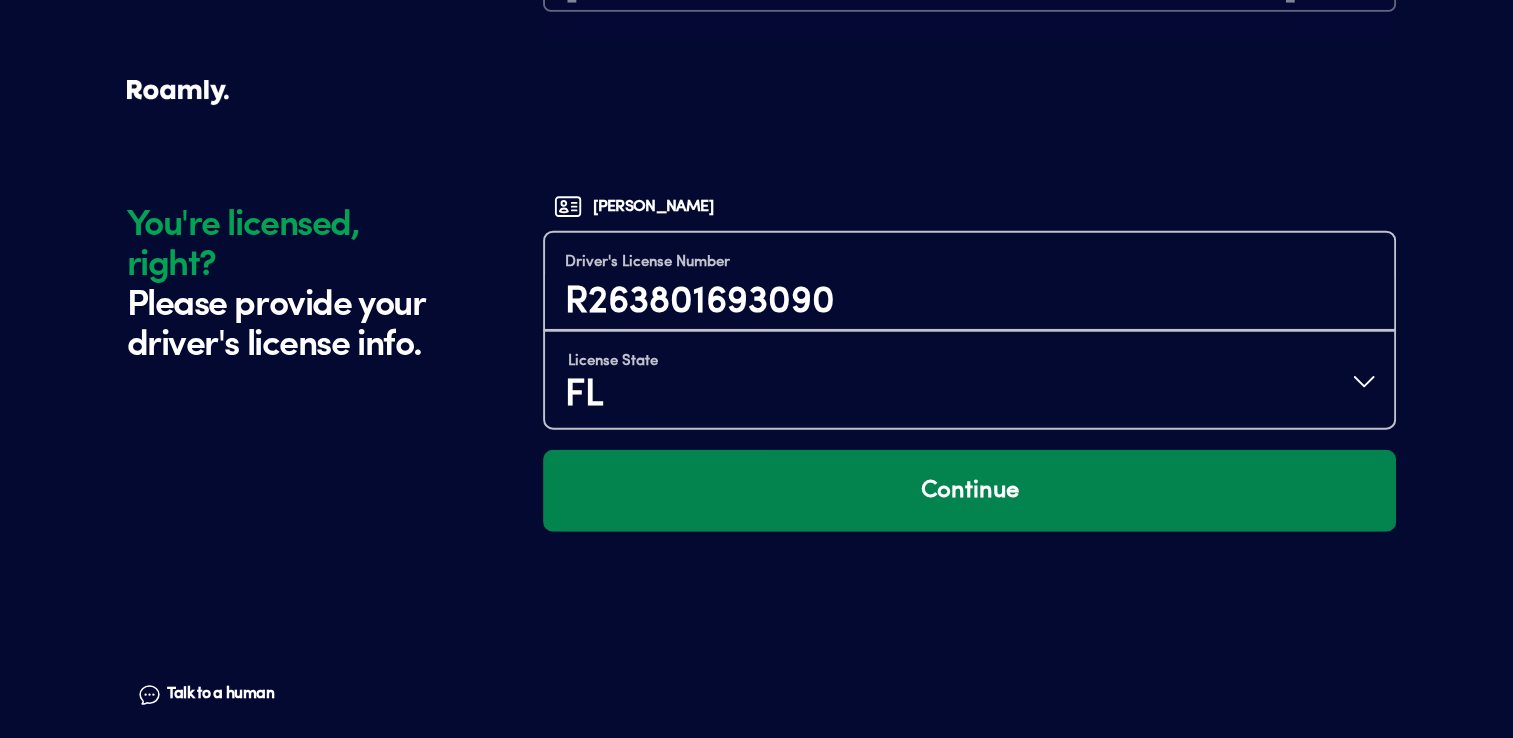 click on "Continue" at bounding box center (969, 491) 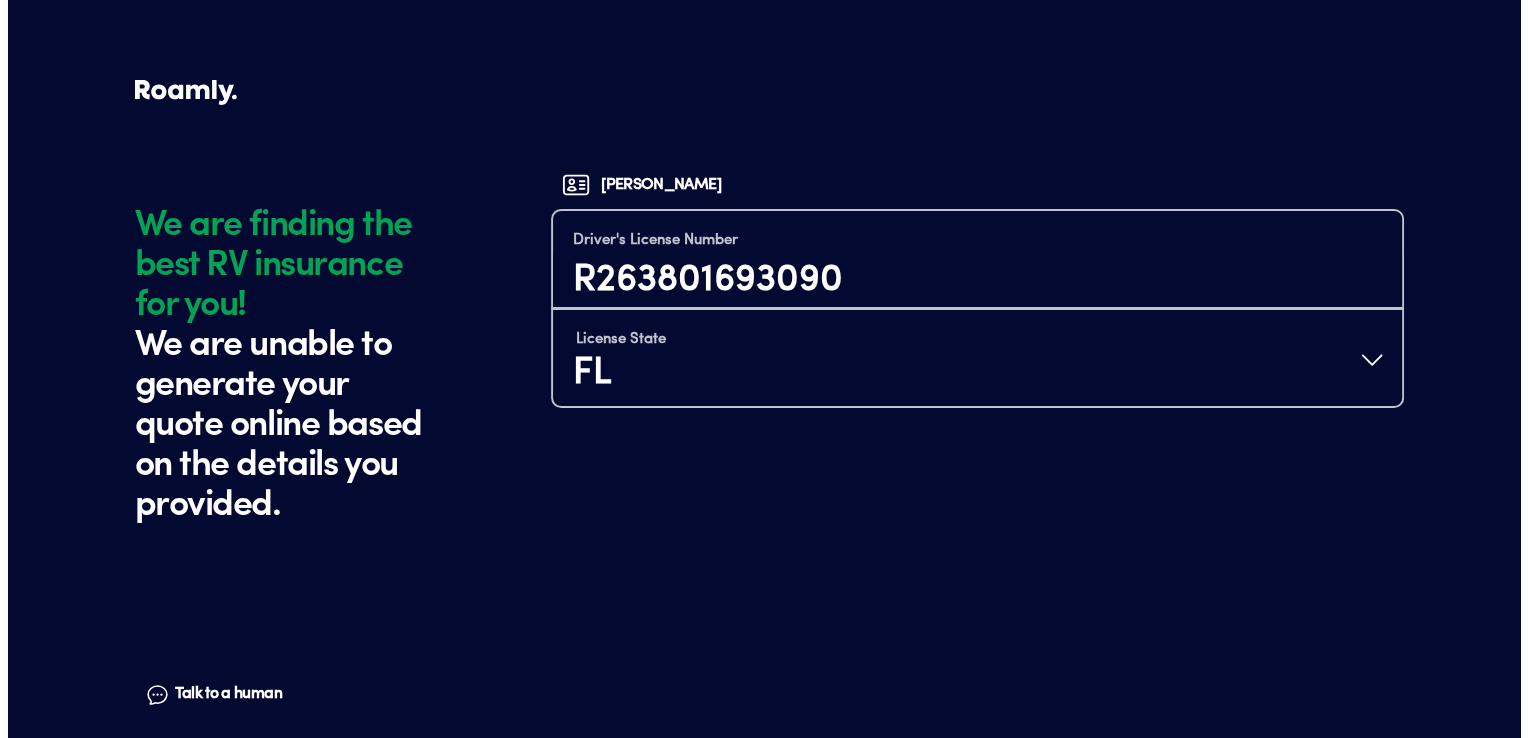scroll, scrollTop: 0, scrollLeft: 0, axis: both 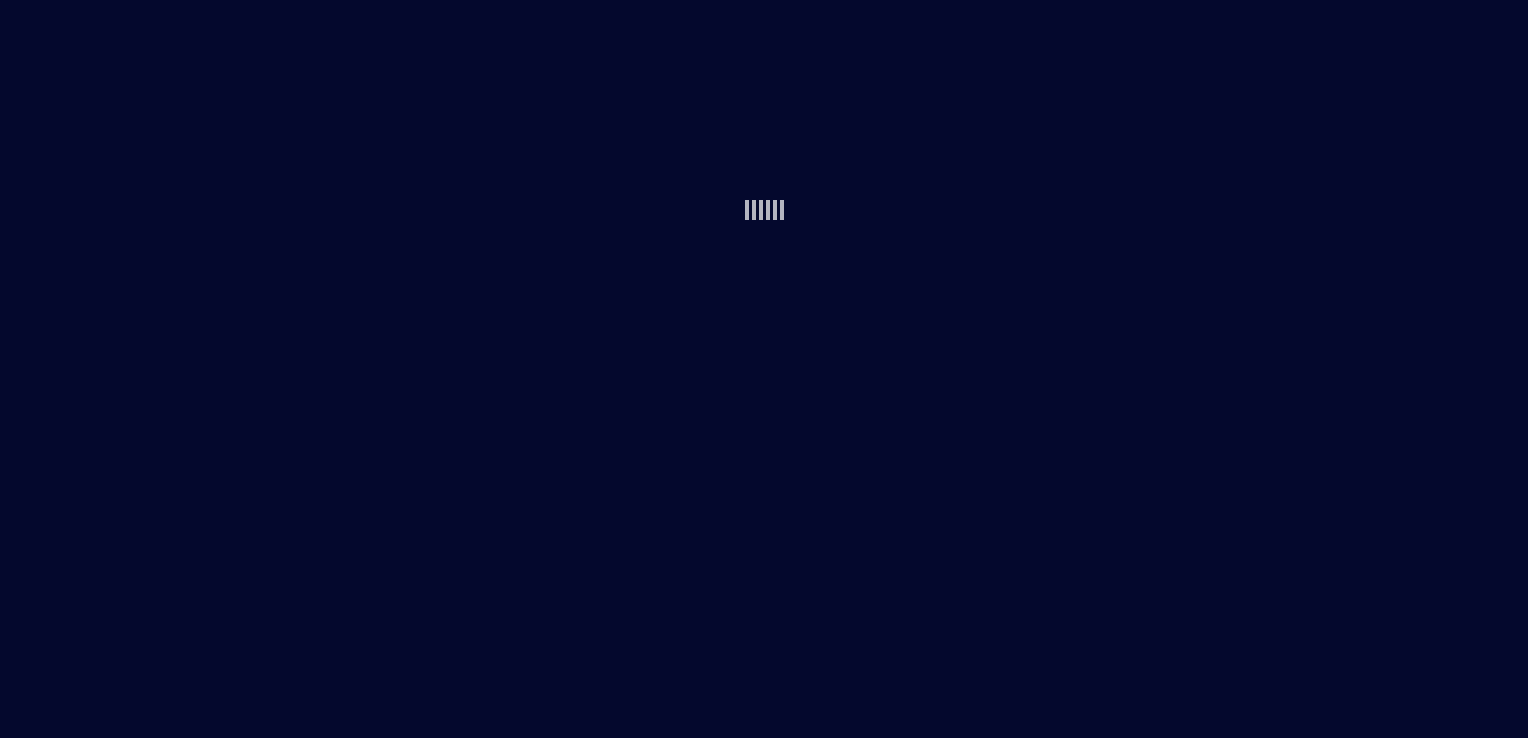 click at bounding box center [764, 369] 